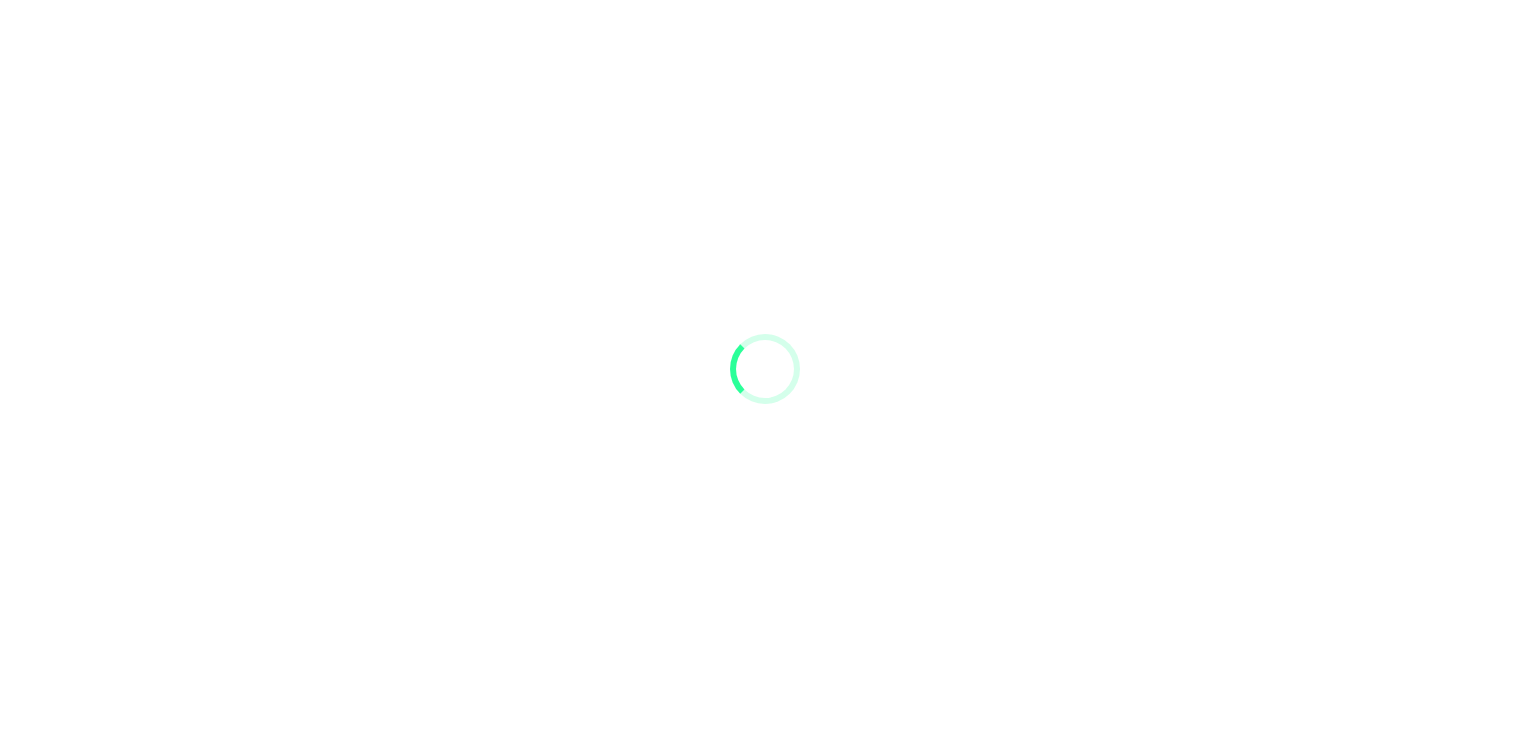 scroll, scrollTop: 0, scrollLeft: 0, axis: both 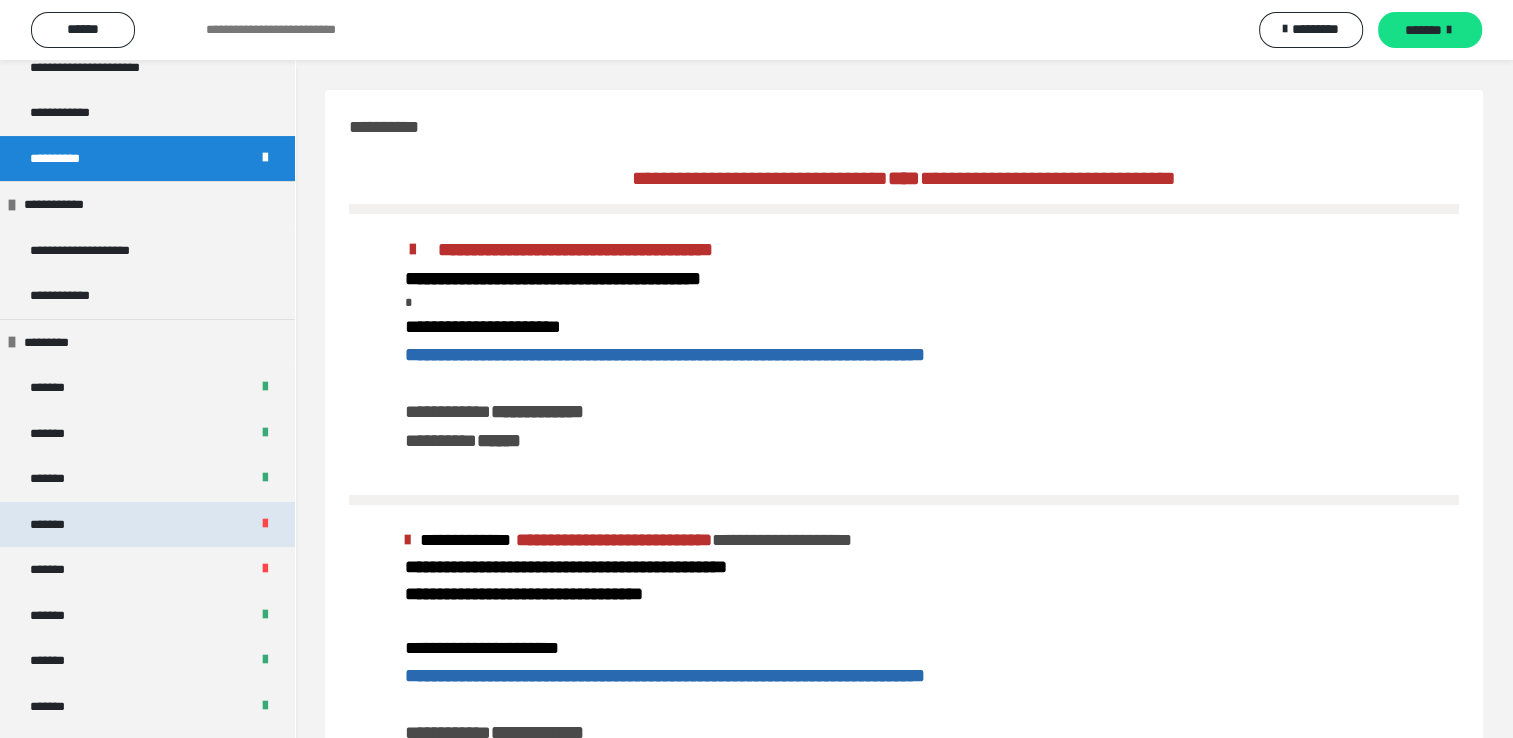 click on "*******" at bounding box center (147, 525) 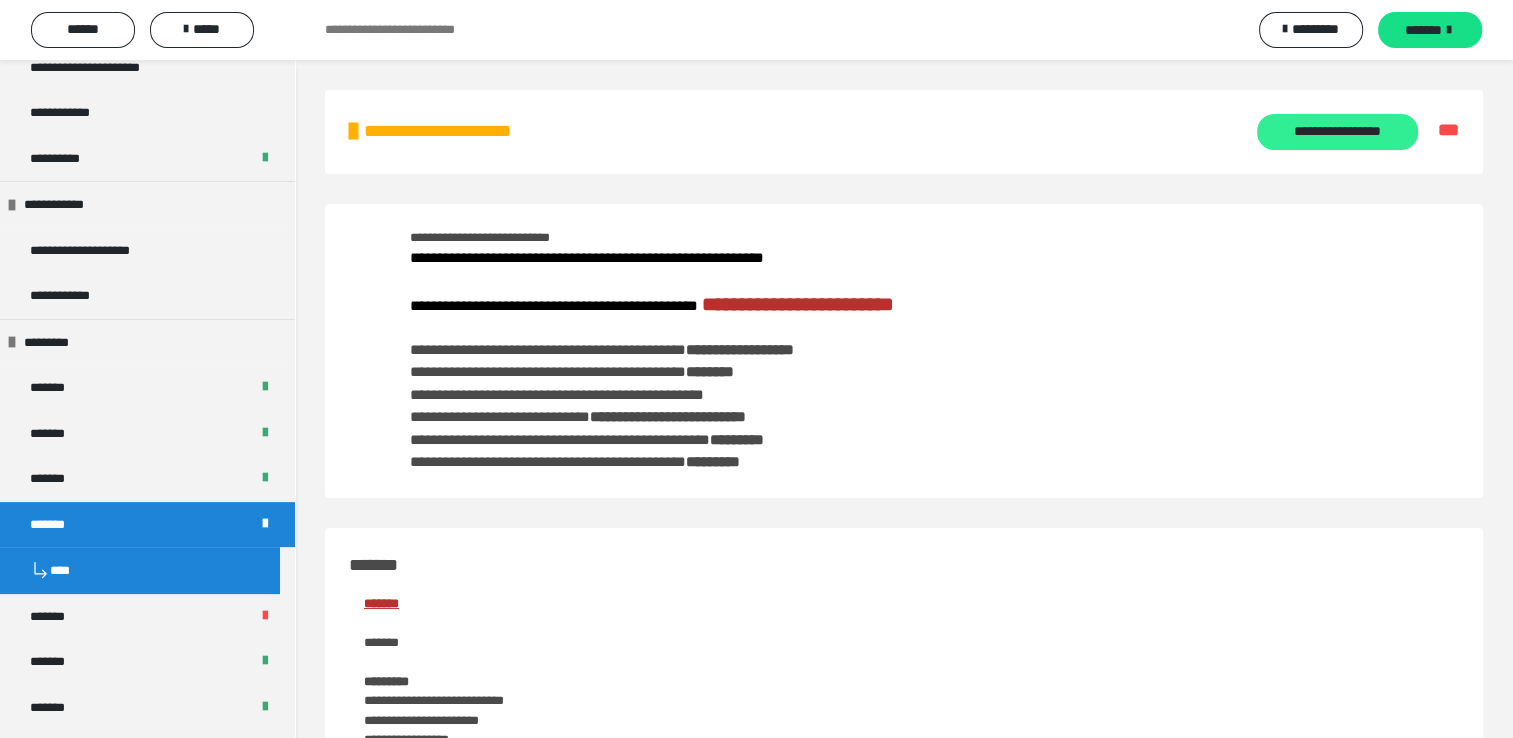 click on "**********" at bounding box center [1337, 132] 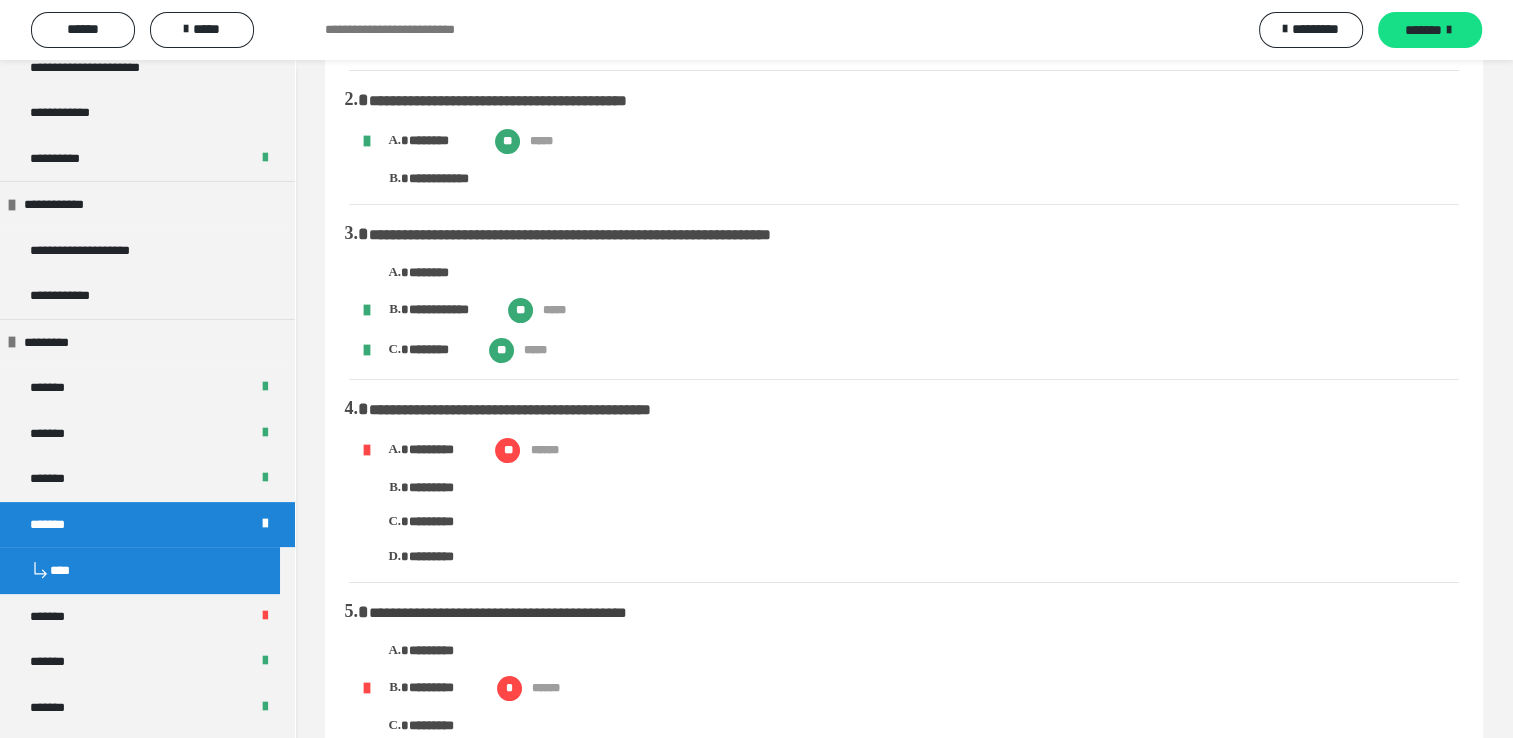 scroll, scrollTop: 400, scrollLeft: 0, axis: vertical 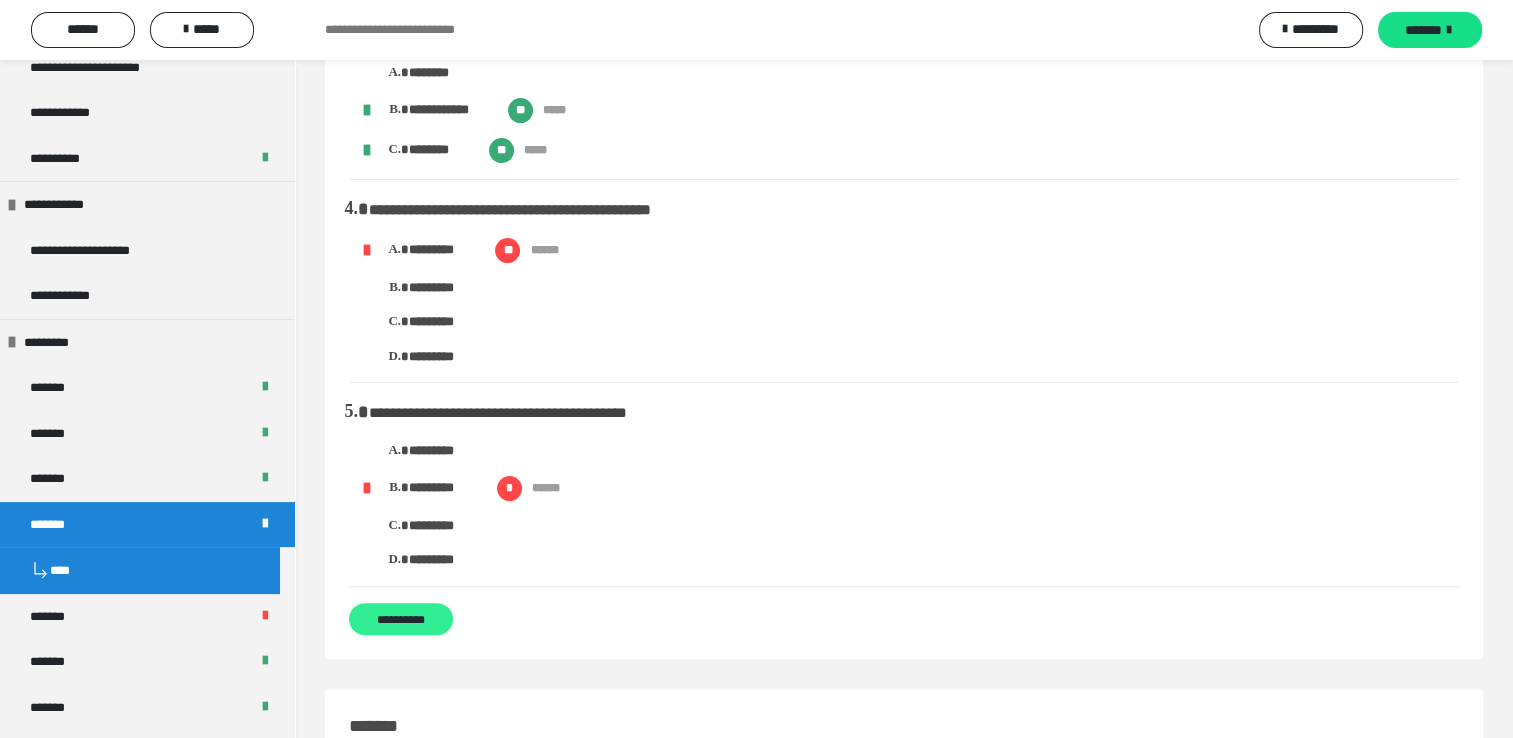 click on "**********" at bounding box center [401, 619] 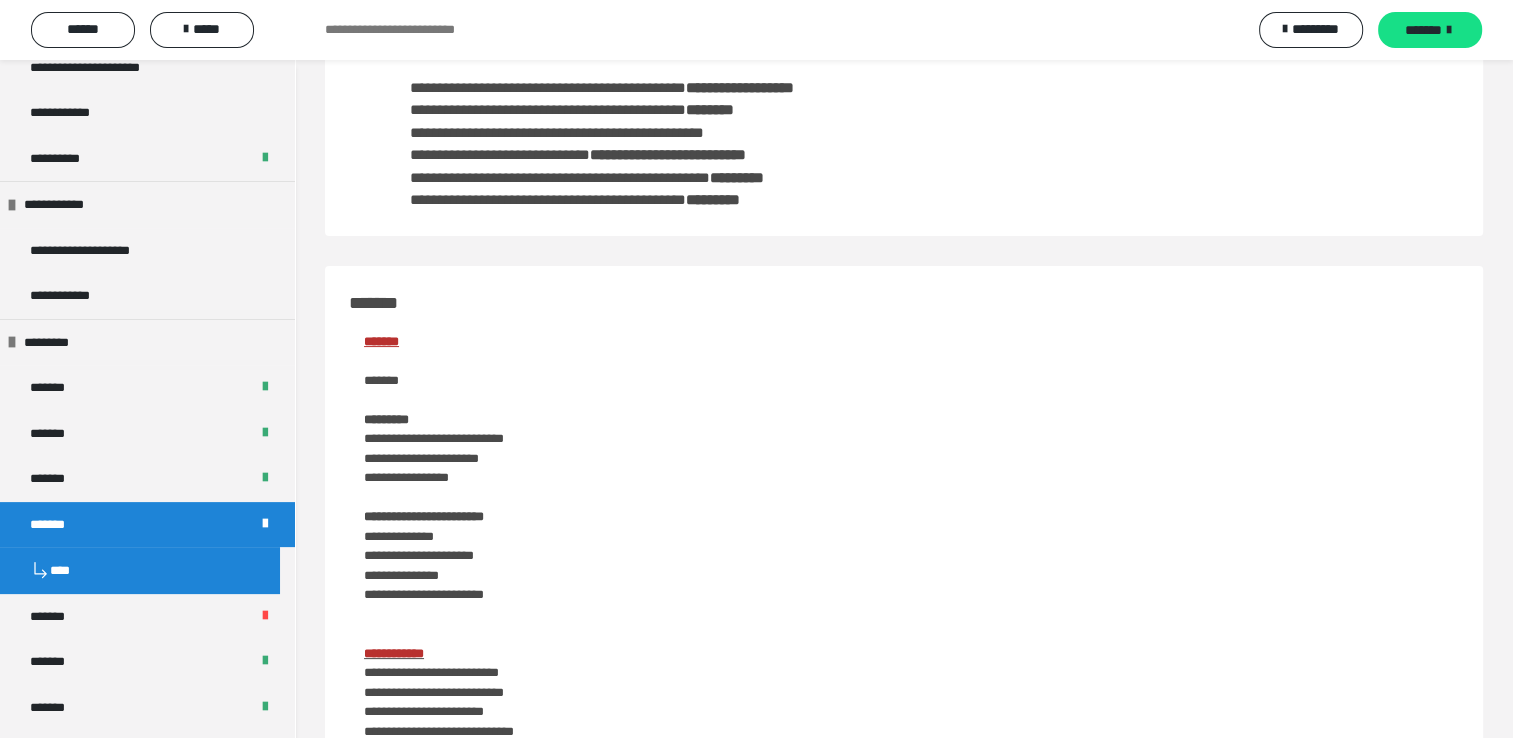 scroll, scrollTop: 0, scrollLeft: 0, axis: both 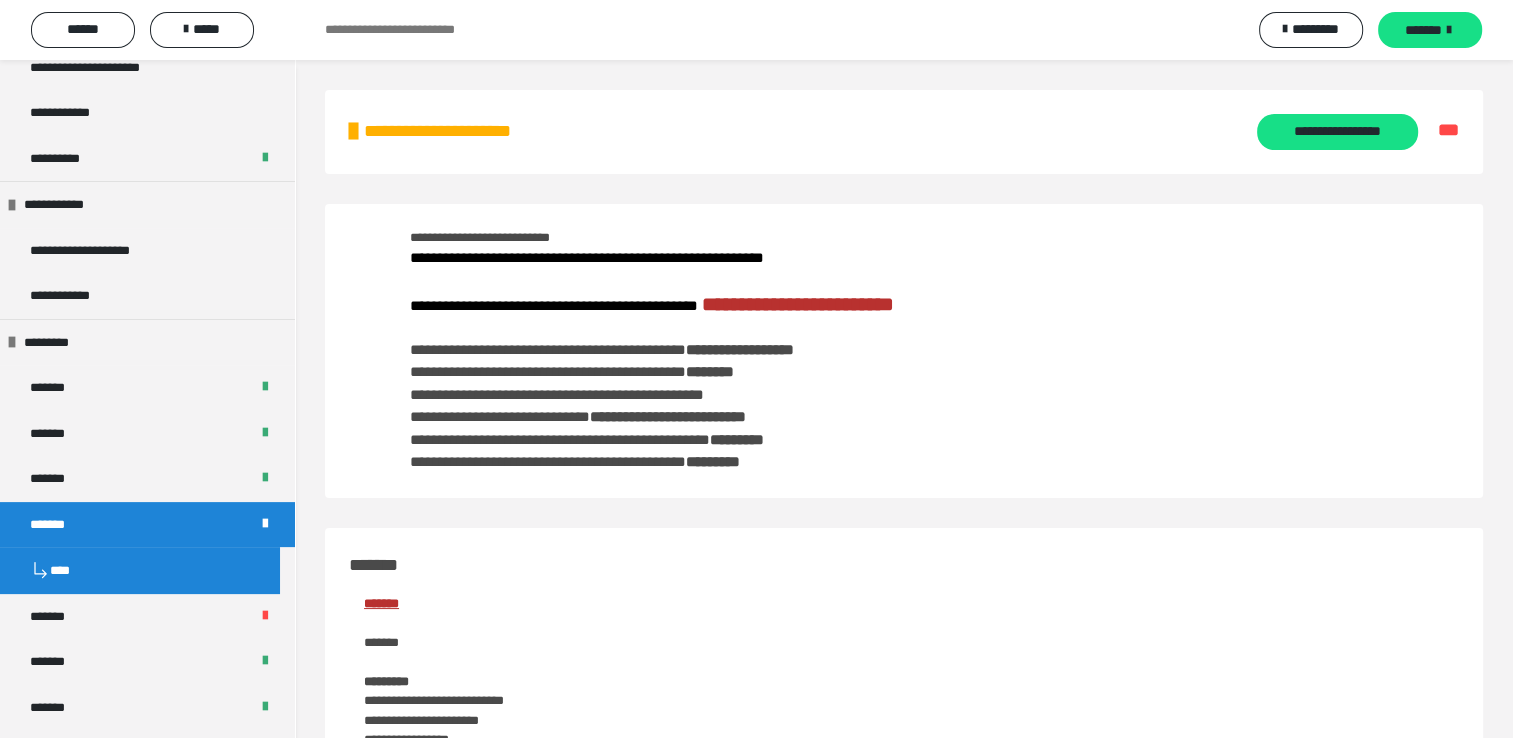 click on "**********" at bounding box center [465, 131] 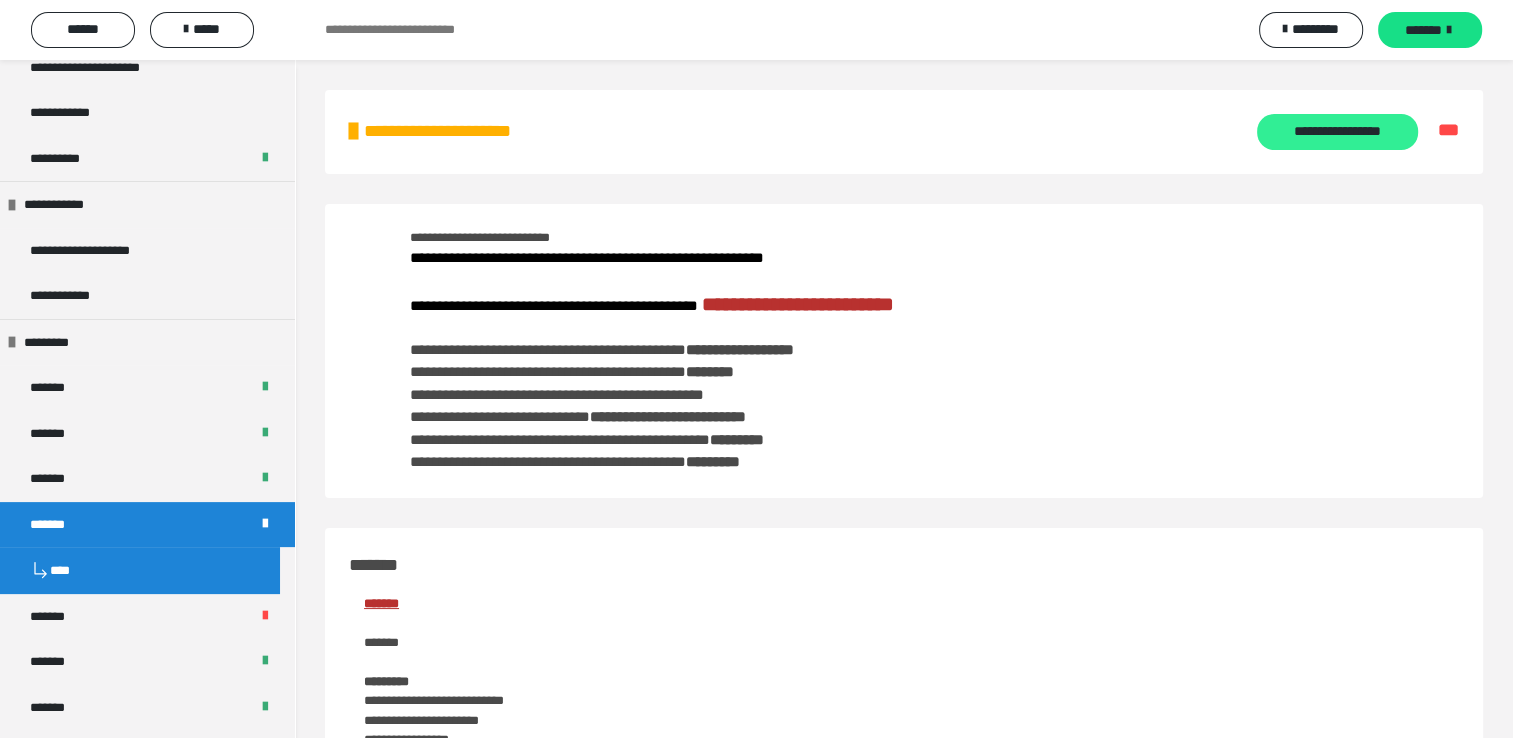 click on "**********" at bounding box center (1337, 132) 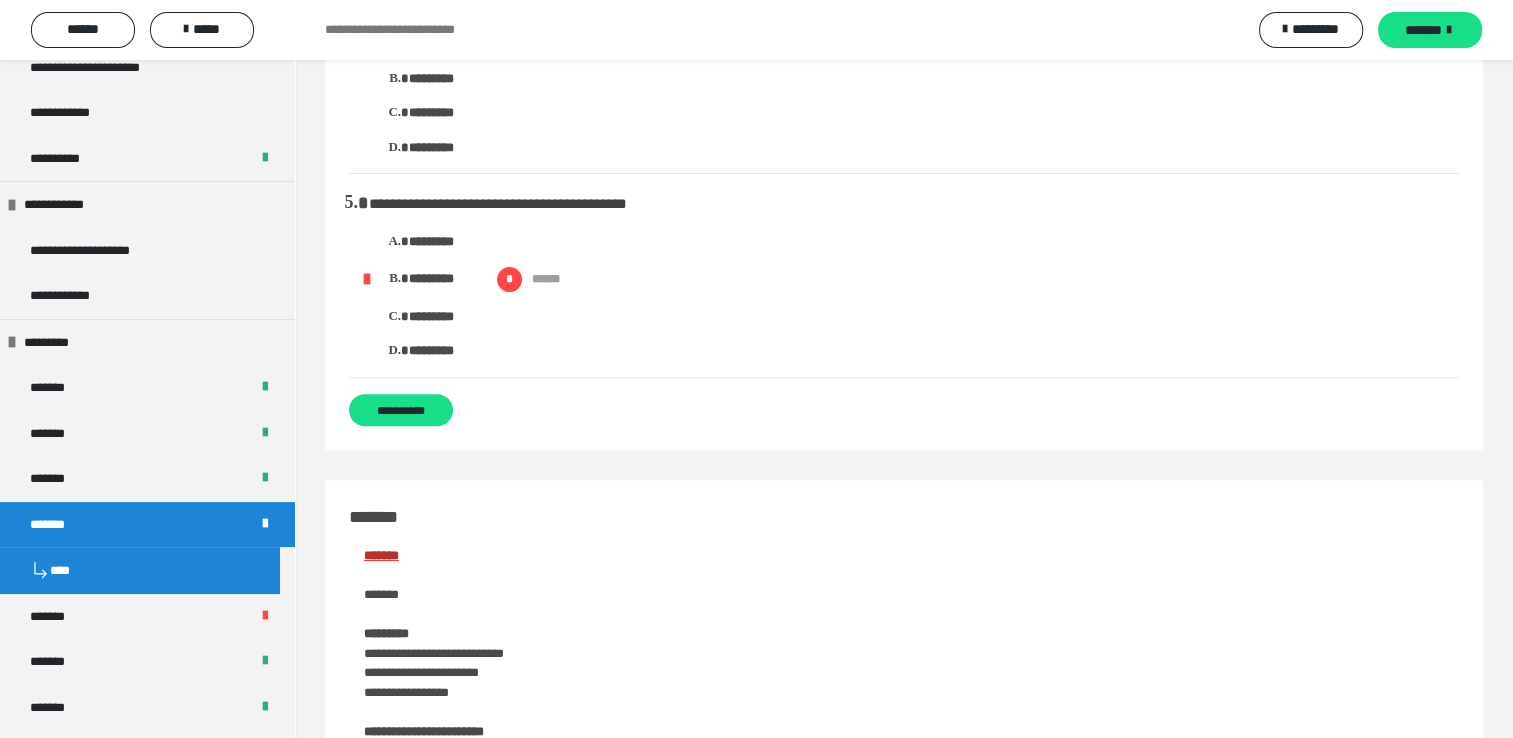 scroll, scrollTop: 400, scrollLeft: 0, axis: vertical 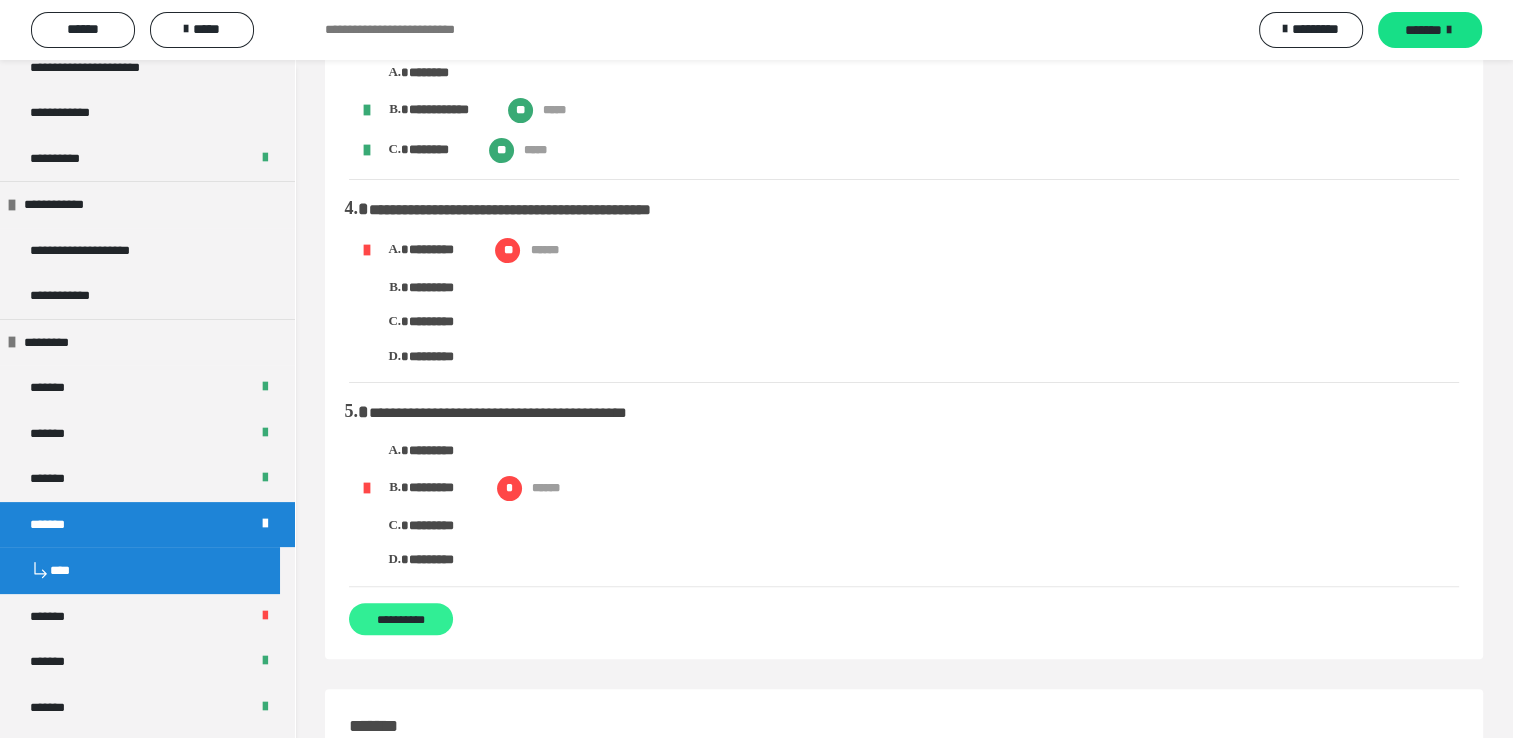click on "**********" at bounding box center [401, 619] 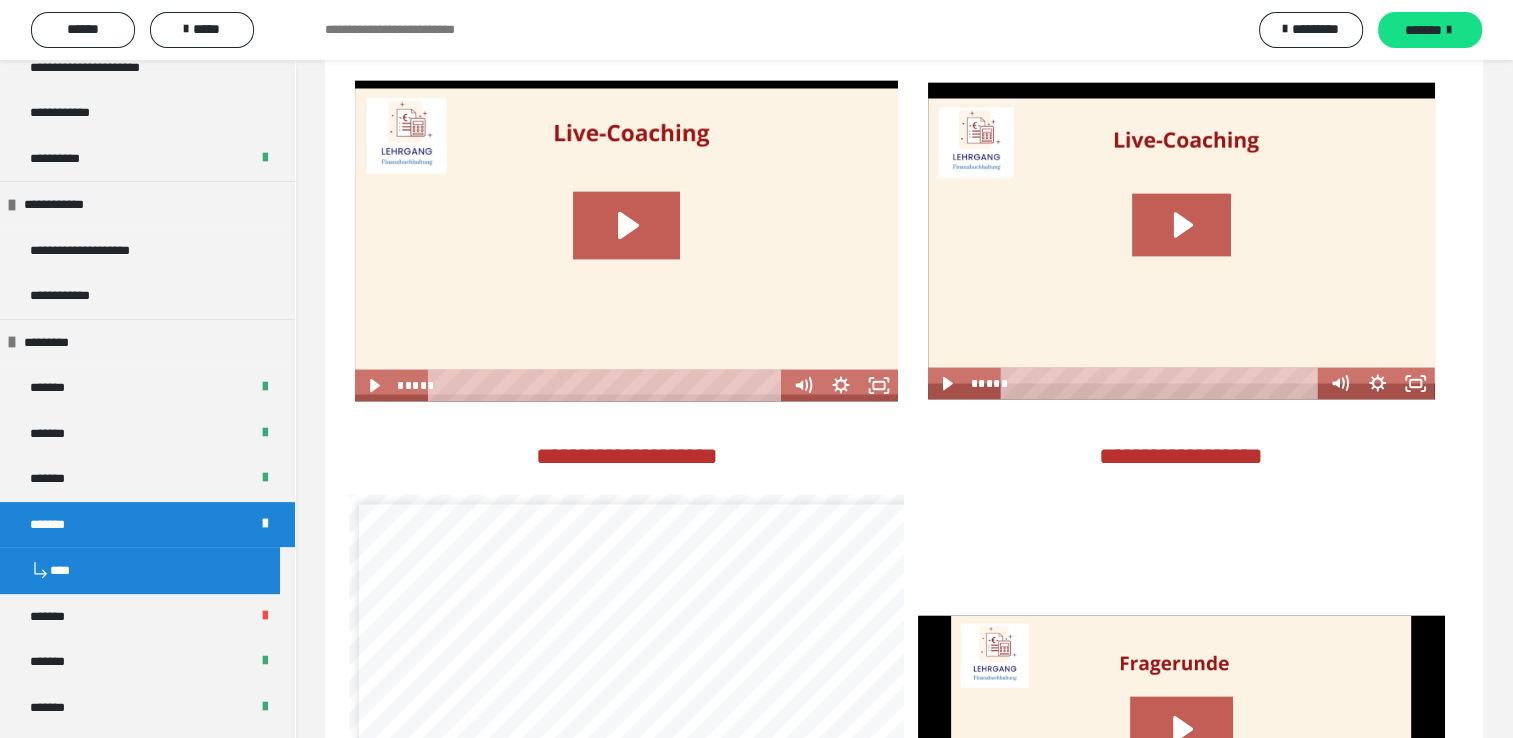 scroll, scrollTop: 3263, scrollLeft: 0, axis: vertical 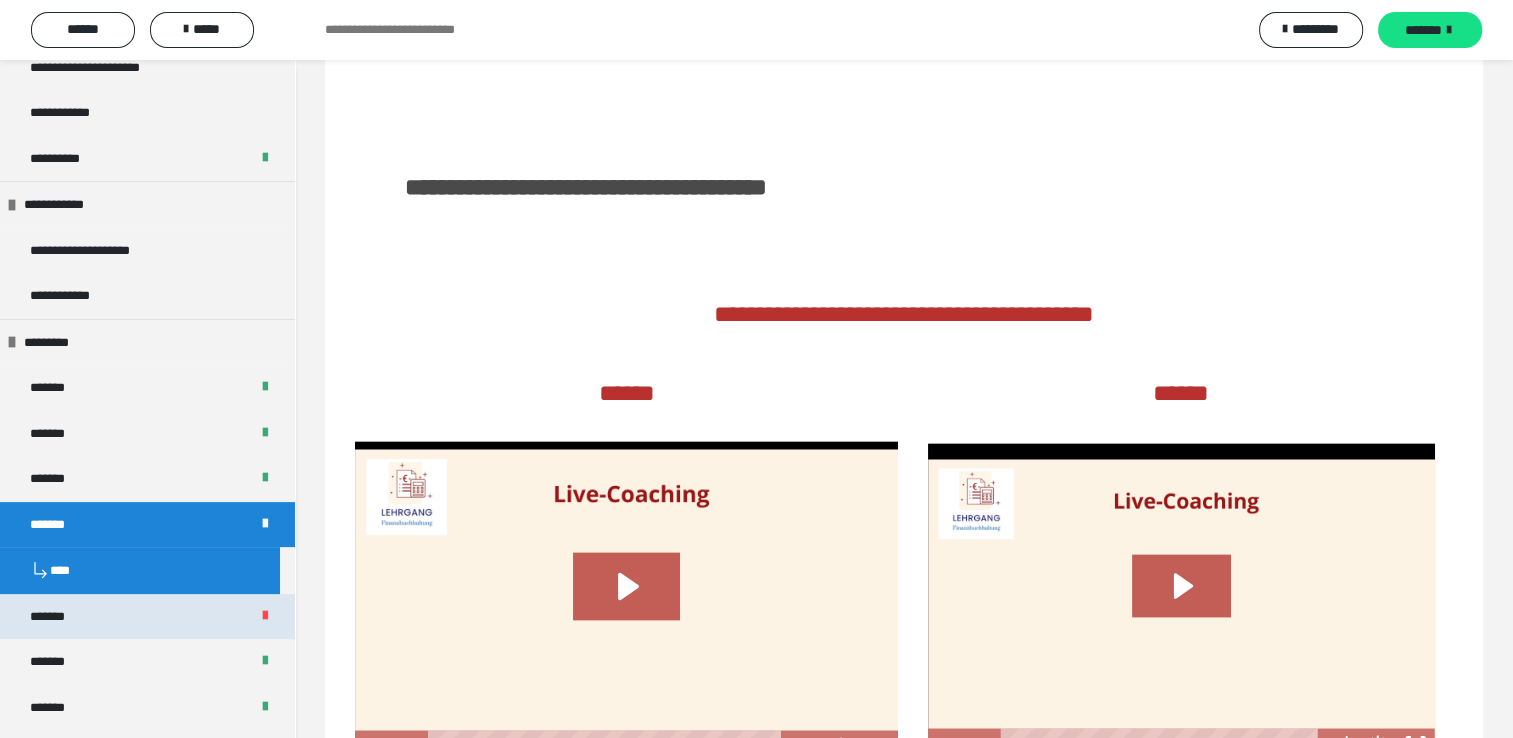 click on "*******" at bounding box center (147, 617) 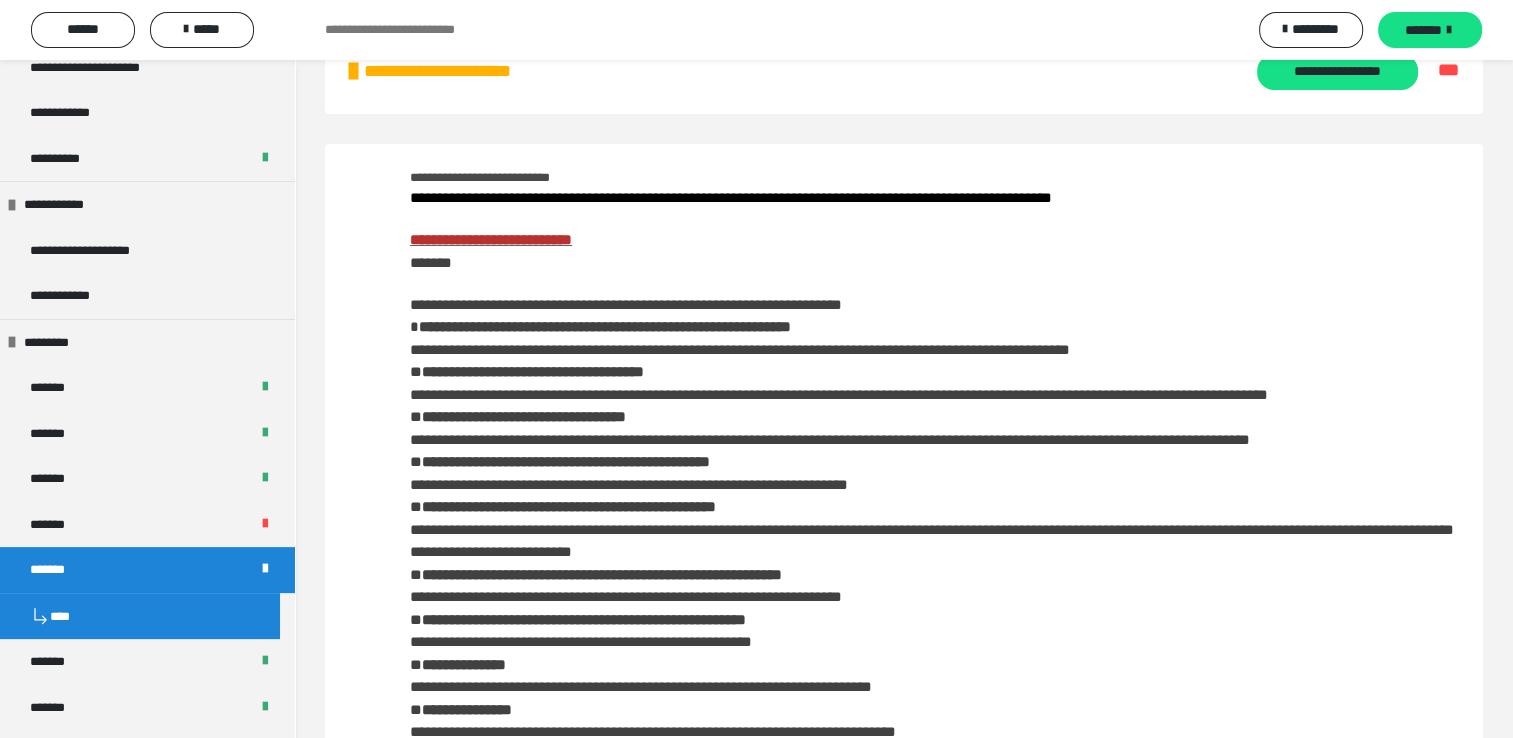 scroll, scrollTop: 0, scrollLeft: 0, axis: both 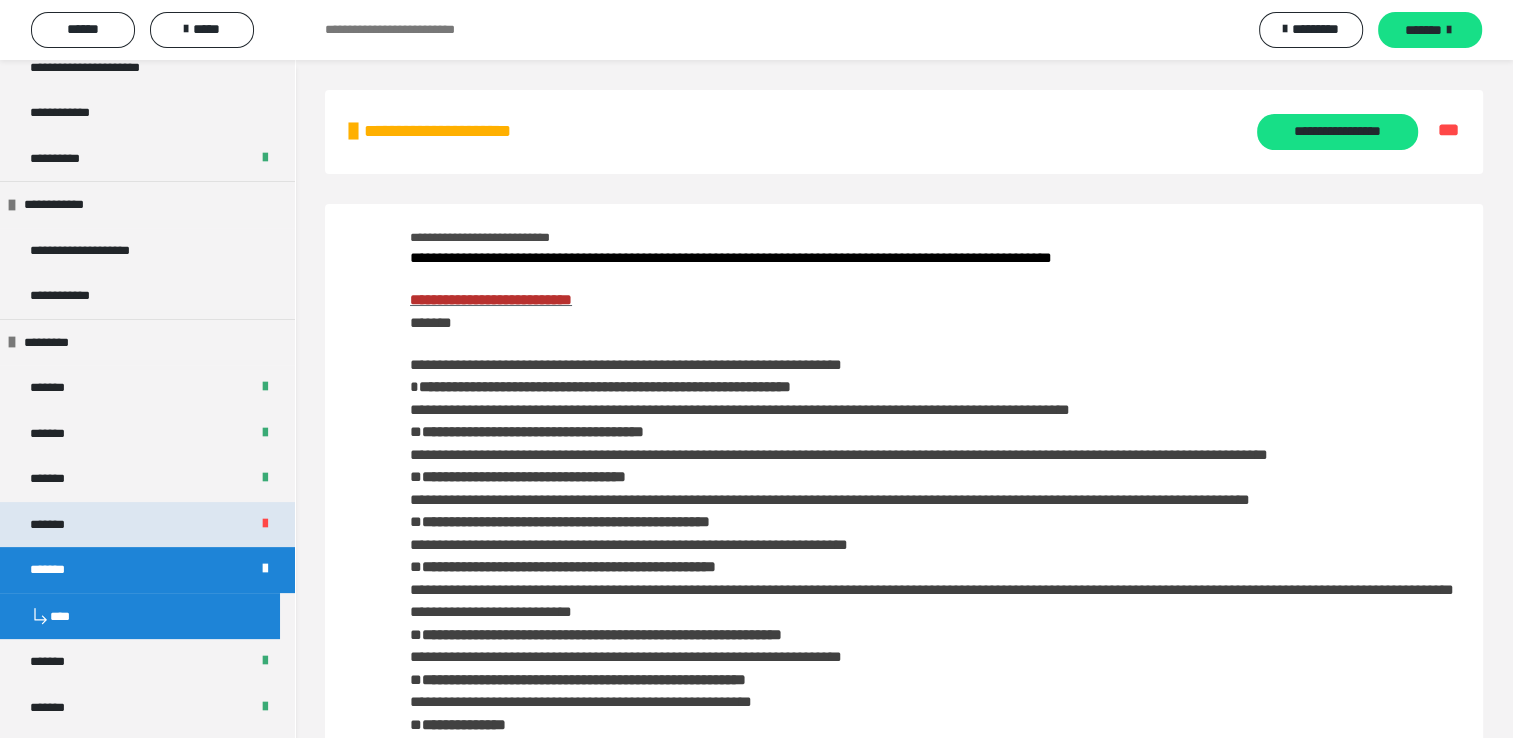 click on "*******" at bounding box center [147, 525] 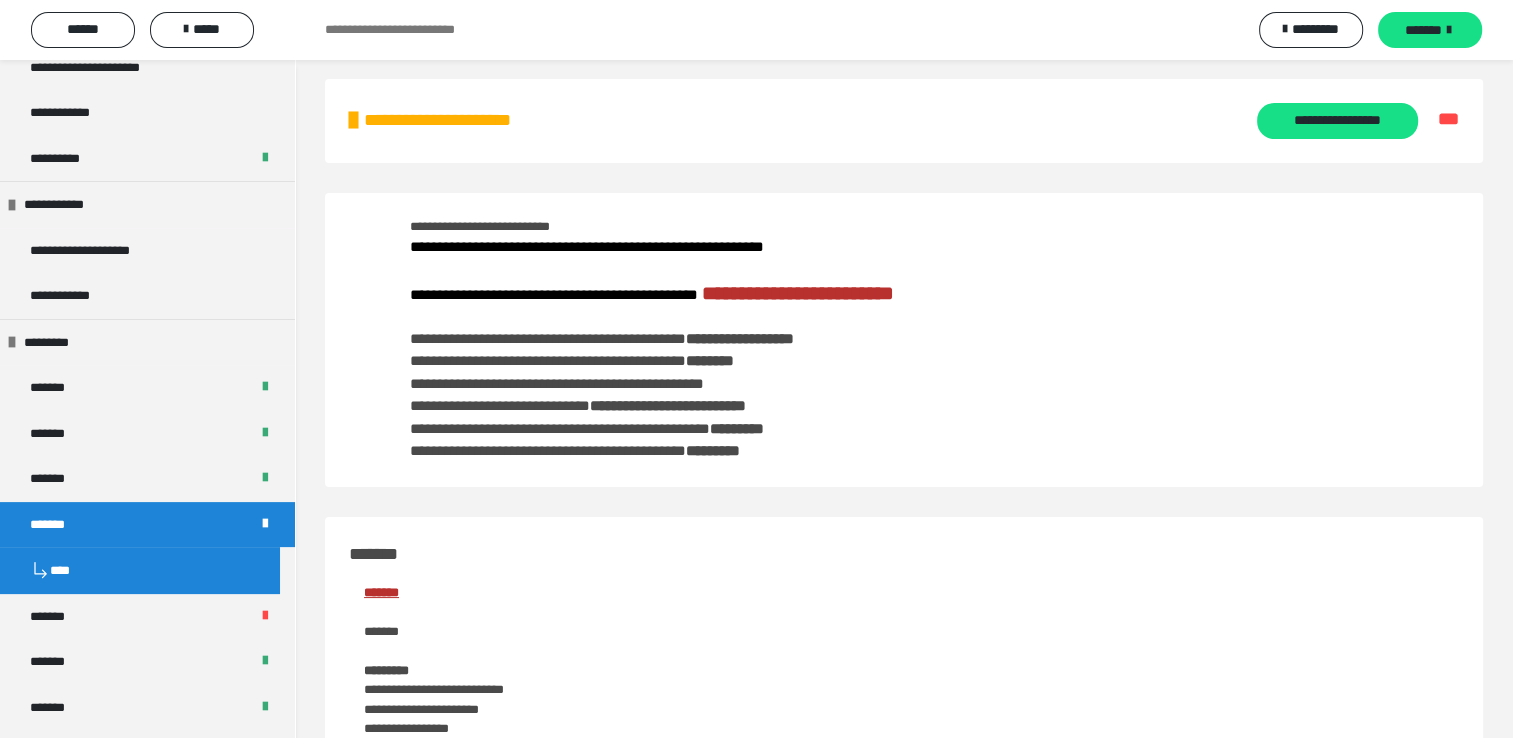 scroll, scrollTop: 0, scrollLeft: 0, axis: both 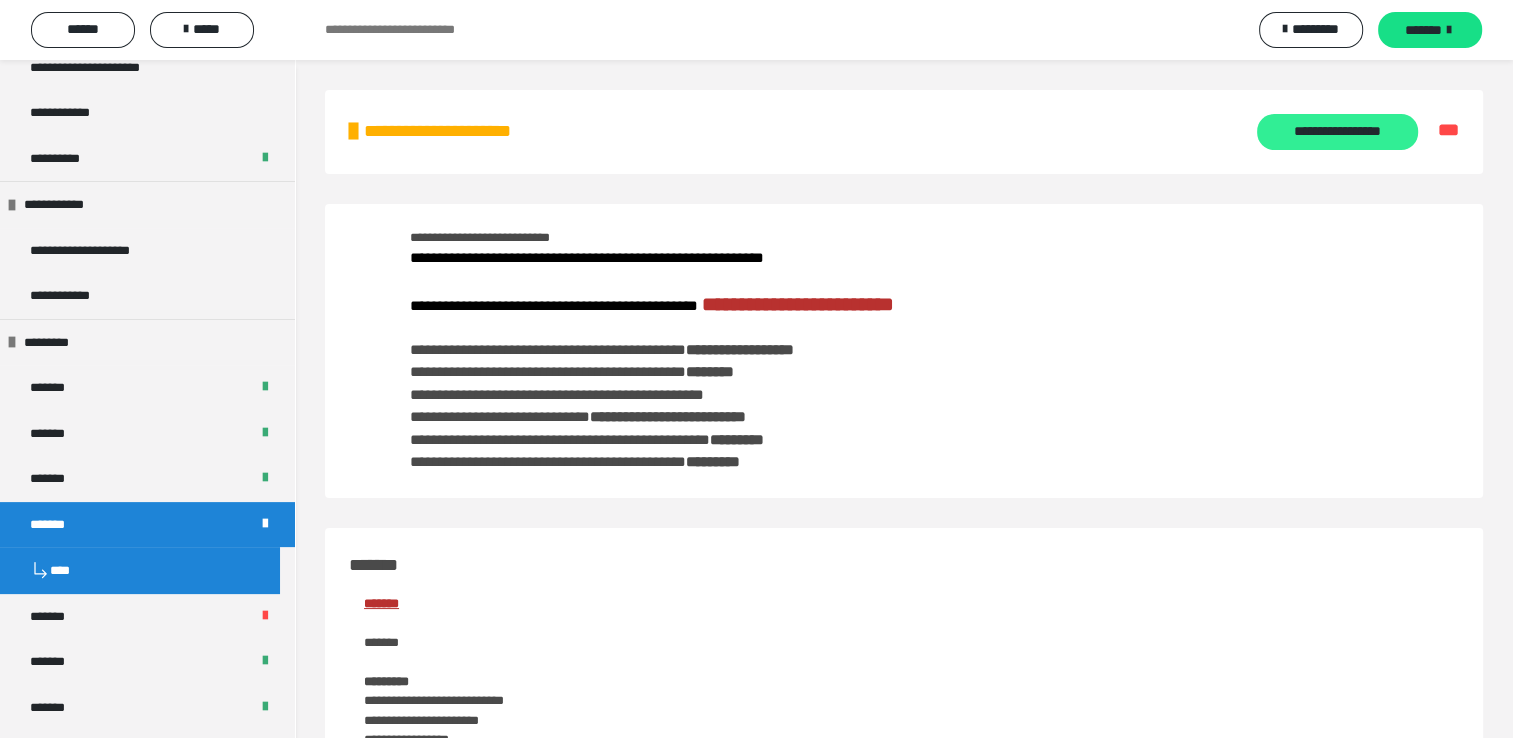 click on "**********" at bounding box center [1337, 132] 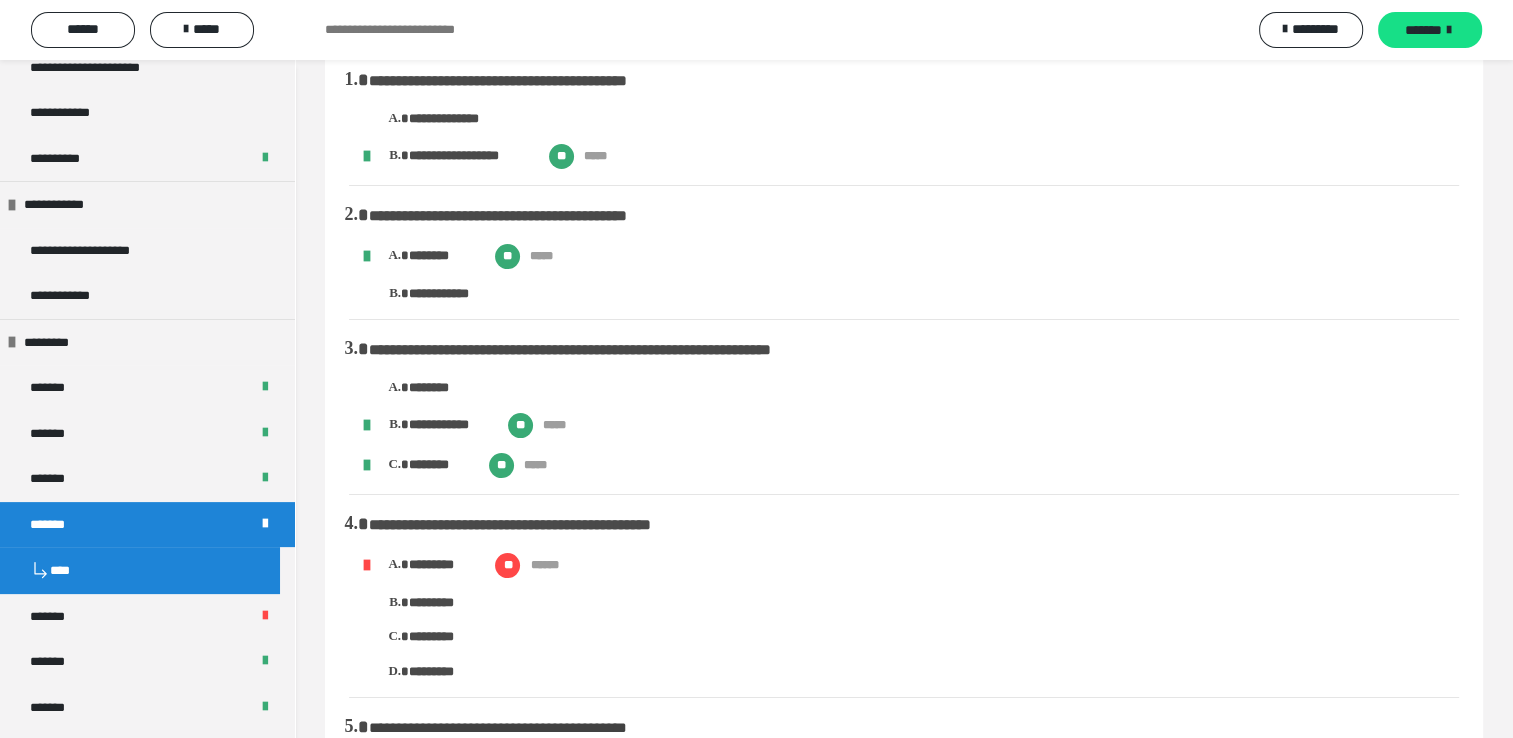scroll, scrollTop: 0, scrollLeft: 0, axis: both 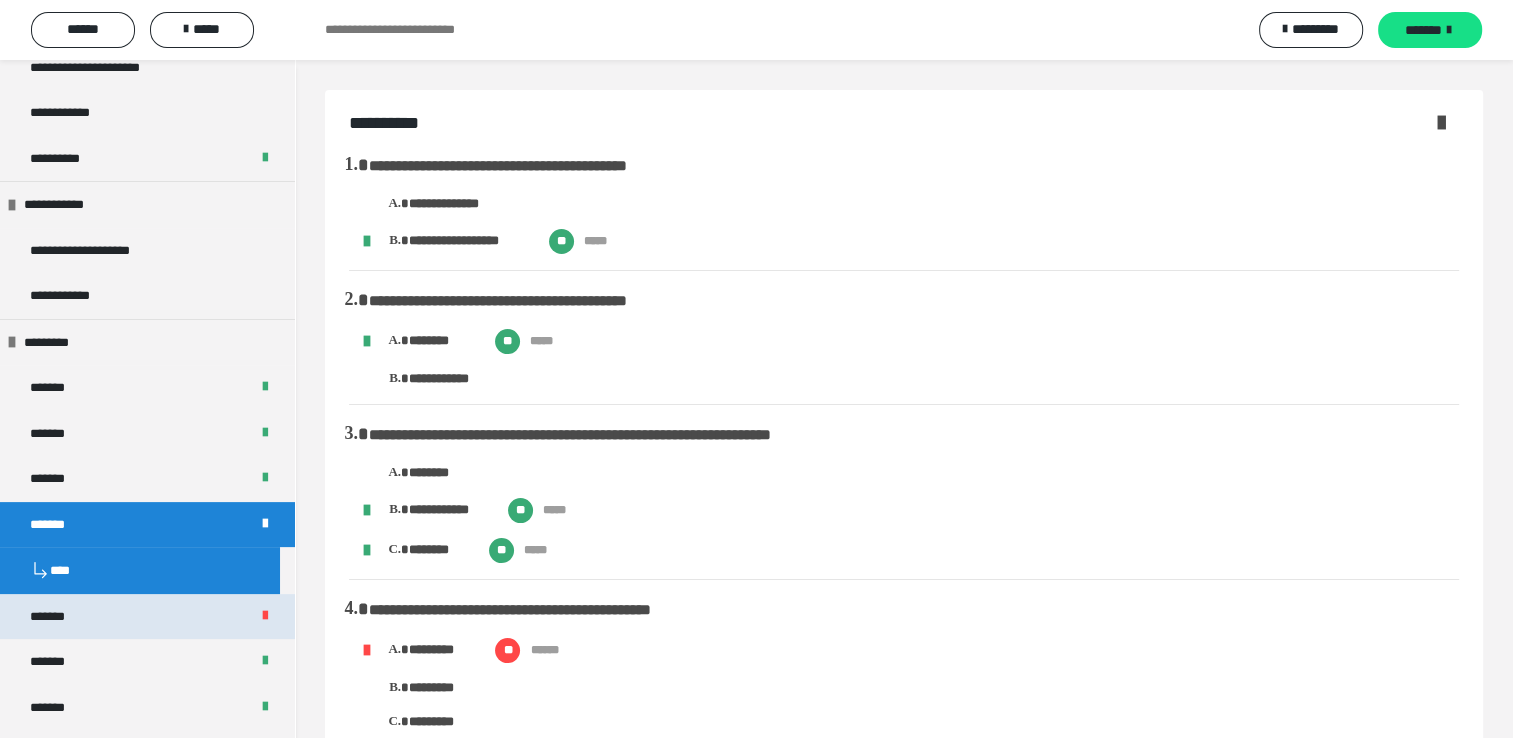 click on "*******" at bounding box center (147, 617) 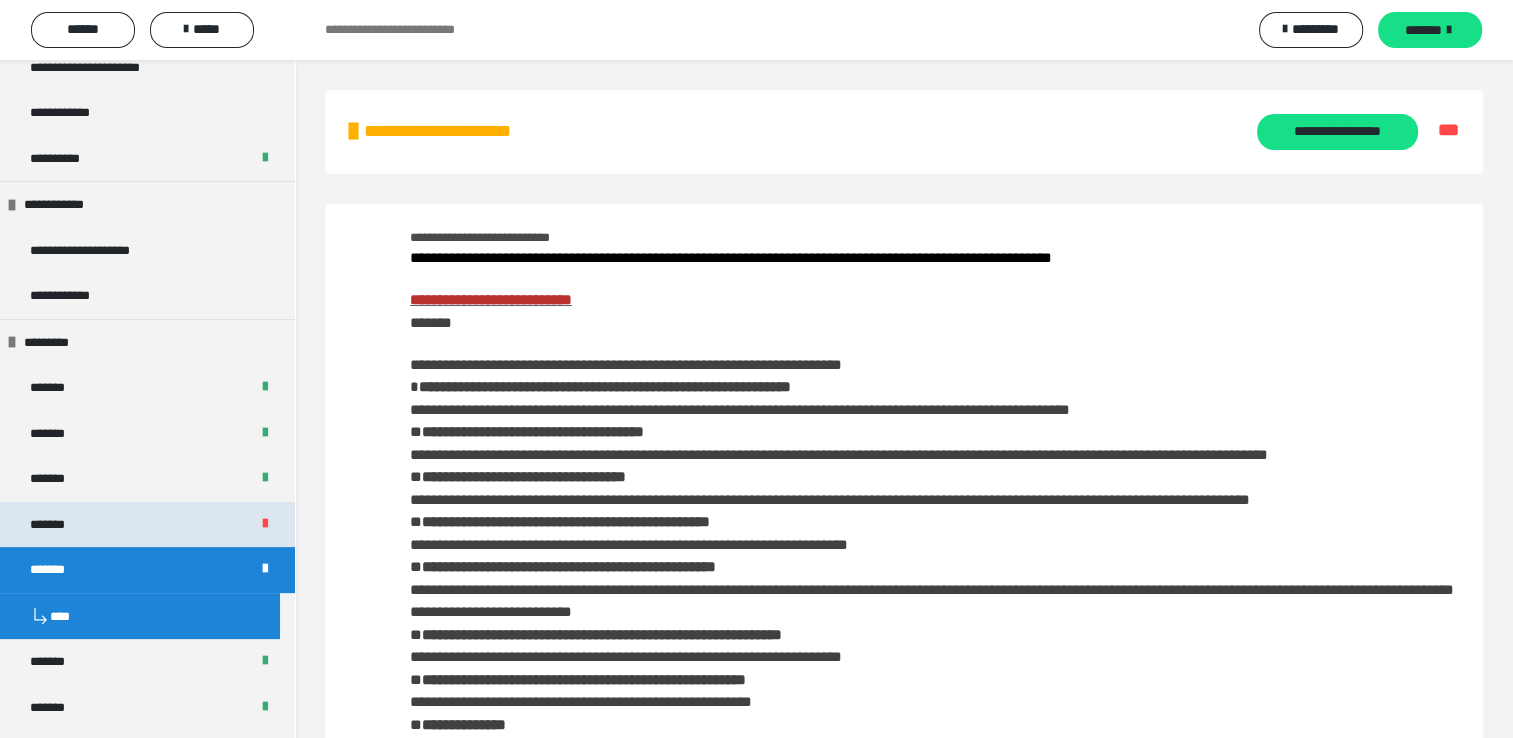 click on "*******" at bounding box center (147, 525) 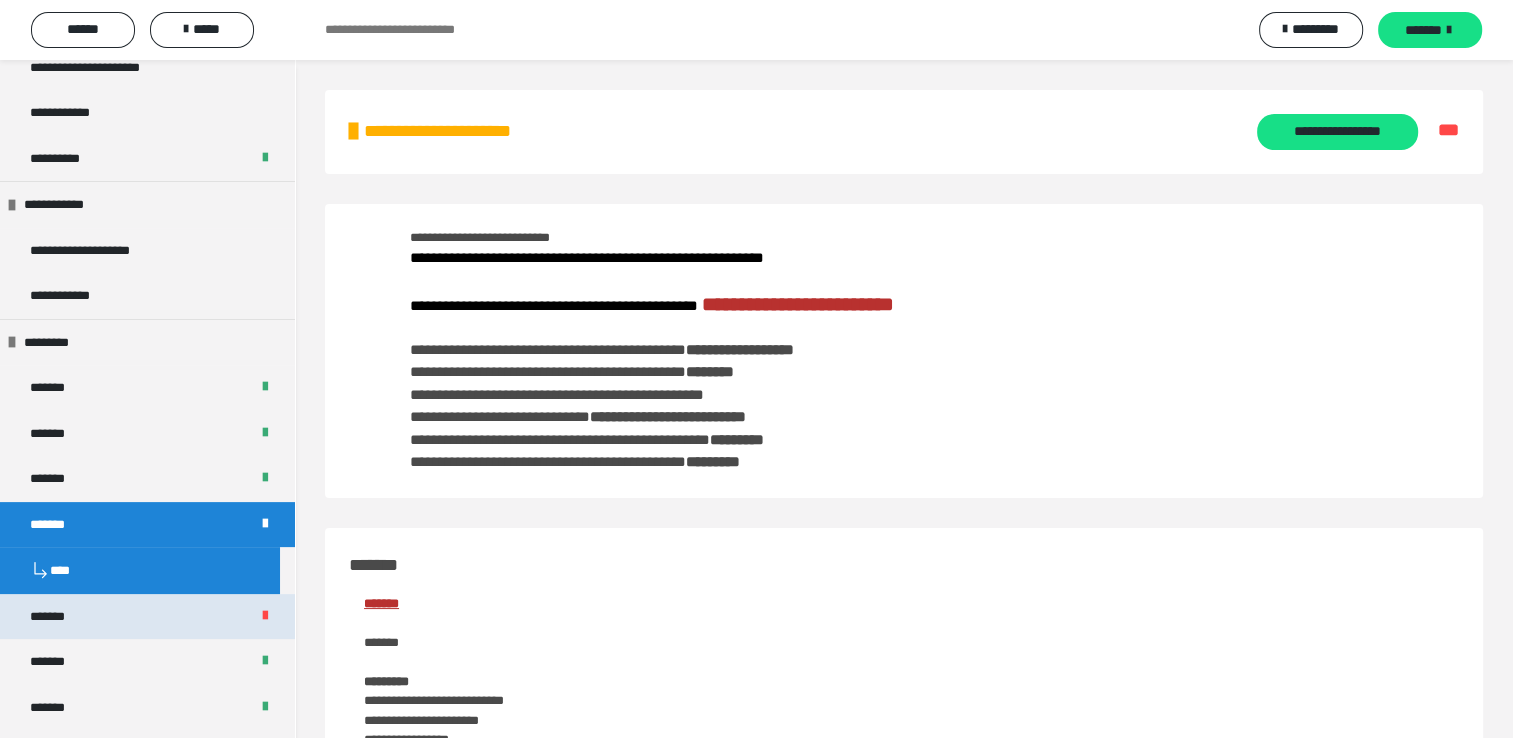 click on "*******" at bounding box center (58, 617) 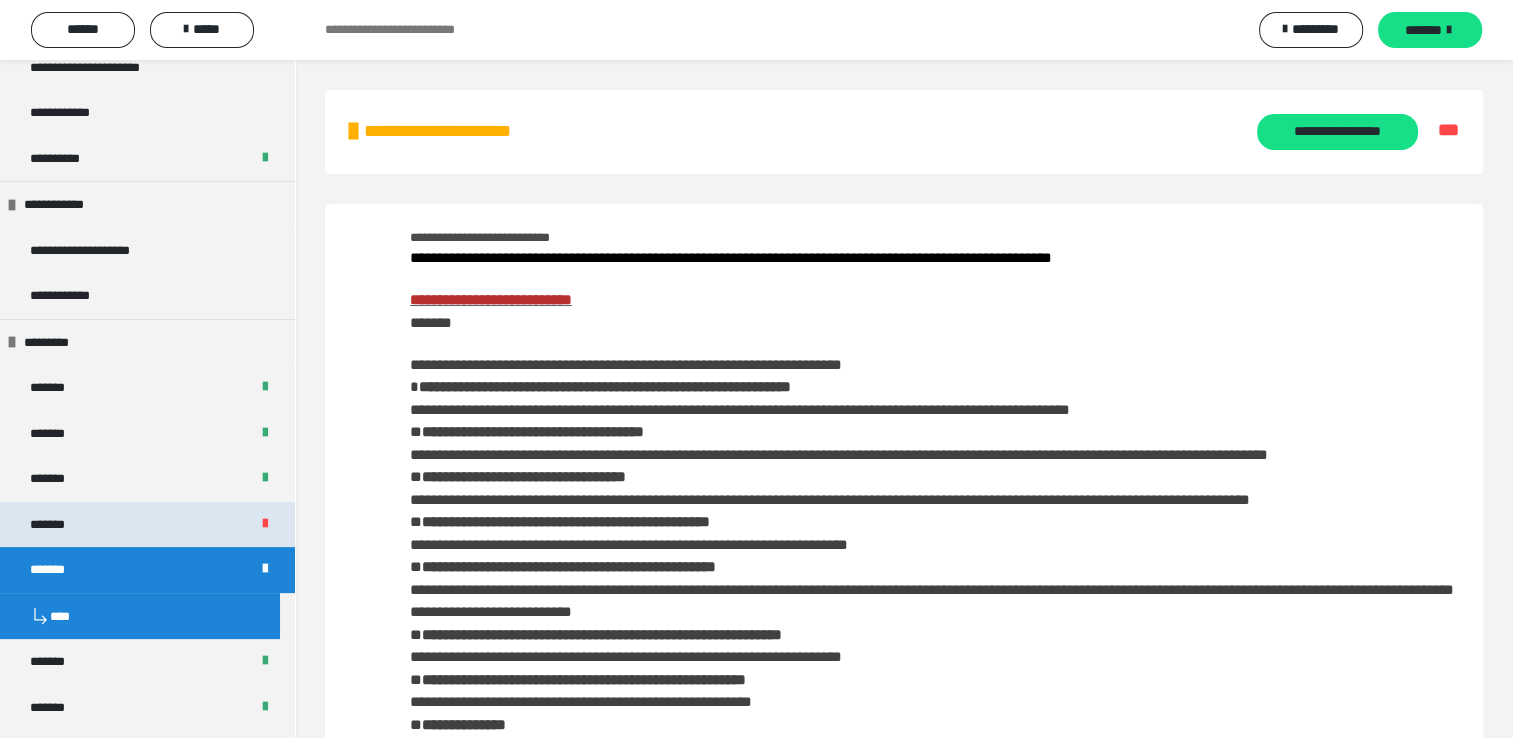click on "*******" at bounding box center (147, 525) 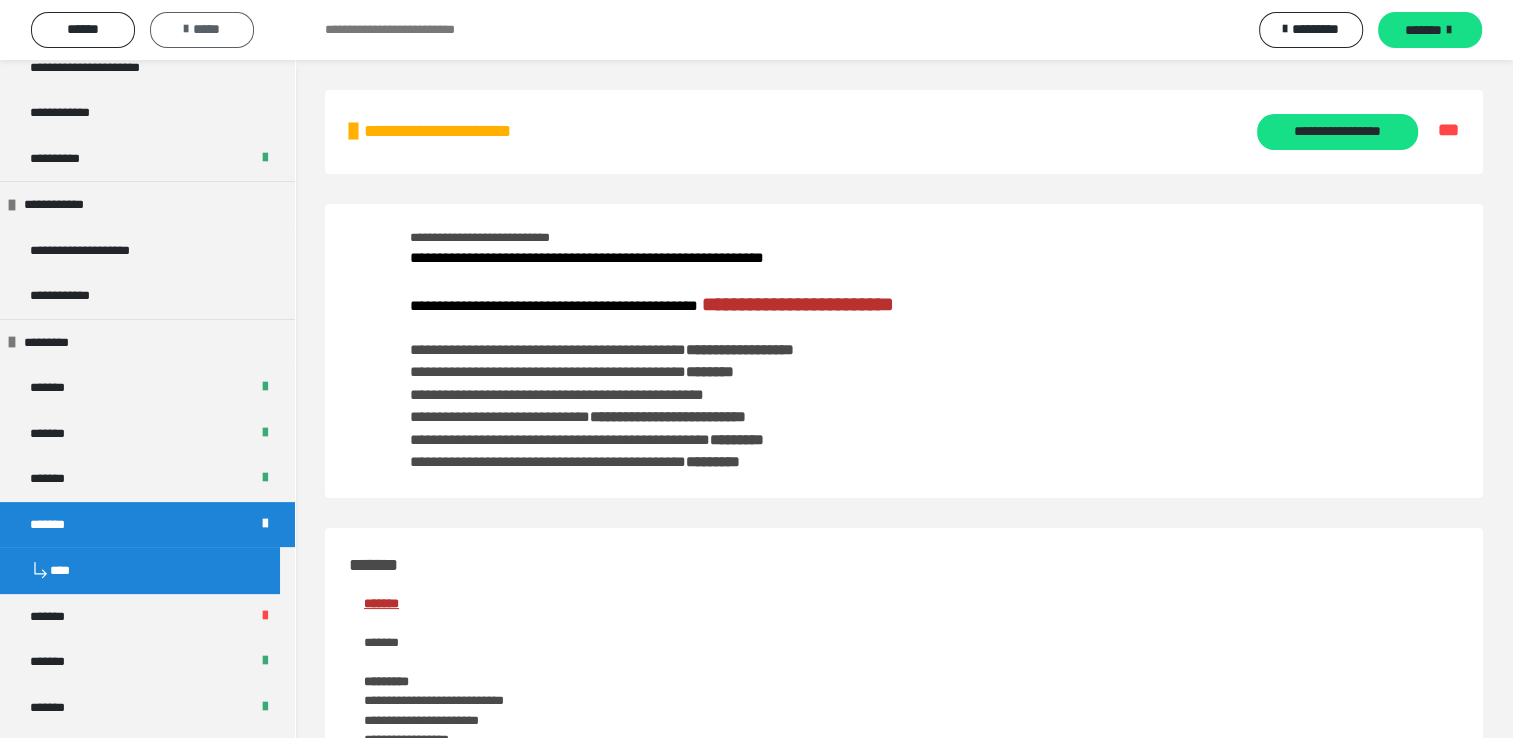 click on "*****" at bounding box center (202, 29) 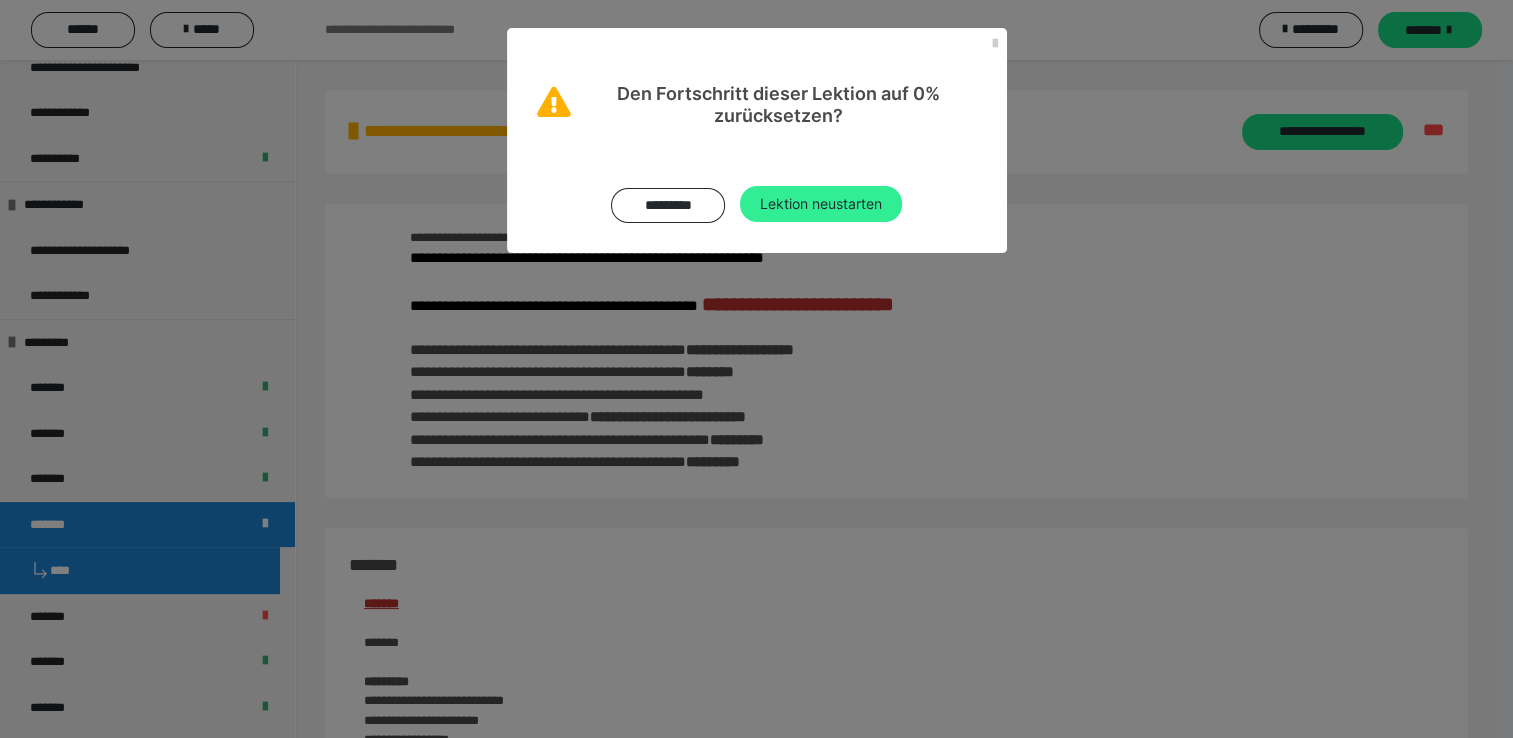click on "Lektion neustarten" at bounding box center [821, 204] 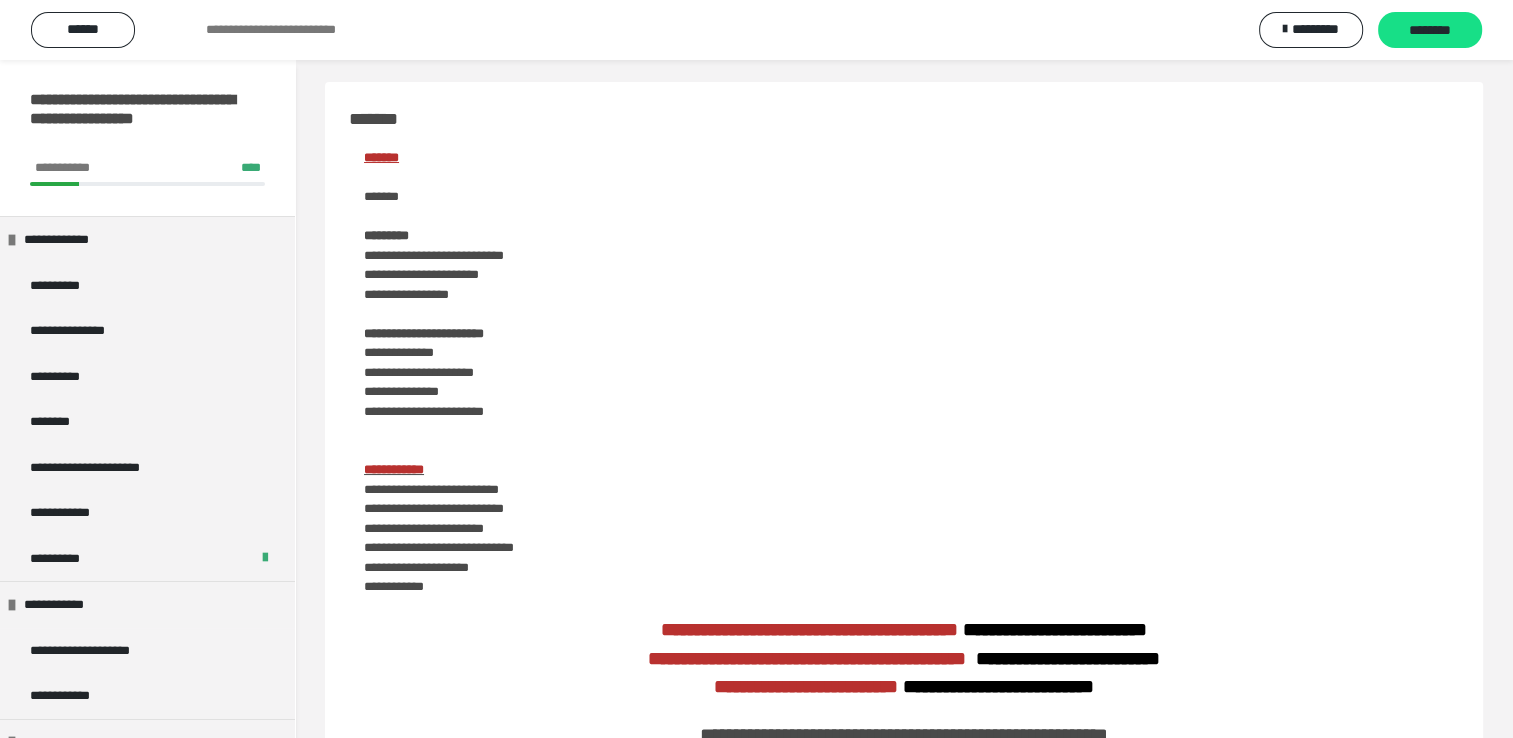 scroll, scrollTop: 0, scrollLeft: 0, axis: both 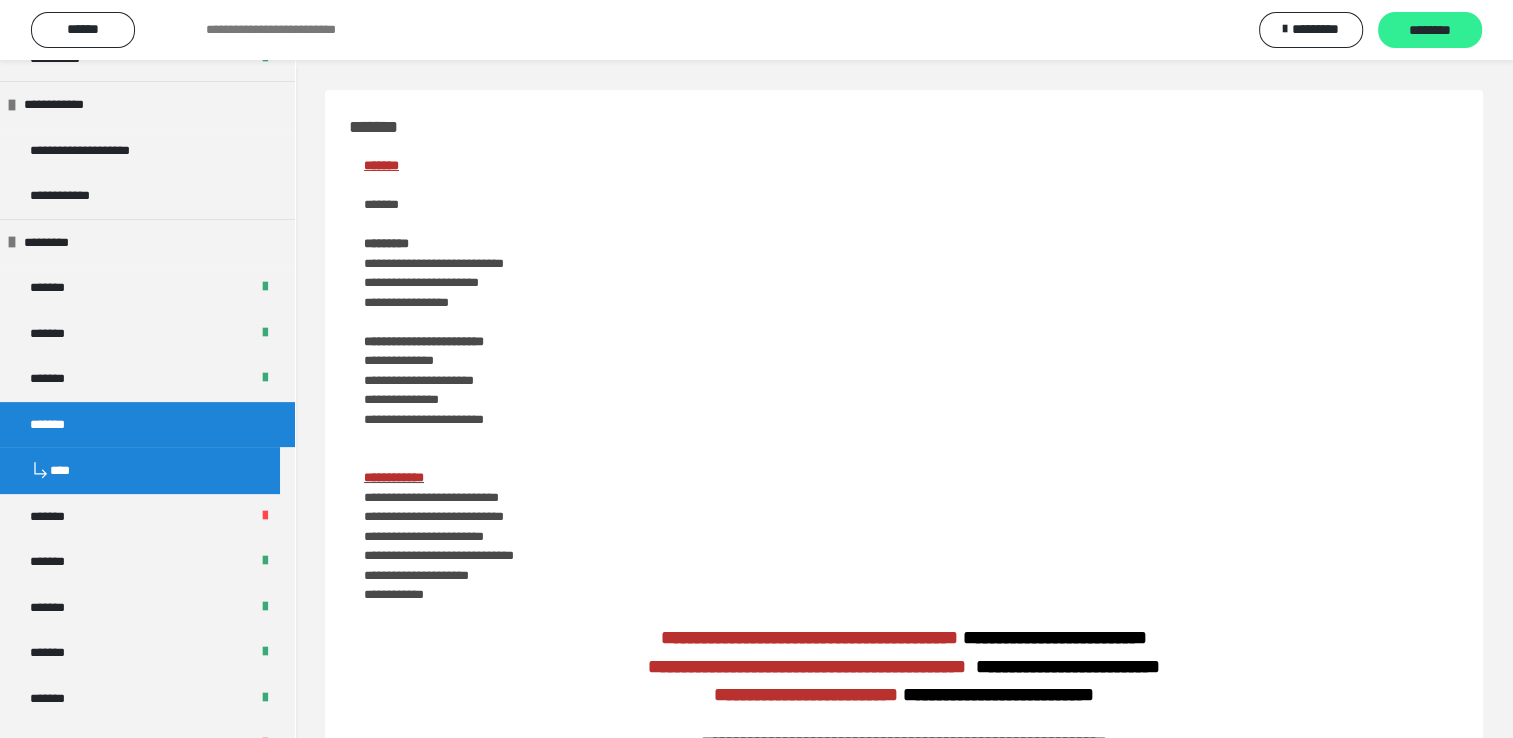 click on "********" at bounding box center [1430, 31] 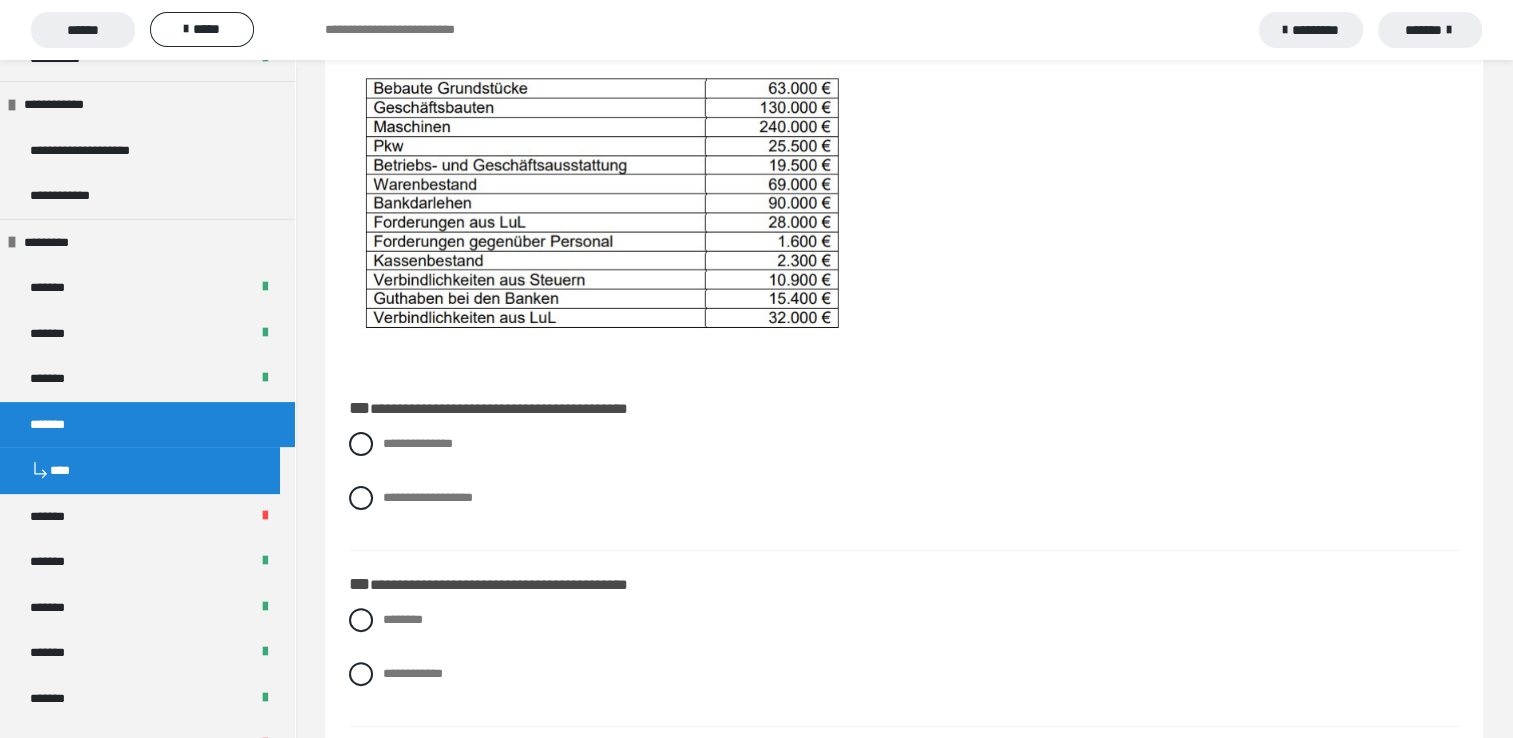 scroll, scrollTop: 400, scrollLeft: 0, axis: vertical 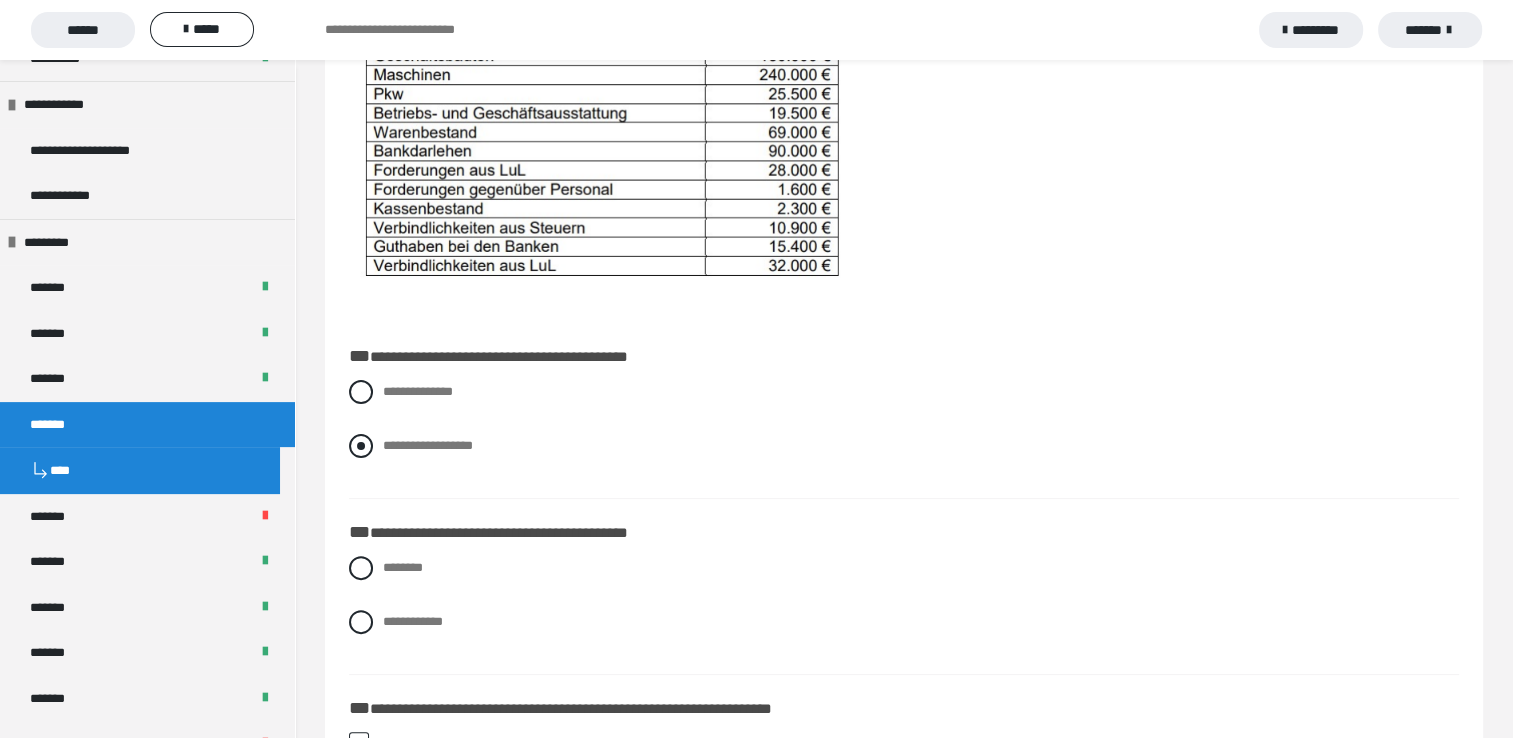 click at bounding box center [361, 446] 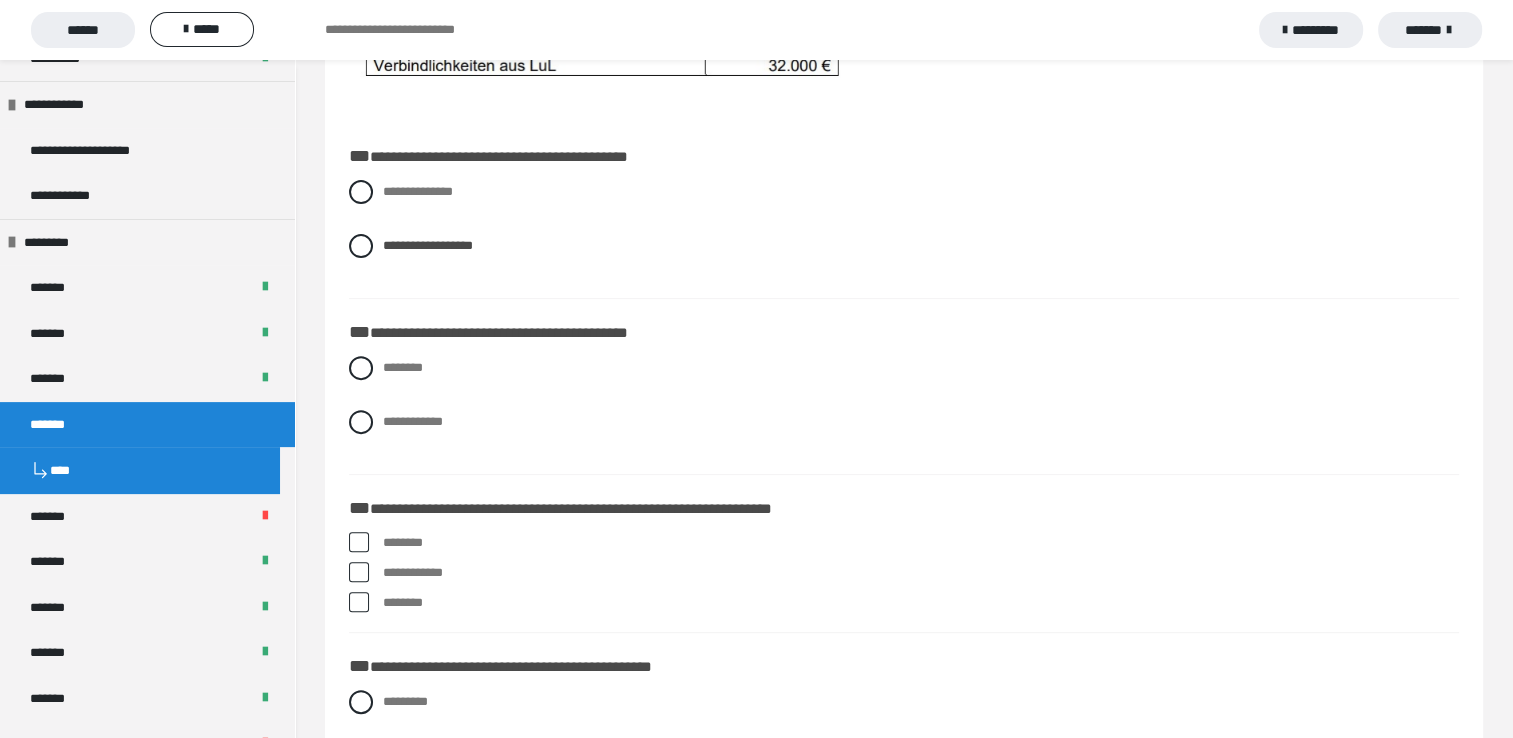 scroll, scrollTop: 700, scrollLeft: 0, axis: vertical 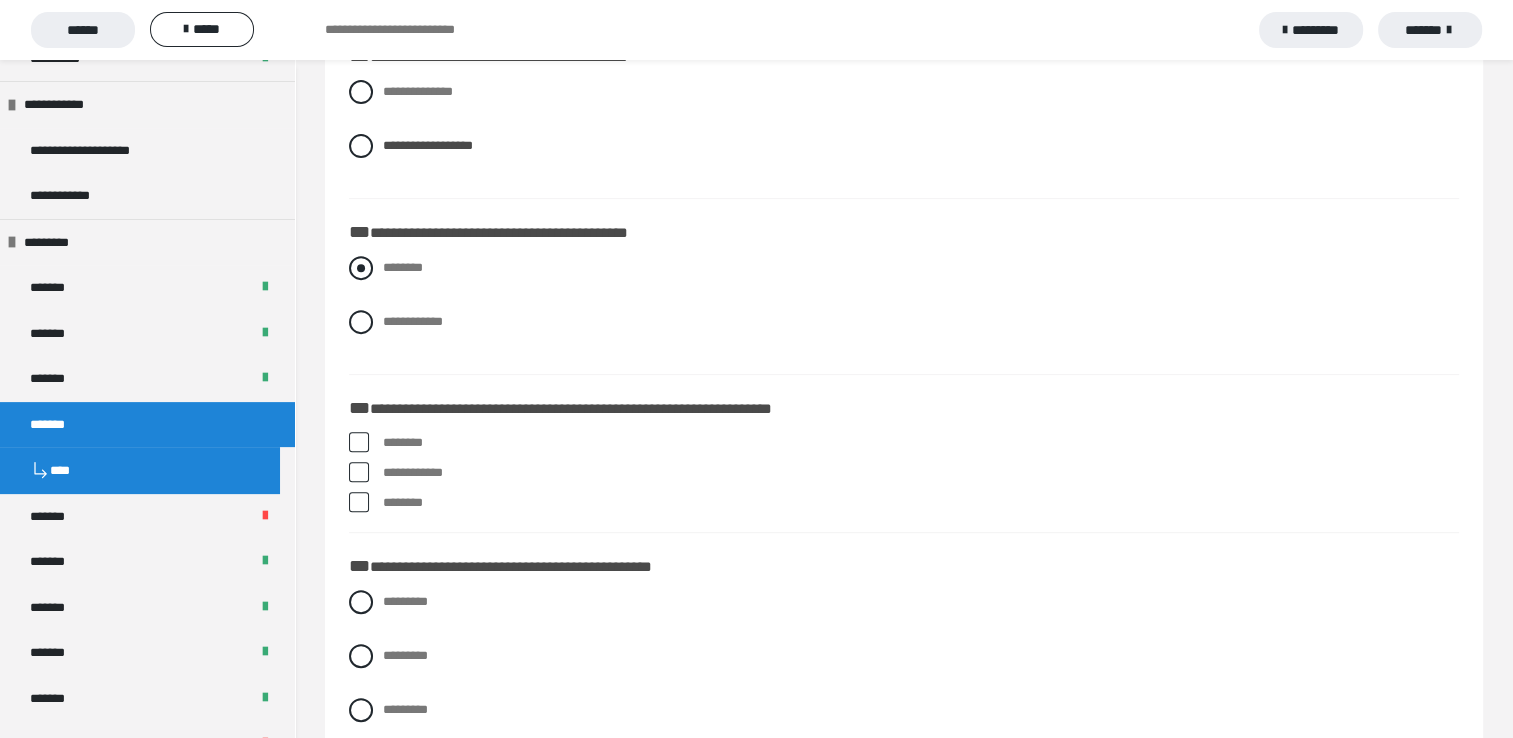 click at bounding box center [361, 268] 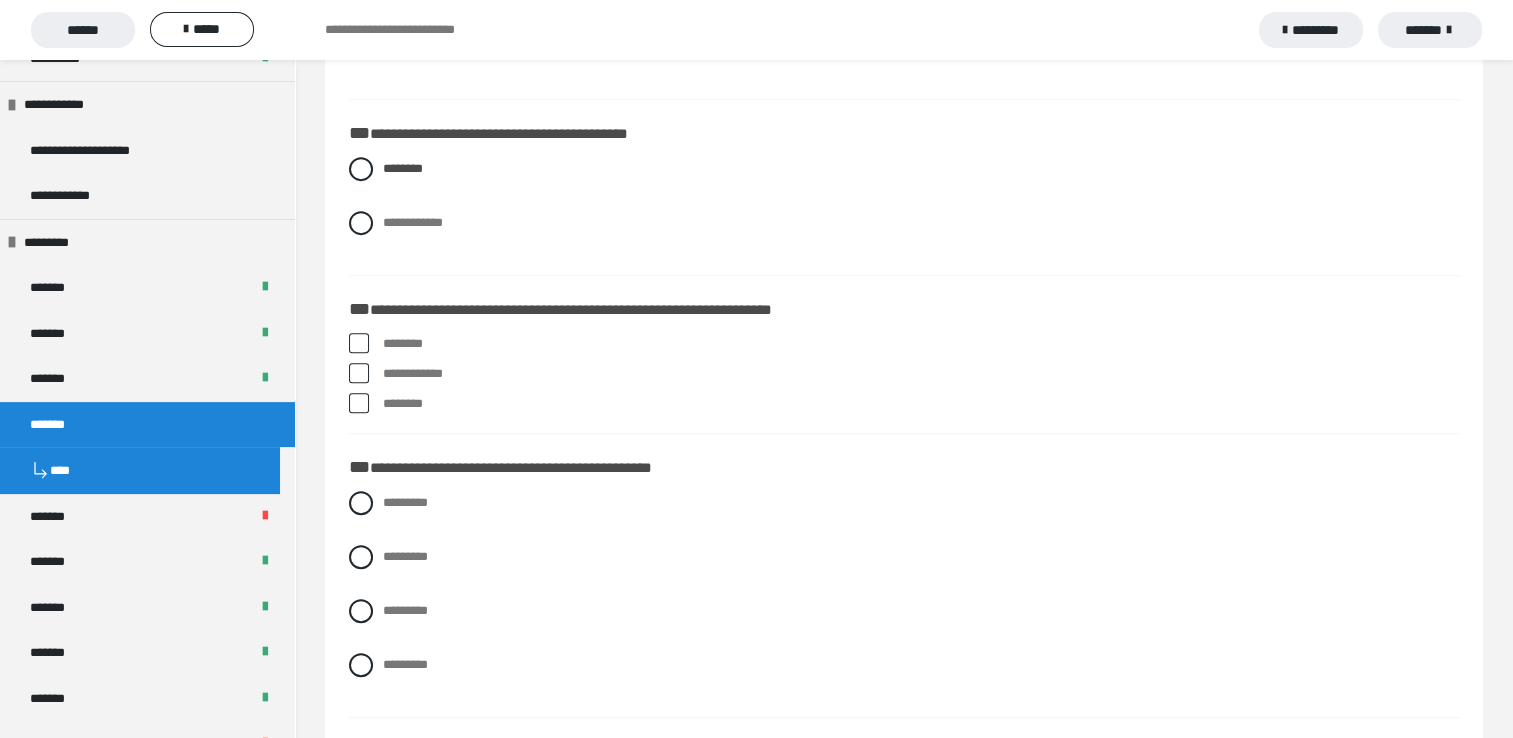 scroll, scrollTop: 800, scrollLeft: 0, axis: vertical 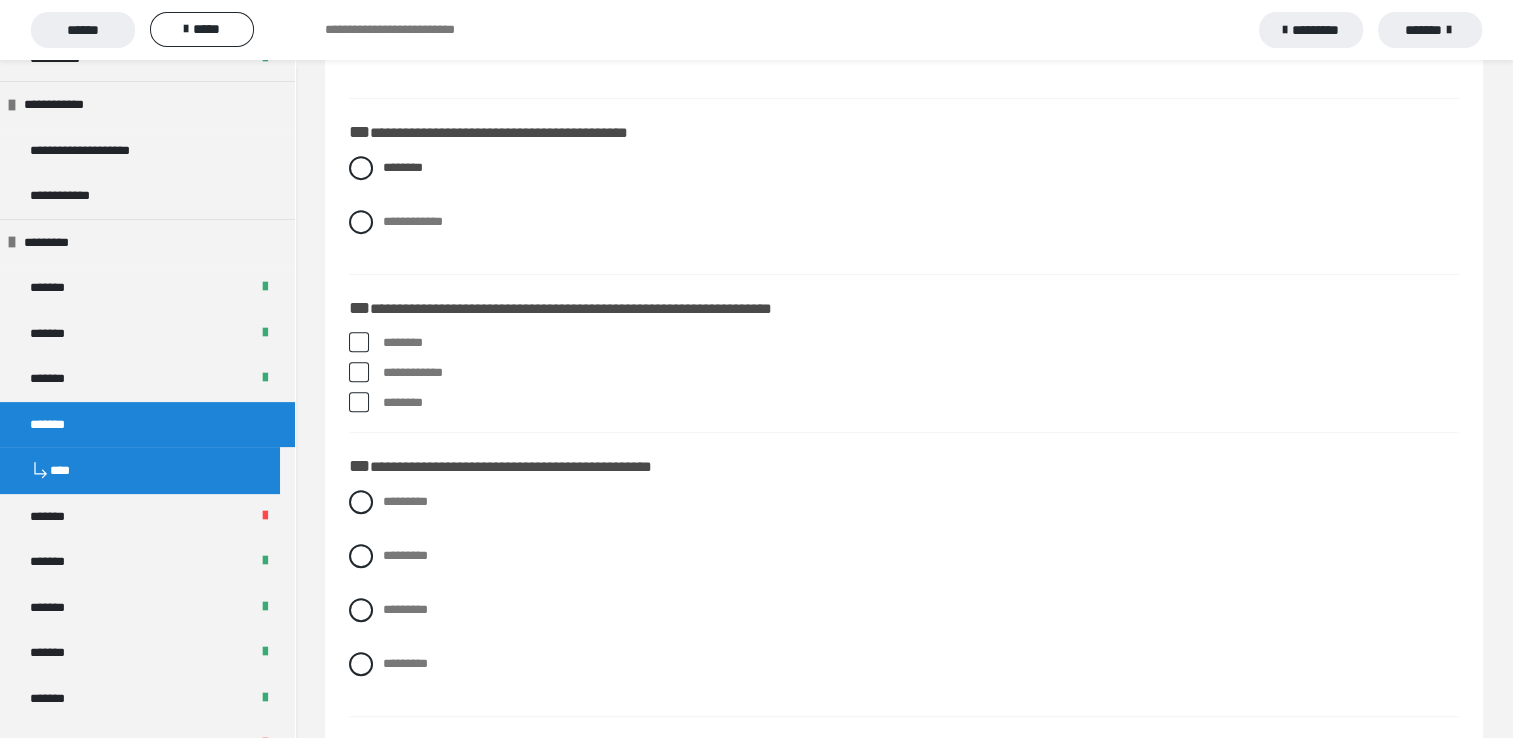 click at bounding box center [359, 372] 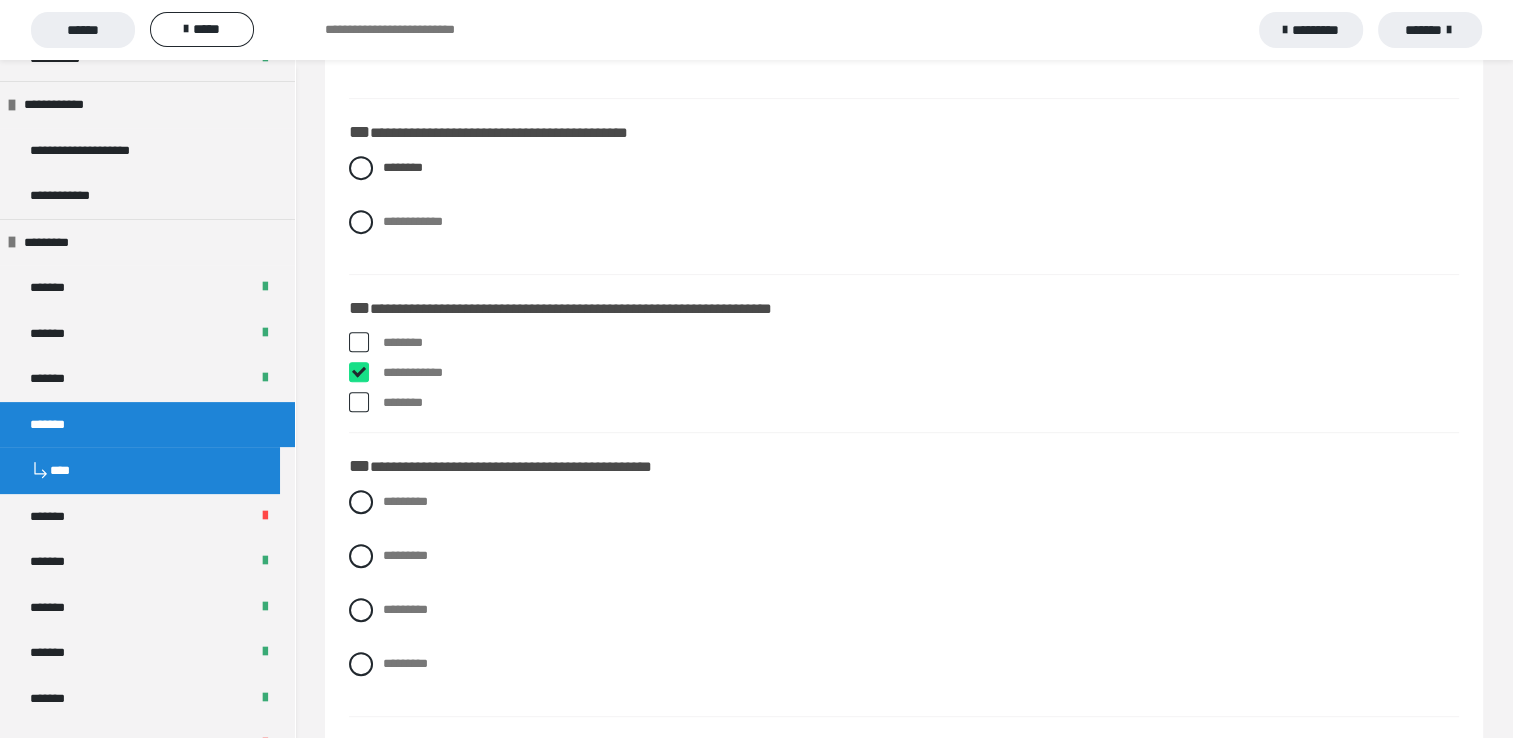checkbox on "****" 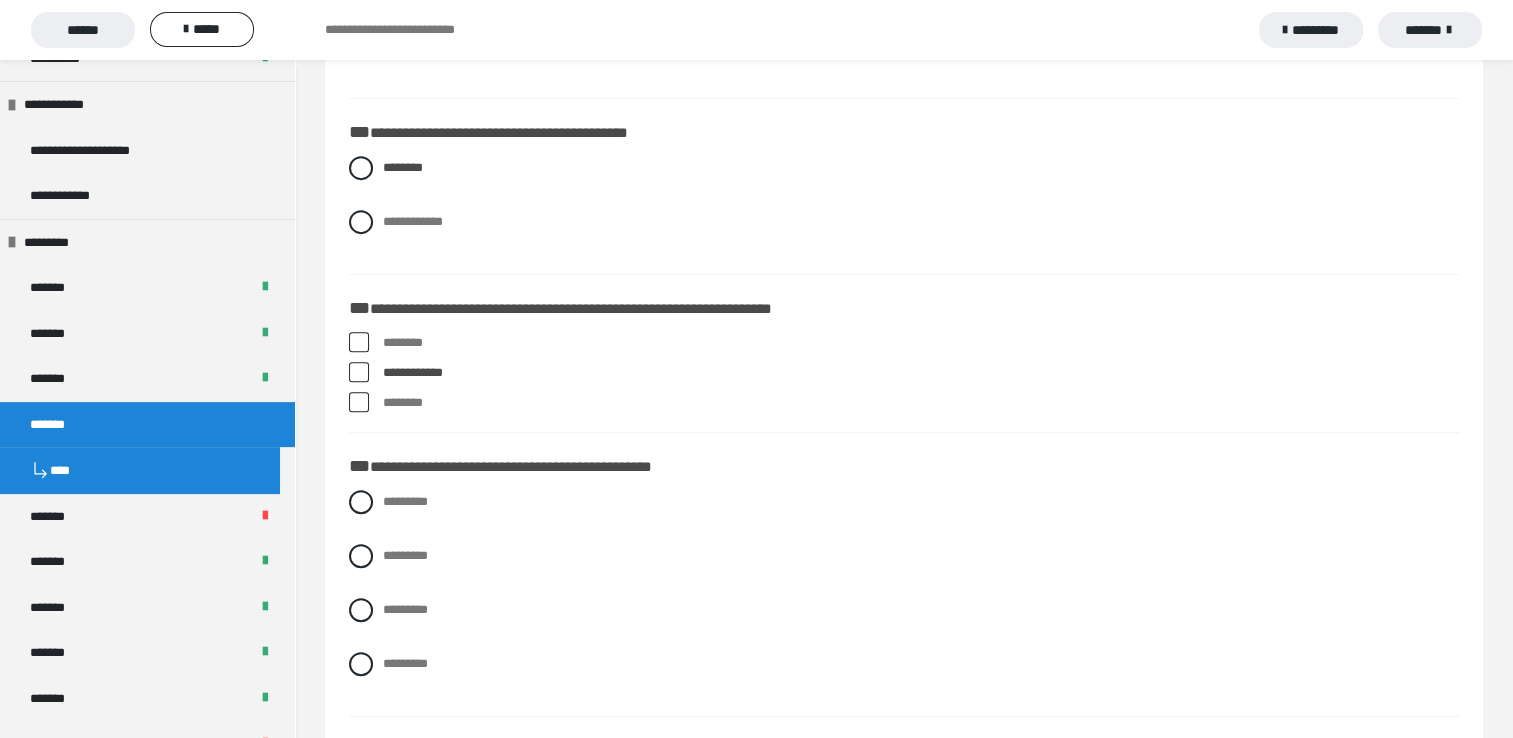 click at bounding box center (359, 402) 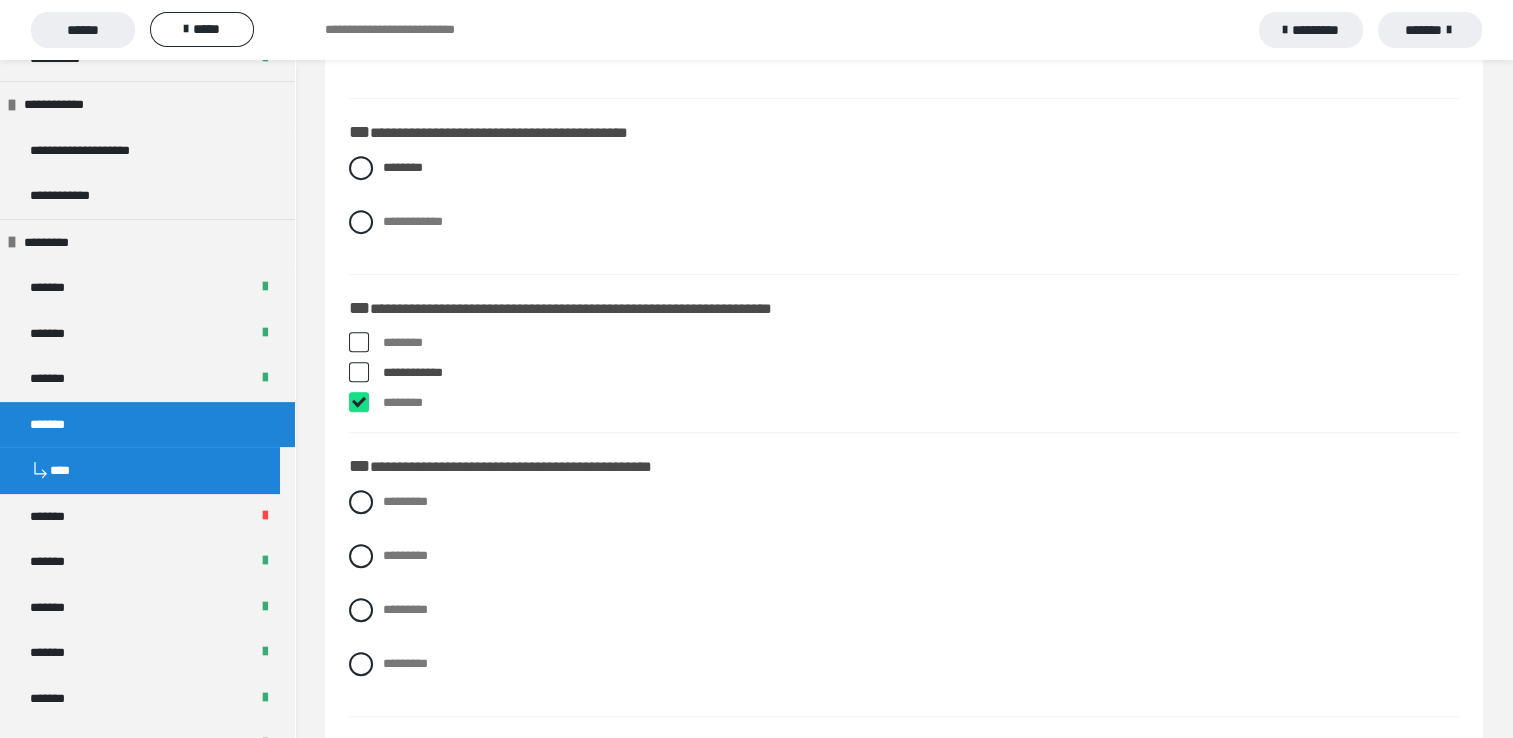 checkbox on "****" 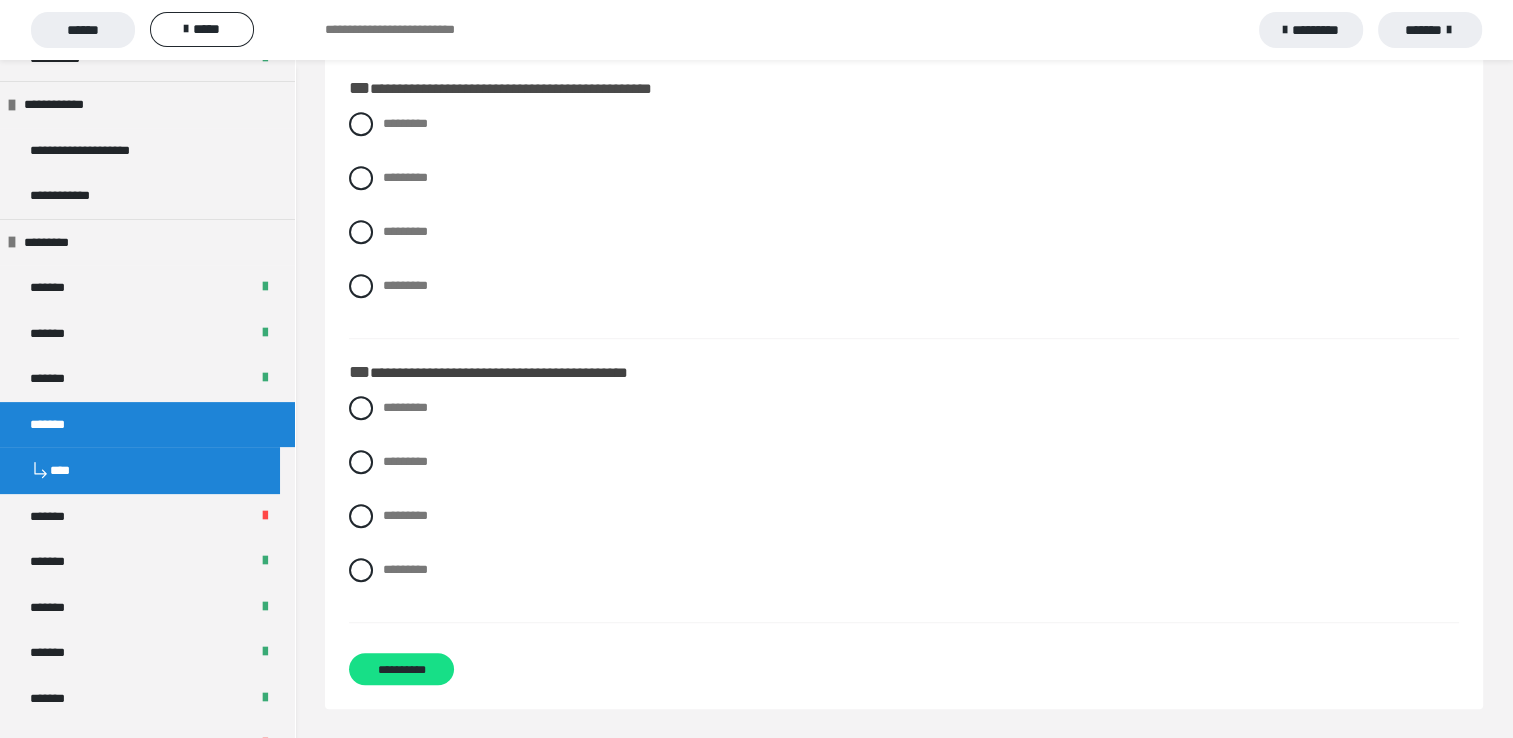 scroll, scrollTop: 1078, scrollLeft: 0, axis: vertical 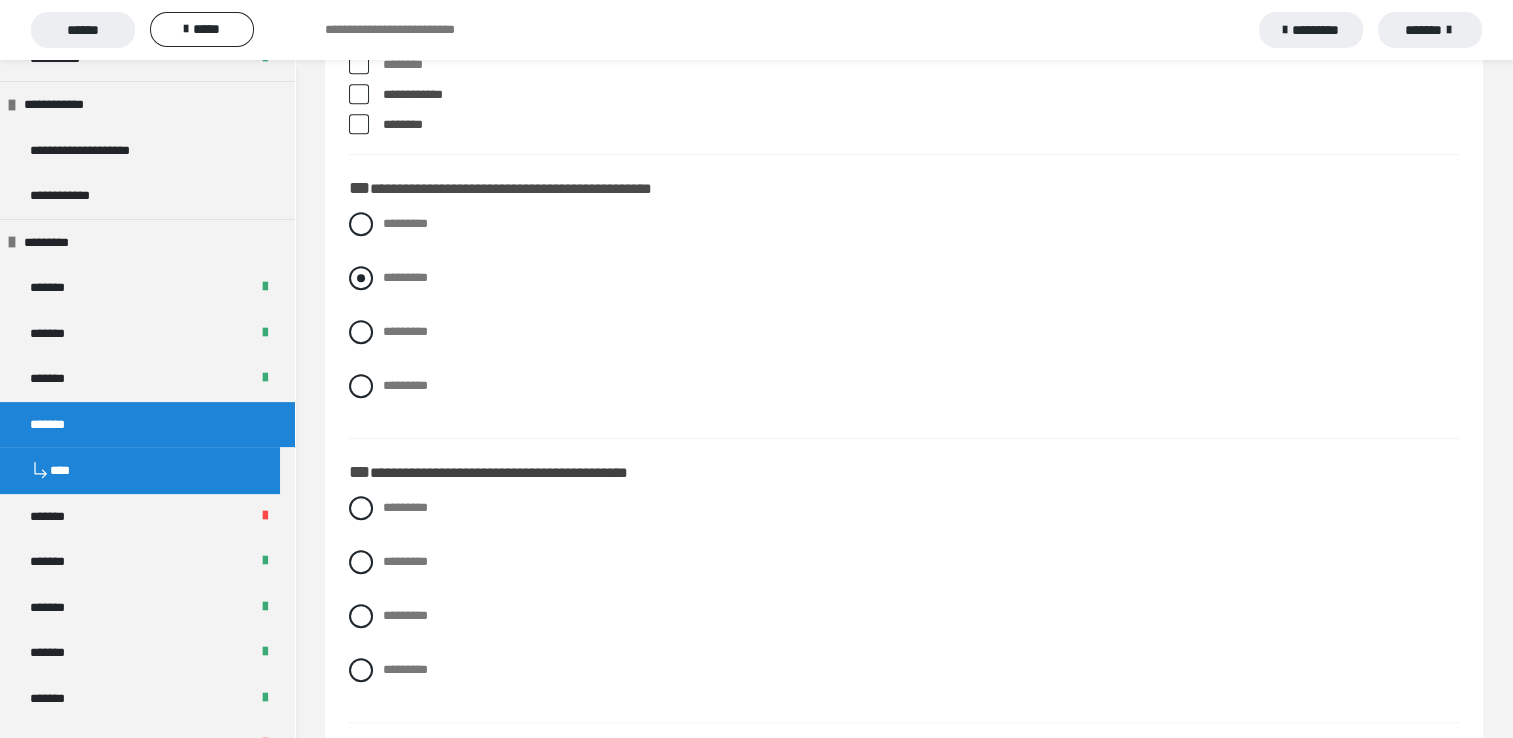 click at bounding box center [361, 278] 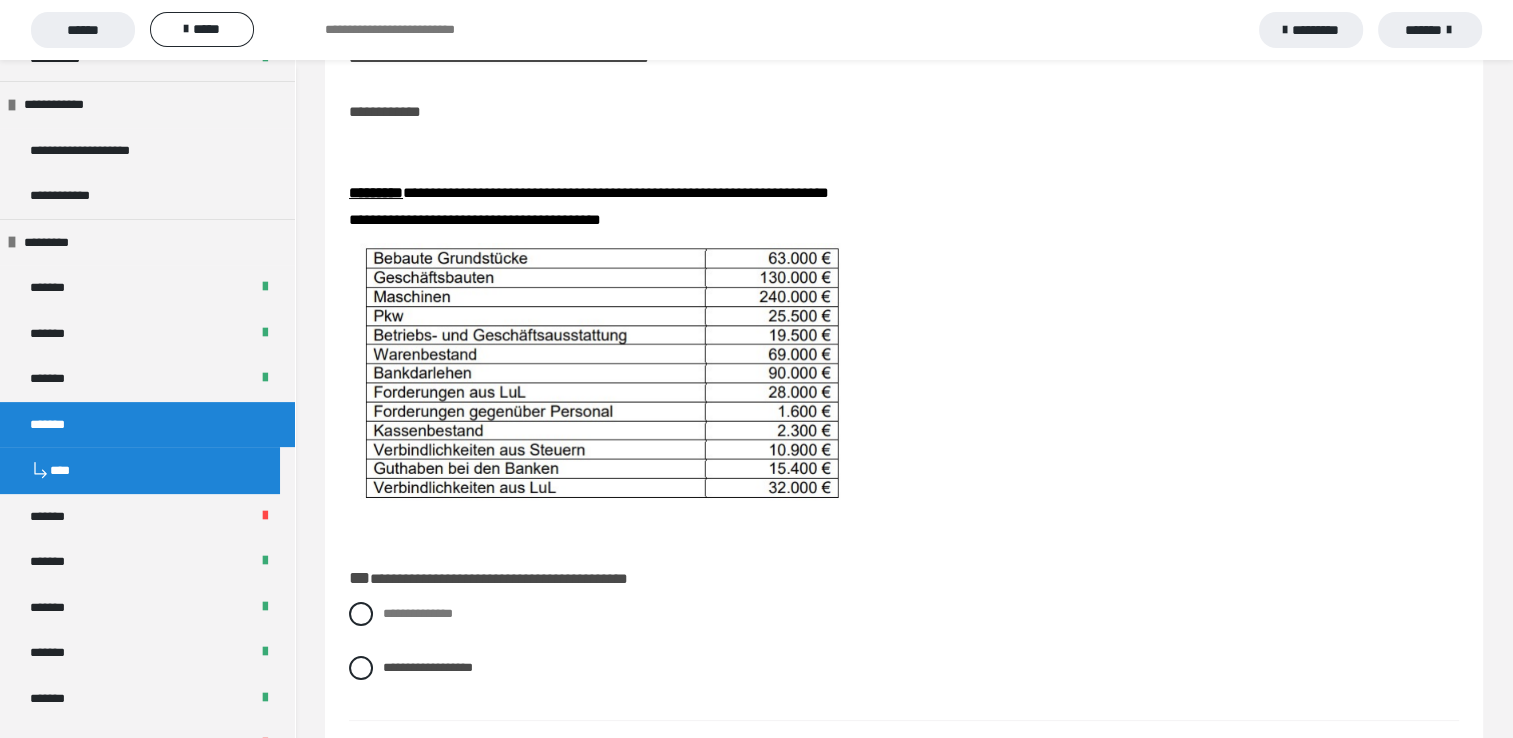 scroll, scrollTop: 78, scrollLeft: 0, axis: vertical 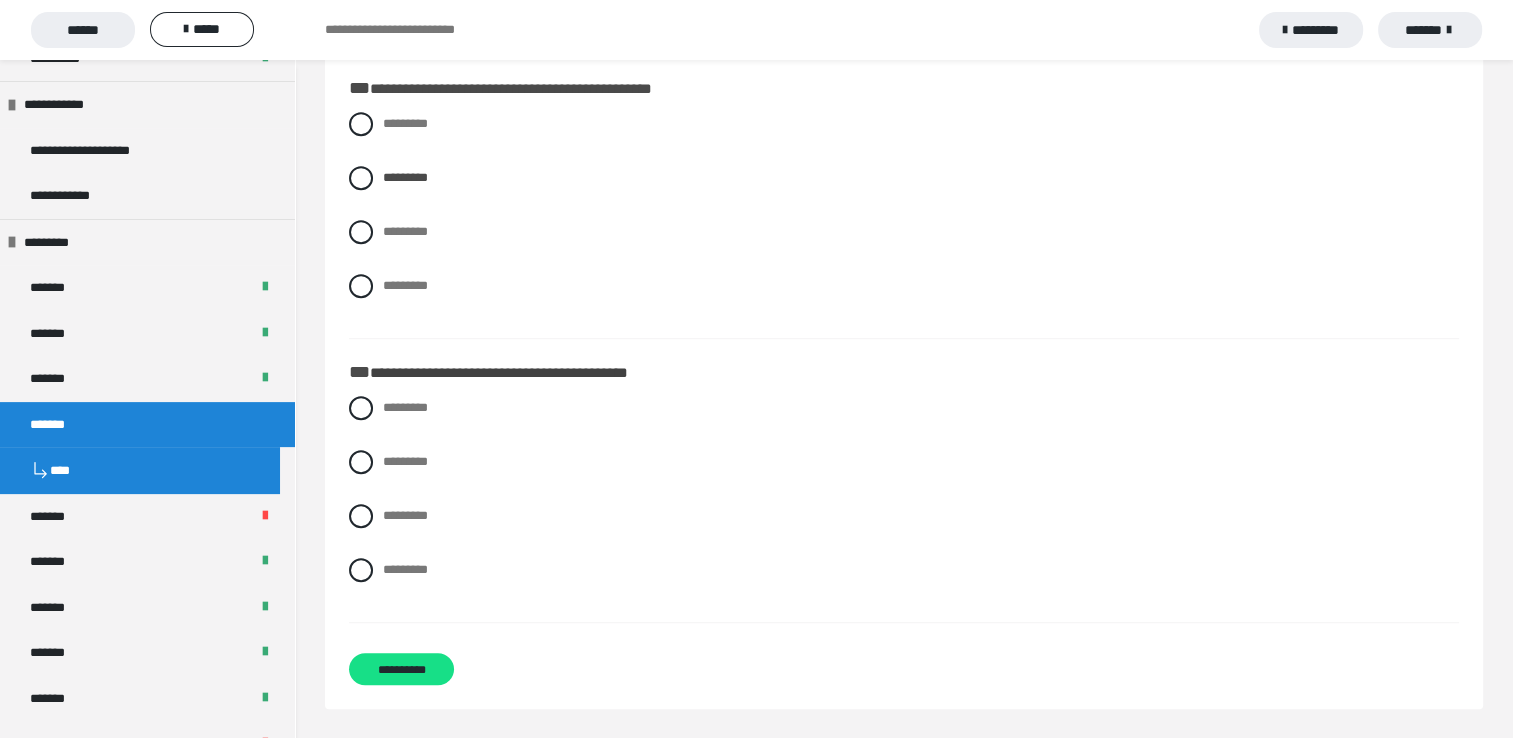click on "**********" at bounding box center [904, -190] 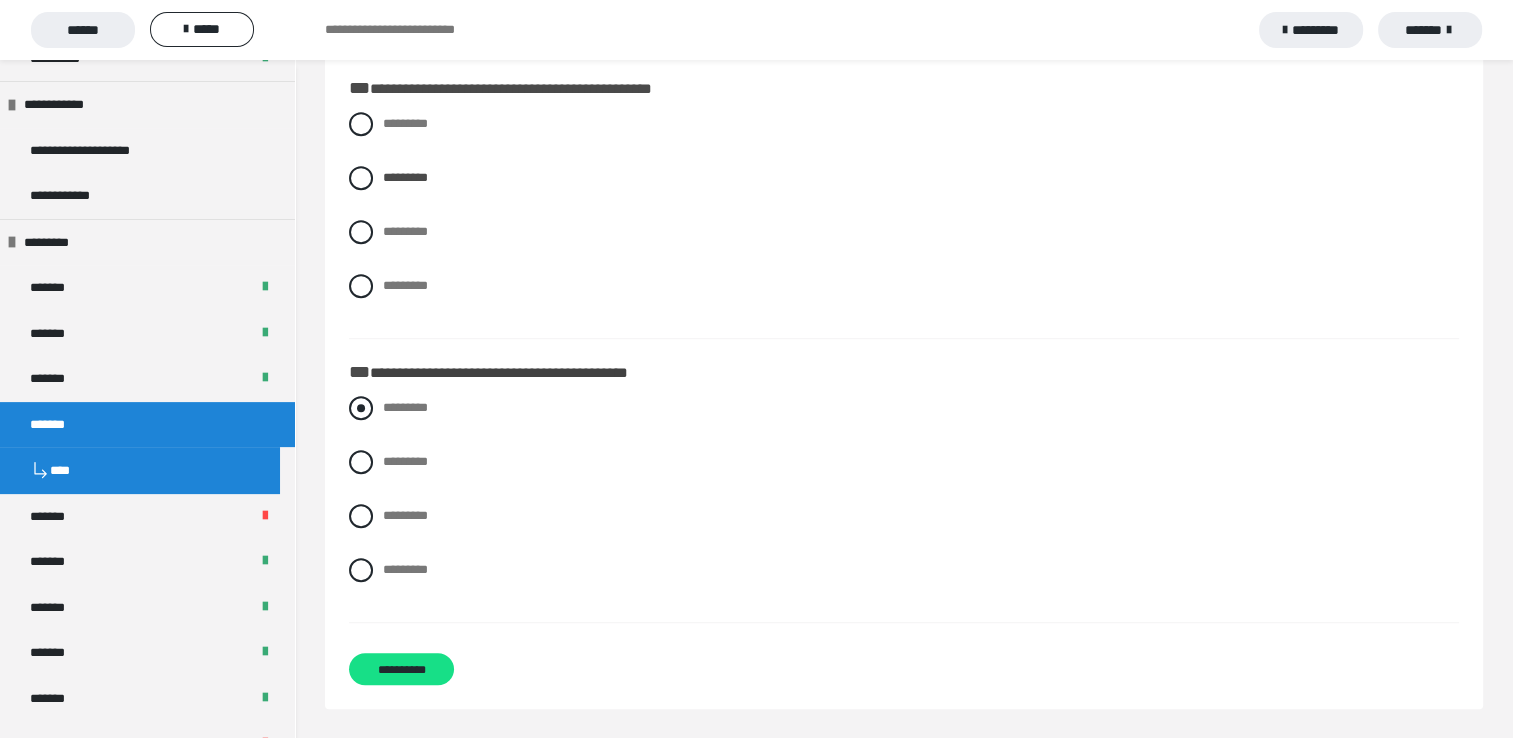 click at bounding box center [361, 408] 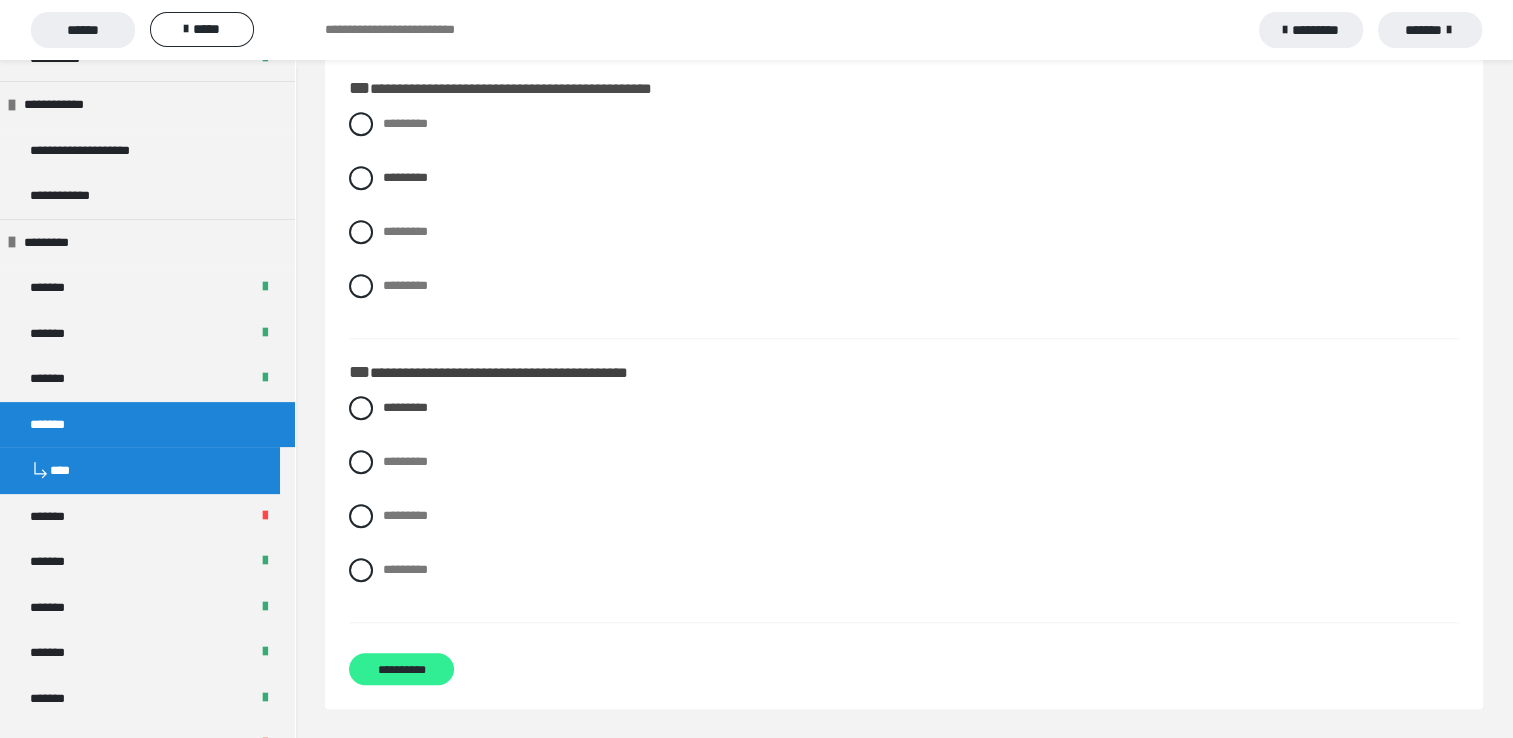 click on "**********" at bounding box center [401, 669] 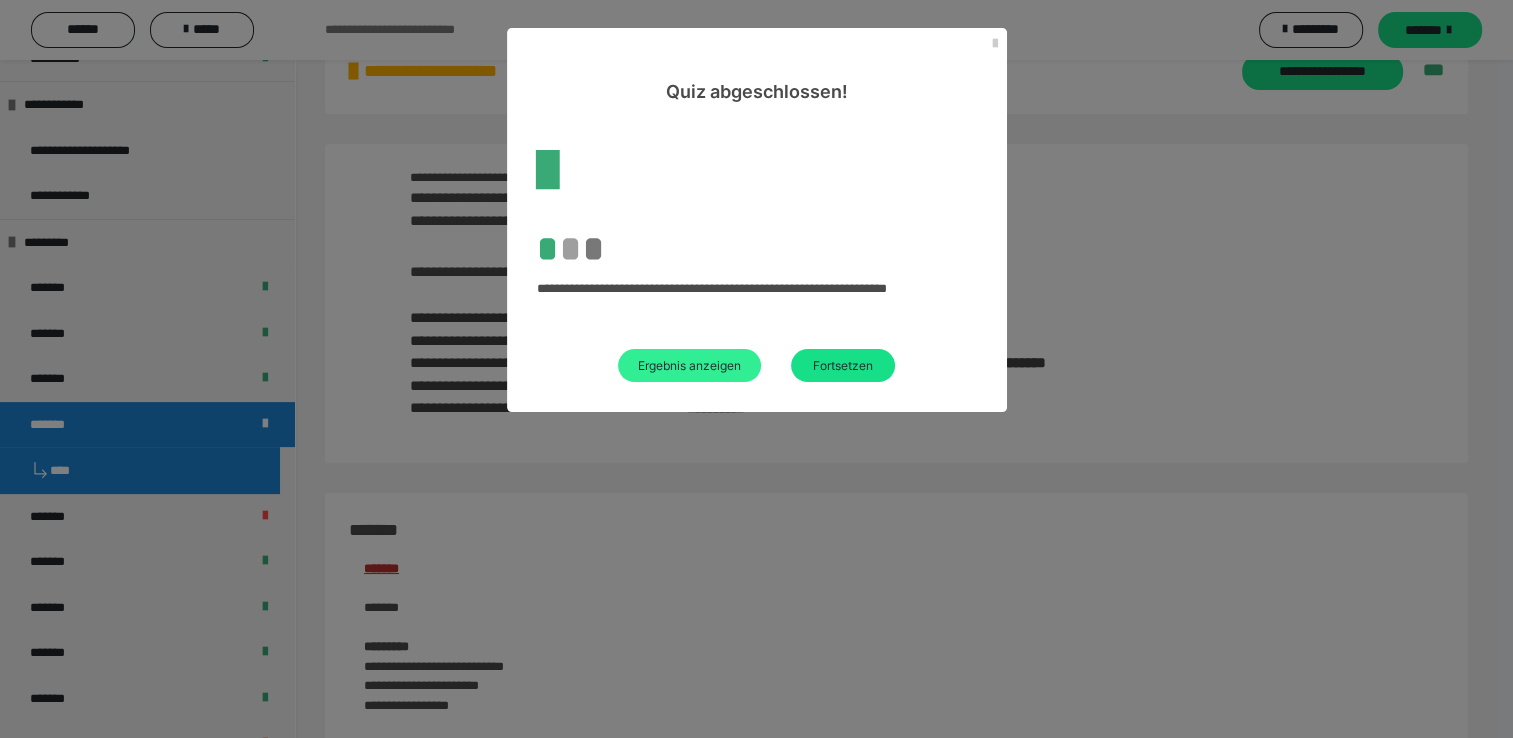 scroll, scrollTop: 1178, scrollLeft: 0, axis: vertical 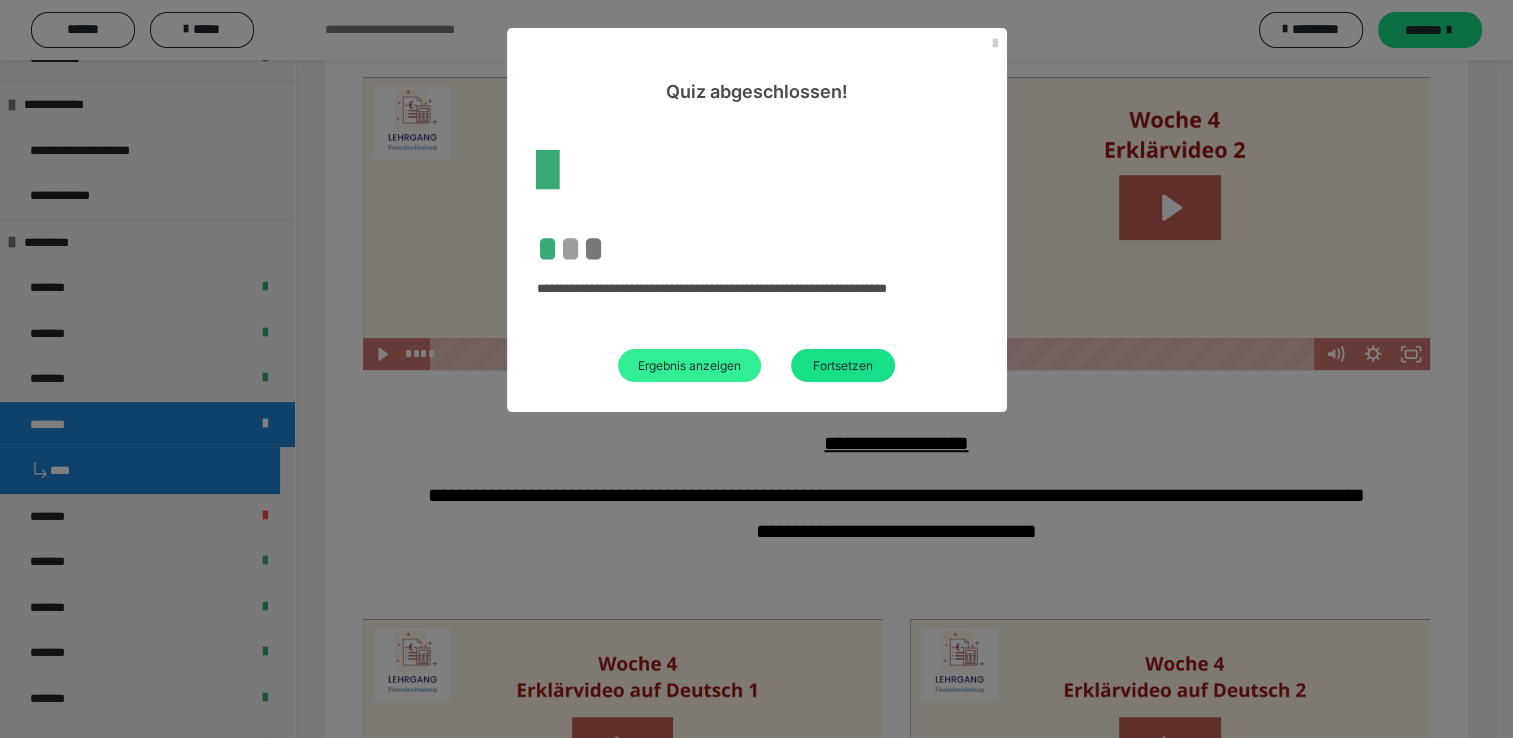 click on "Ergebnis anzeigen" at bounding box center (689, 365) 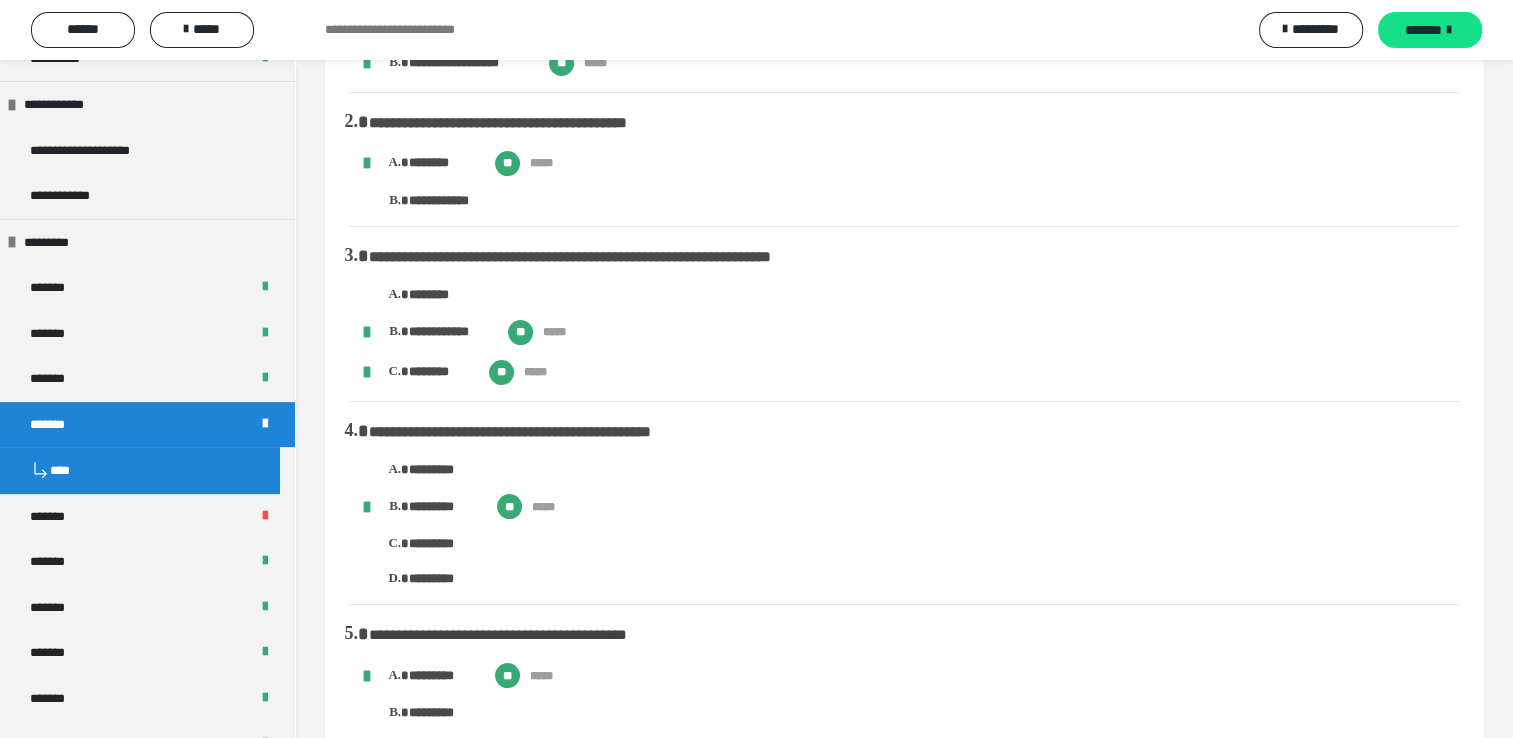 scroll, scrollTop: 0, scrollLeft: 0, axis: both 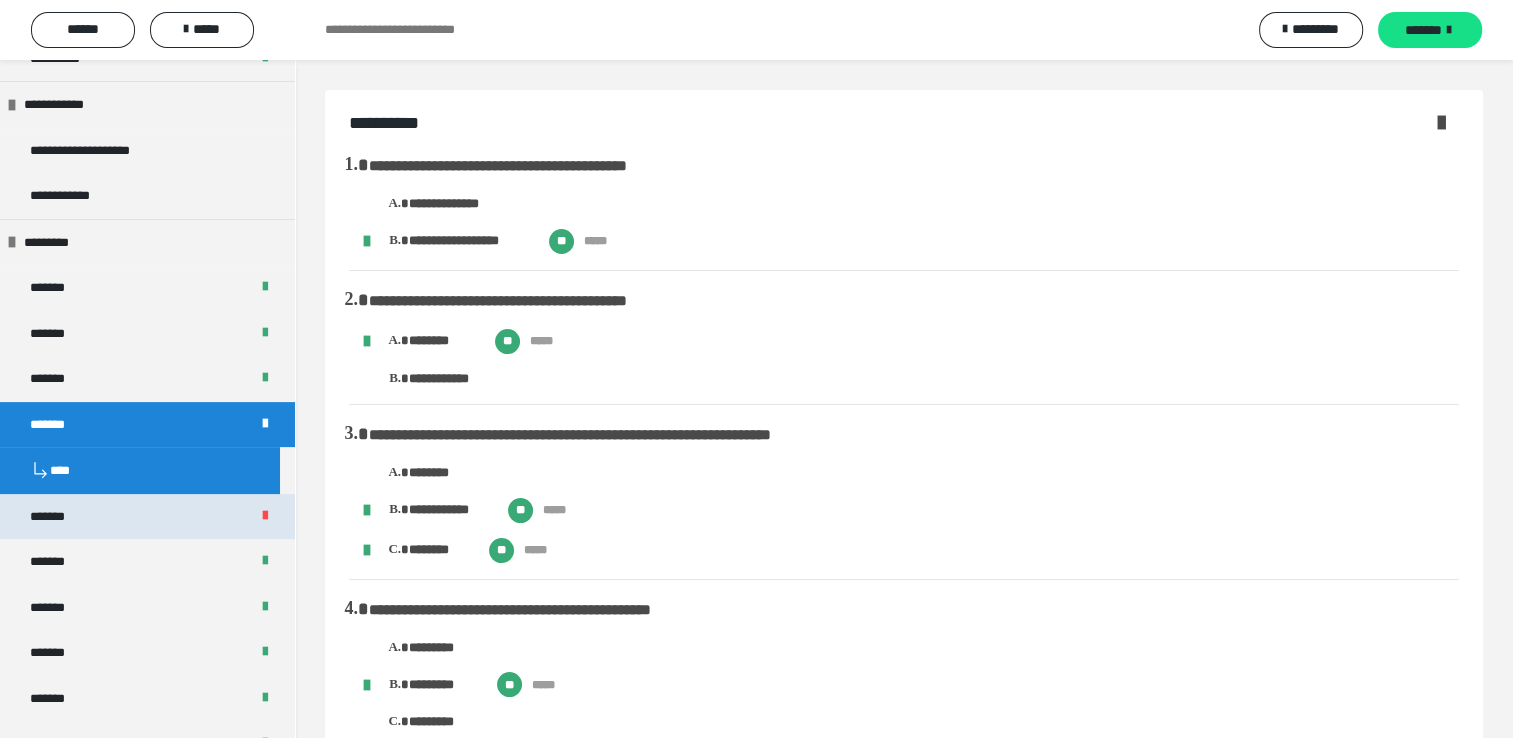 click on "*******" at bounding box center [147, 517] 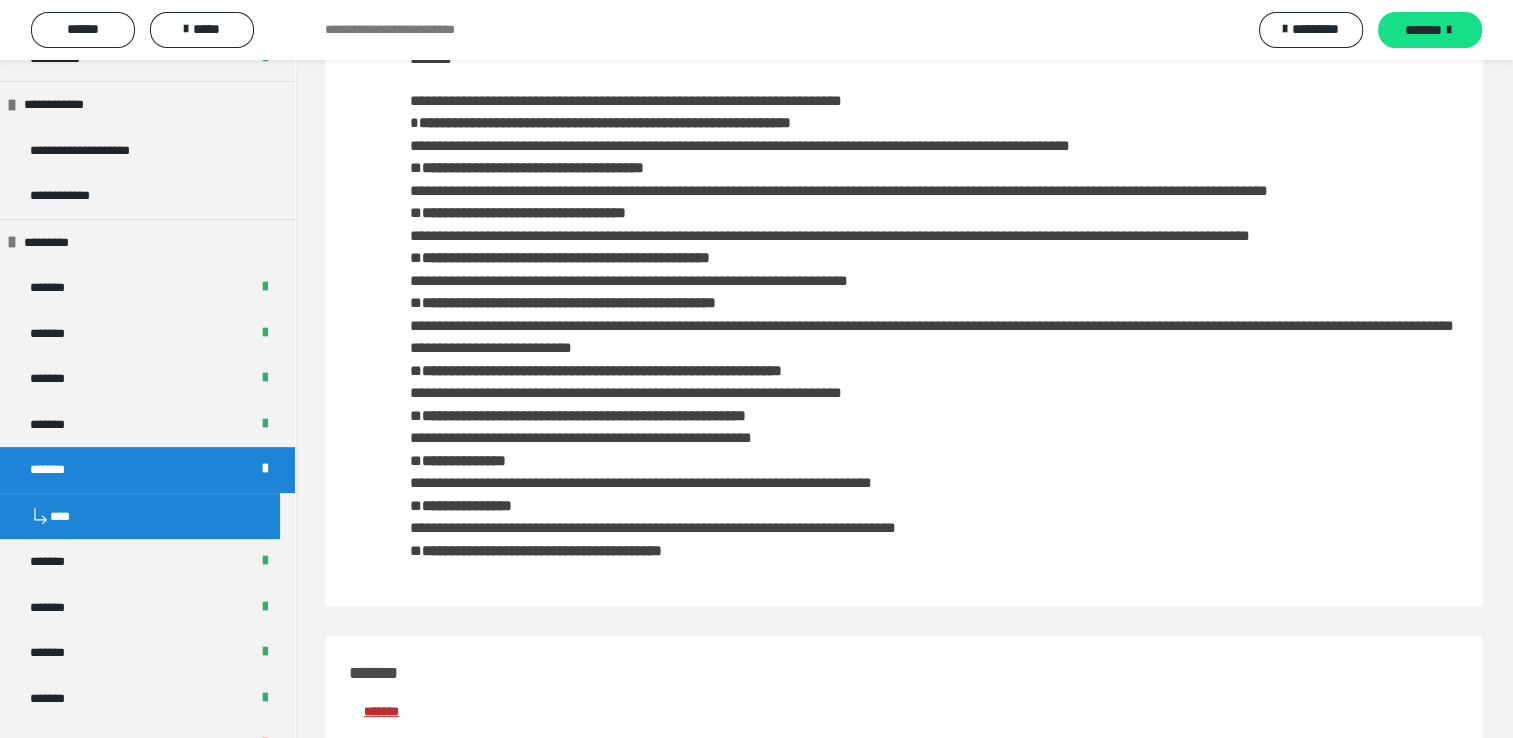 scroll, scrollTop: 300, scrollLeft: 0, axis: vertical 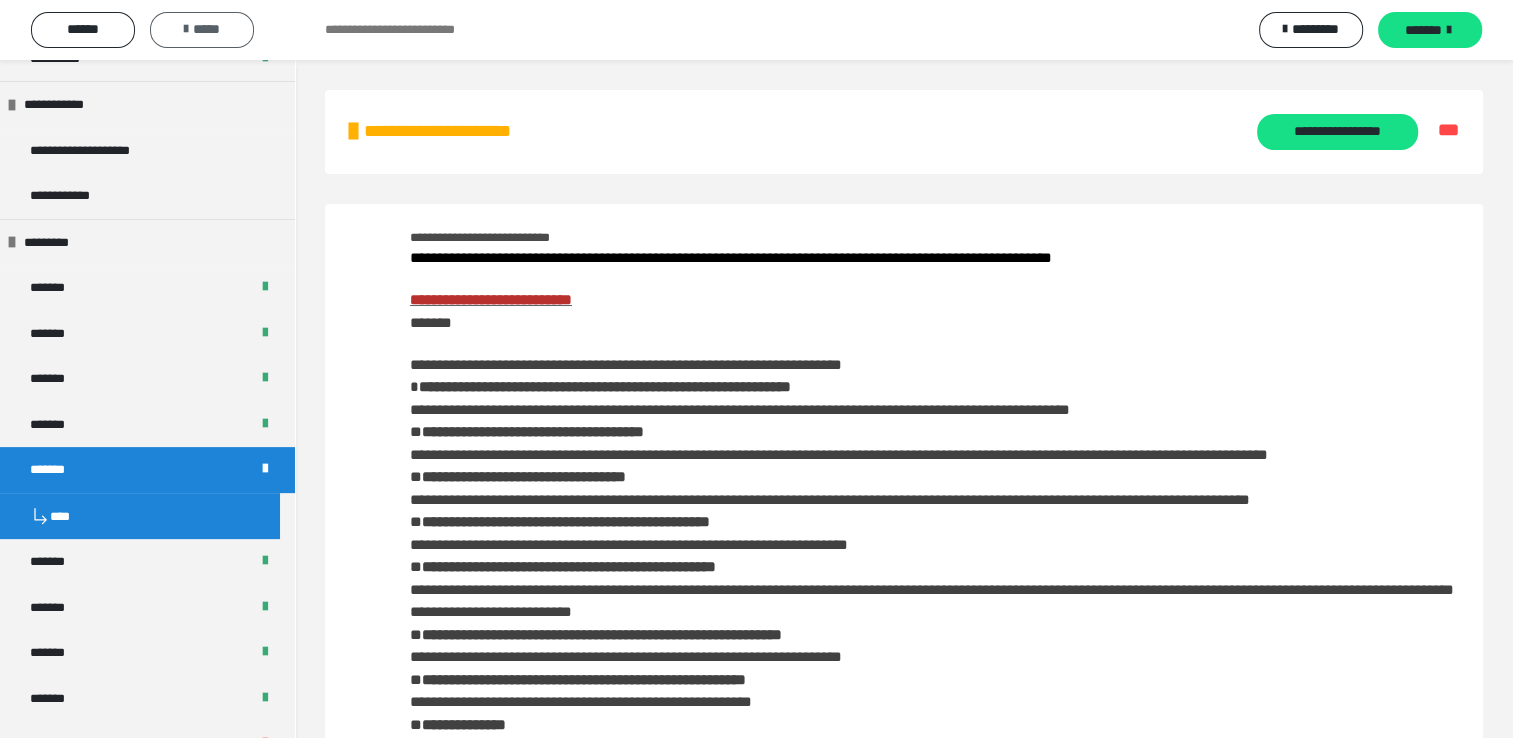 click on "*****" at bounding box center [202, 29] 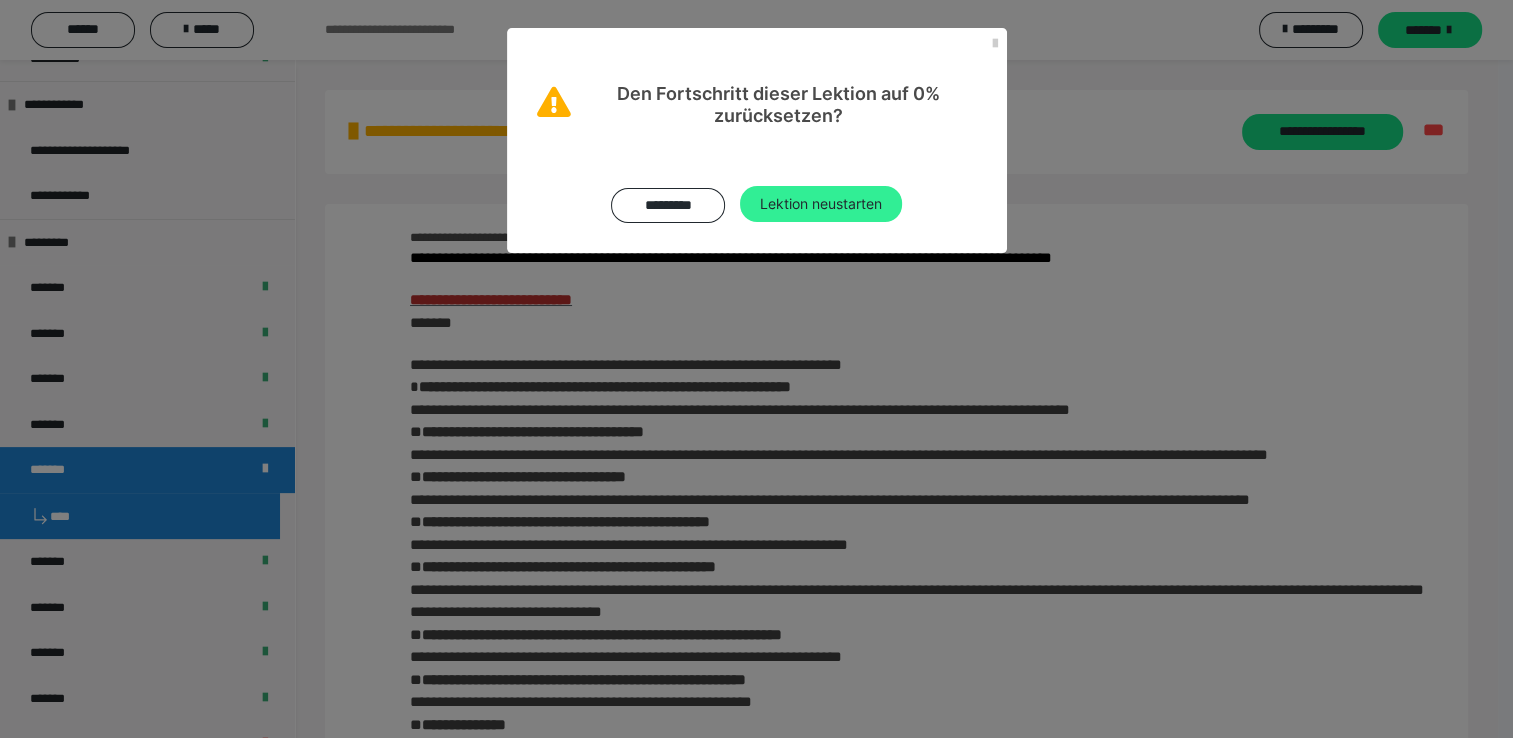 click on "Lektion neustarten" at bounding box center [821, 204] 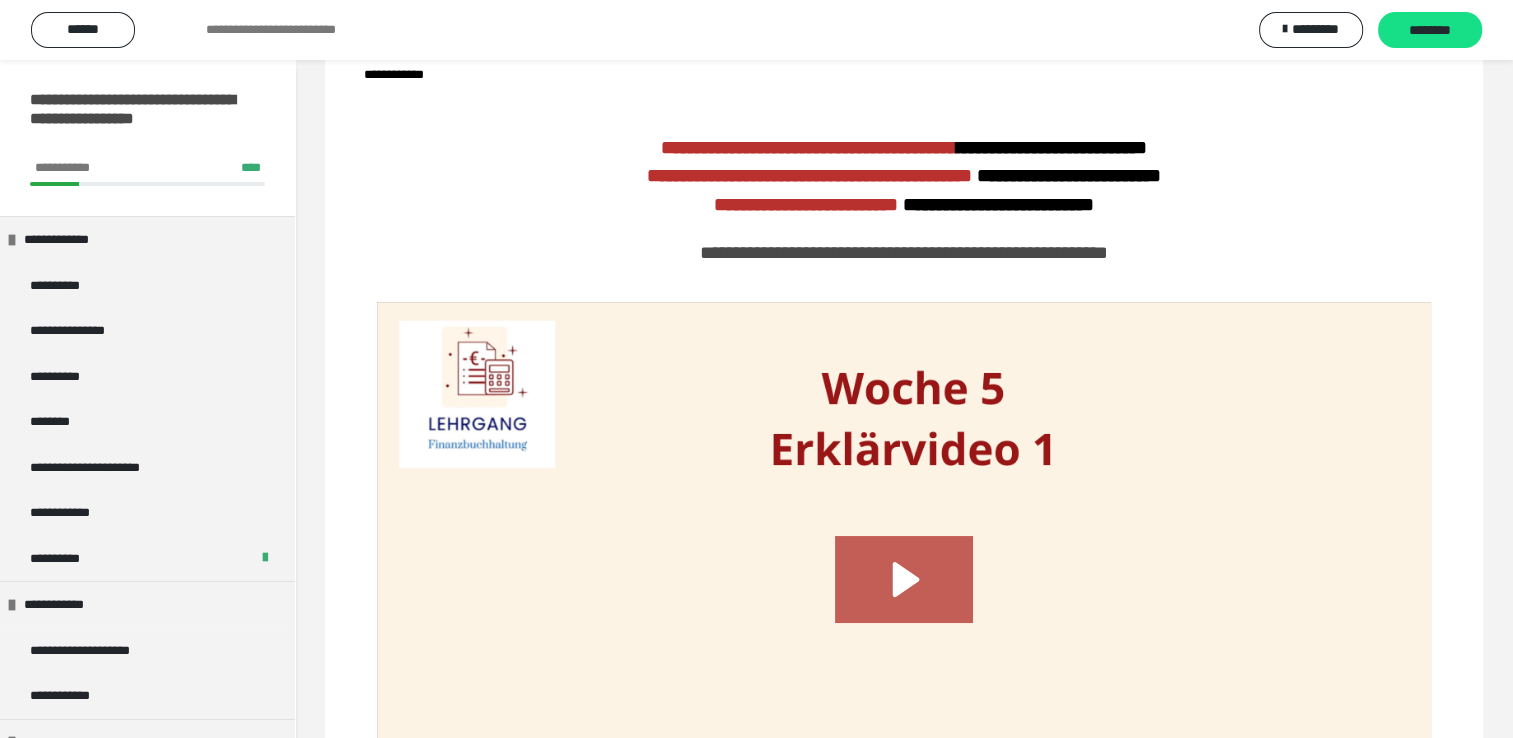 scroll, scrollTop: 0, scrollLeft: 0, axis: both 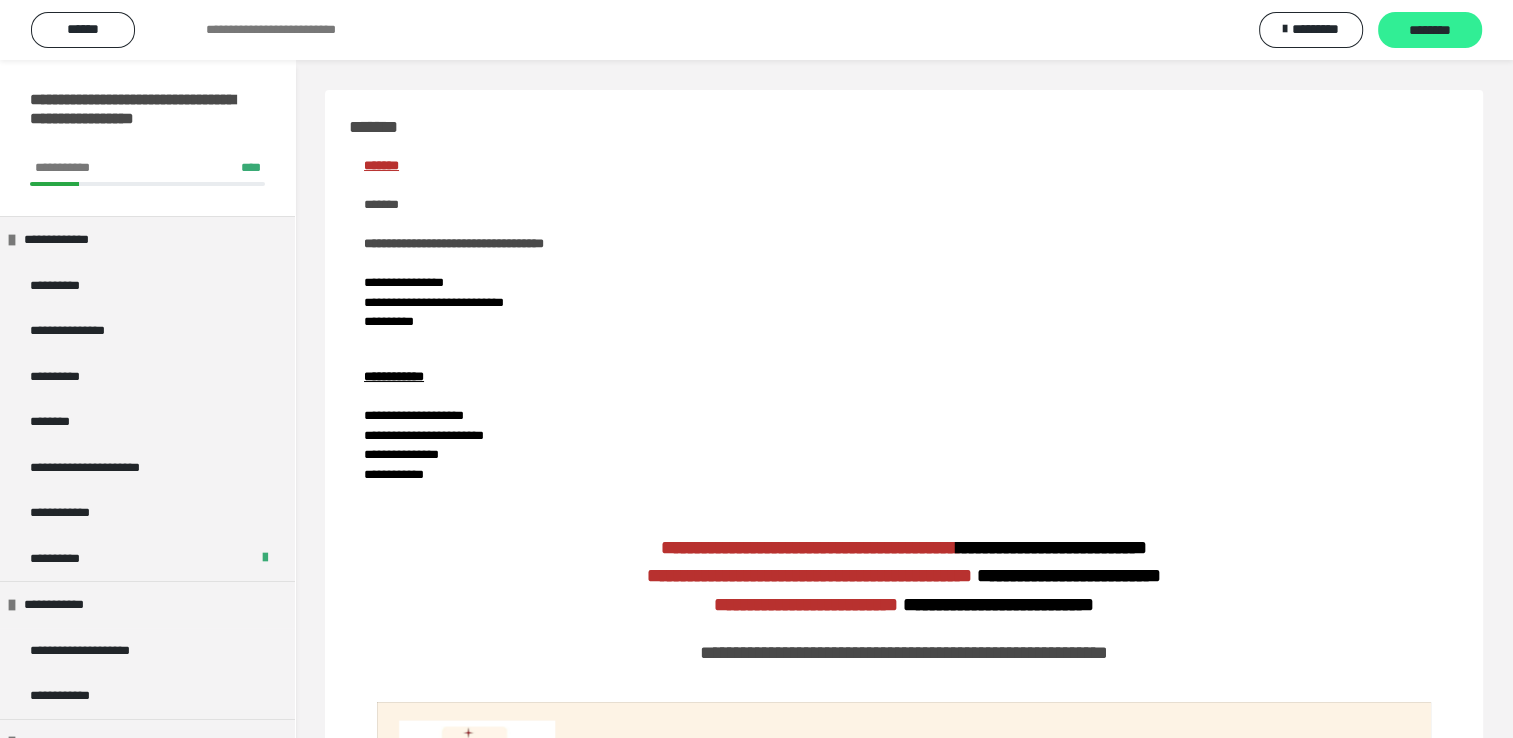 click on "********" at bounding box center [1430, 31] 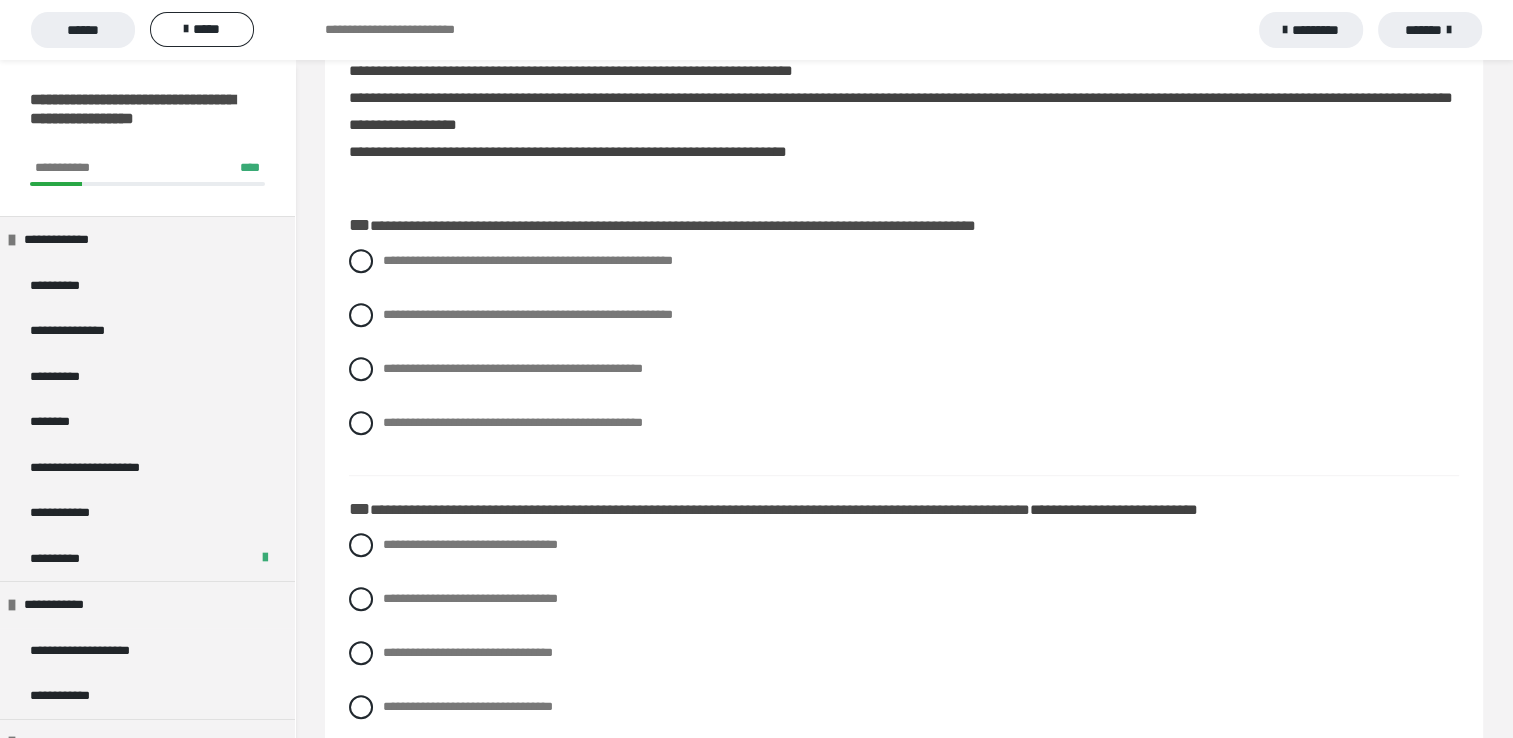 scroll, scrollTop: 900, scrollLeft: 0, axis: vertical 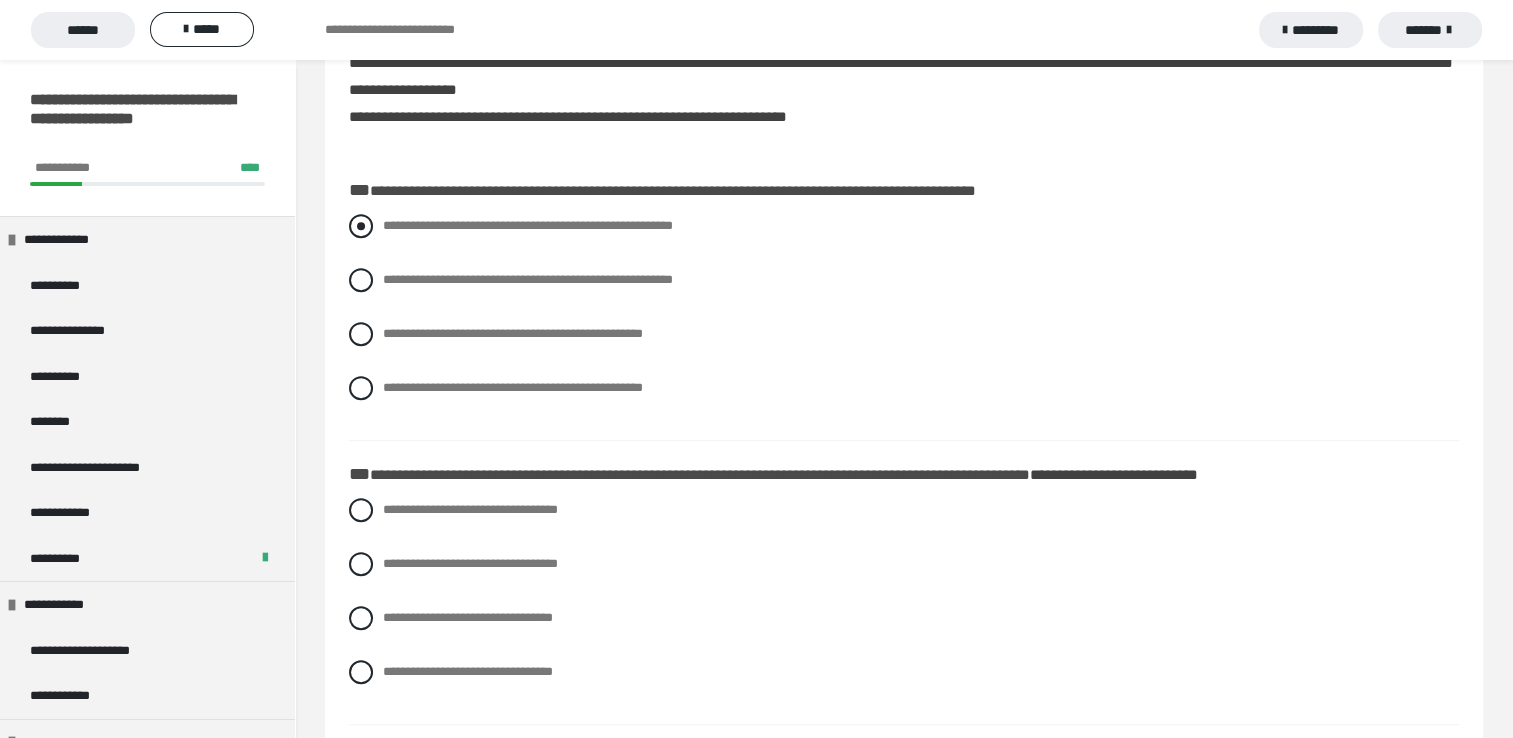 click at bounding box center [361, 226] 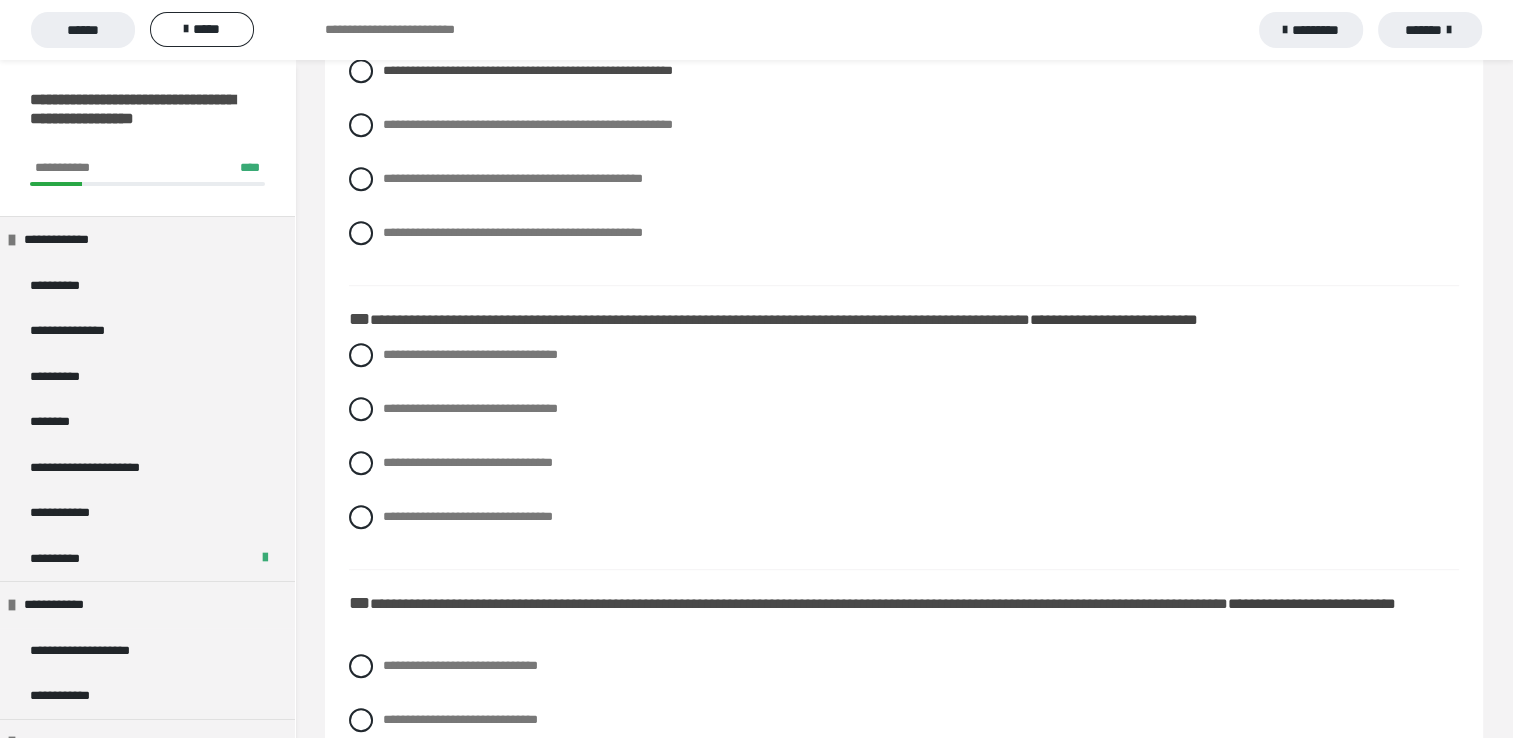 scroll, scrollTop: 1100, scrollLeft: 0, axis: vertical 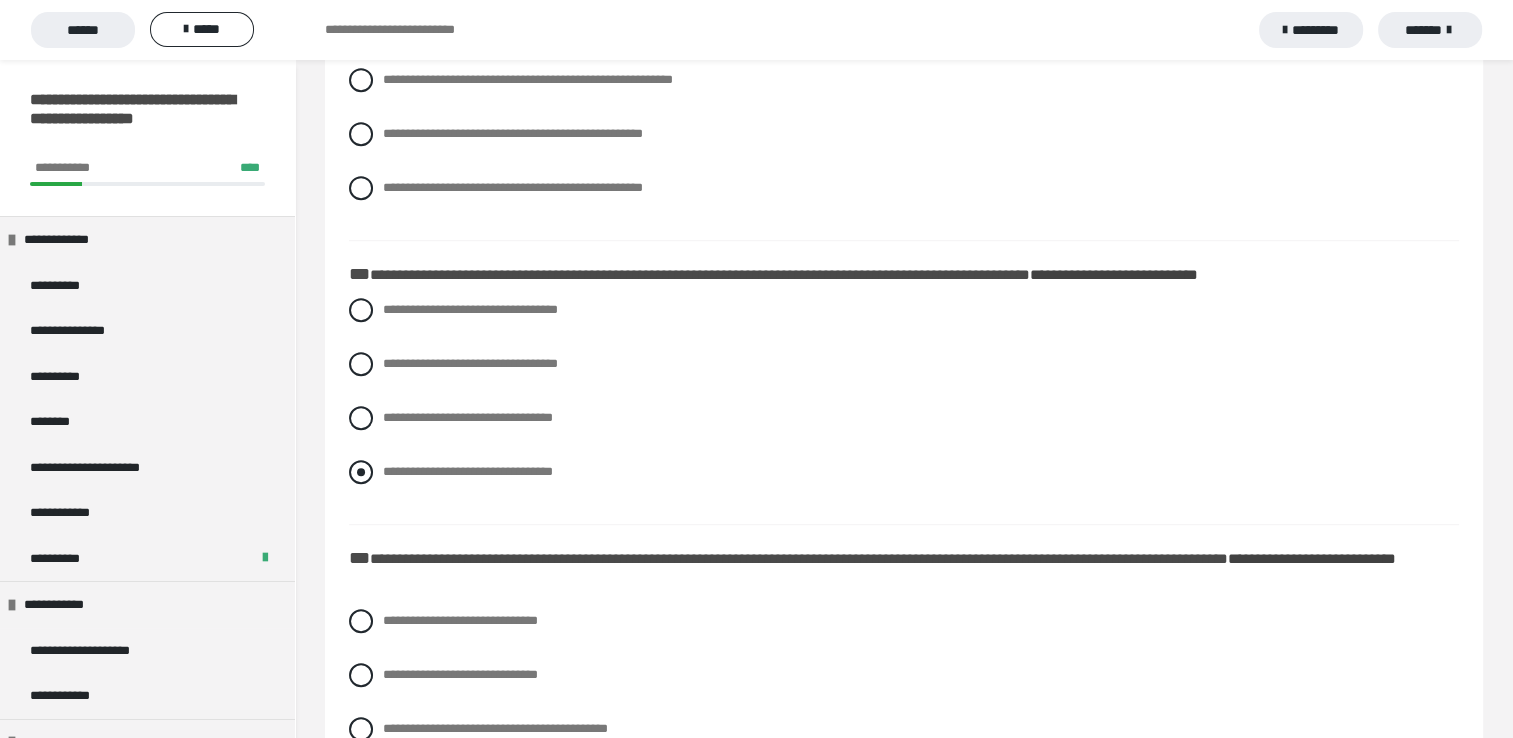 click at bounding box center (361, 472) 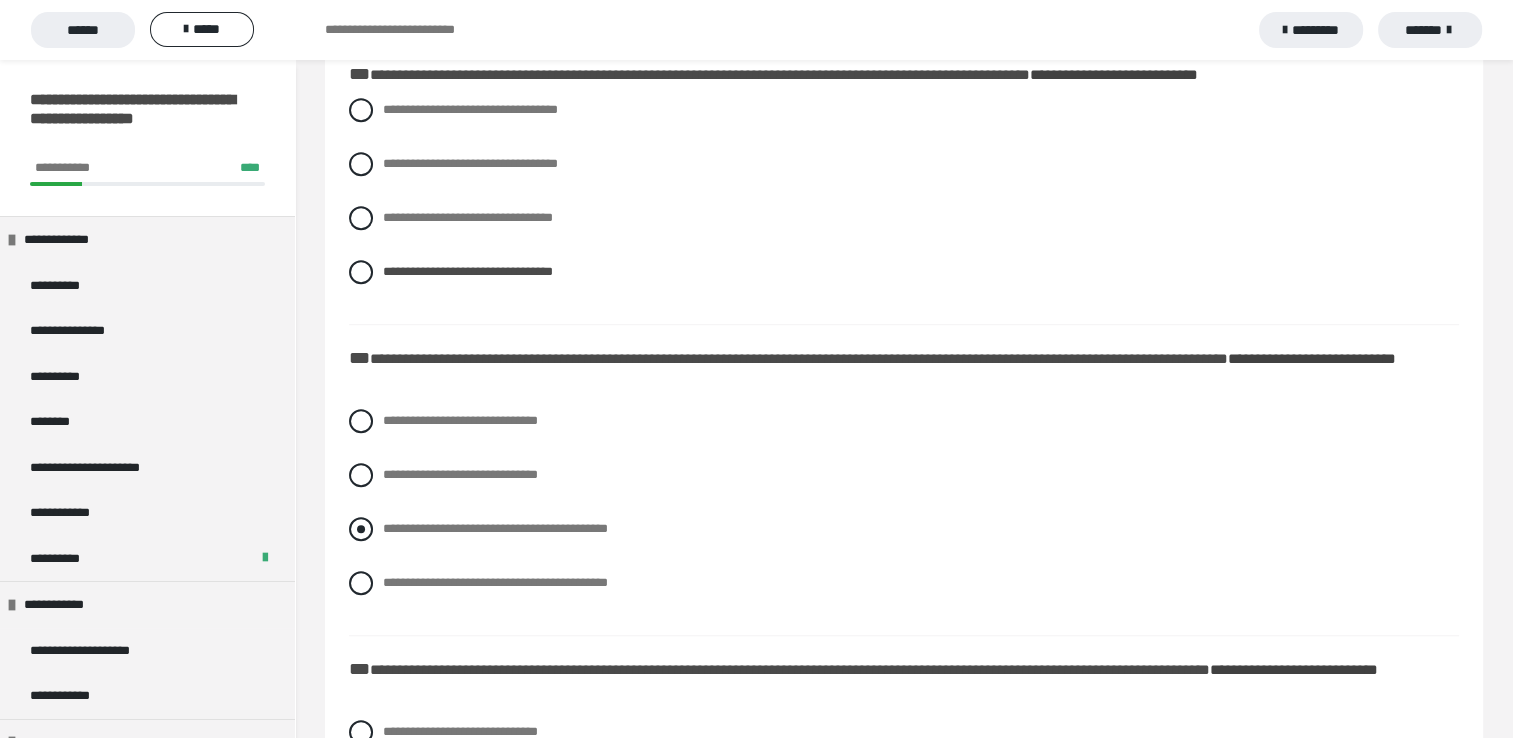 scroll, scrollTop: 1400, scrollLeft: 0, axis: vertical 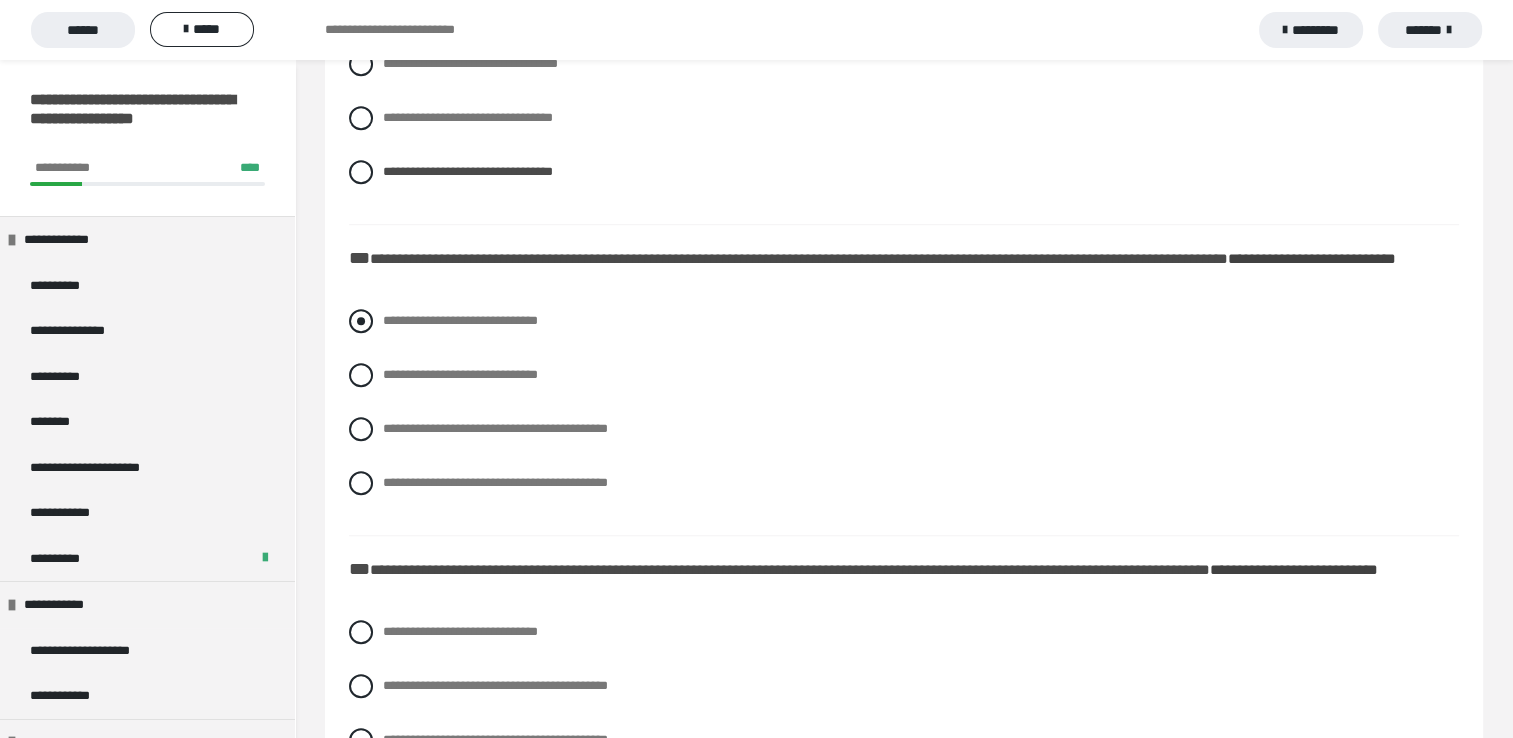 click at bounding box center [361, 321] 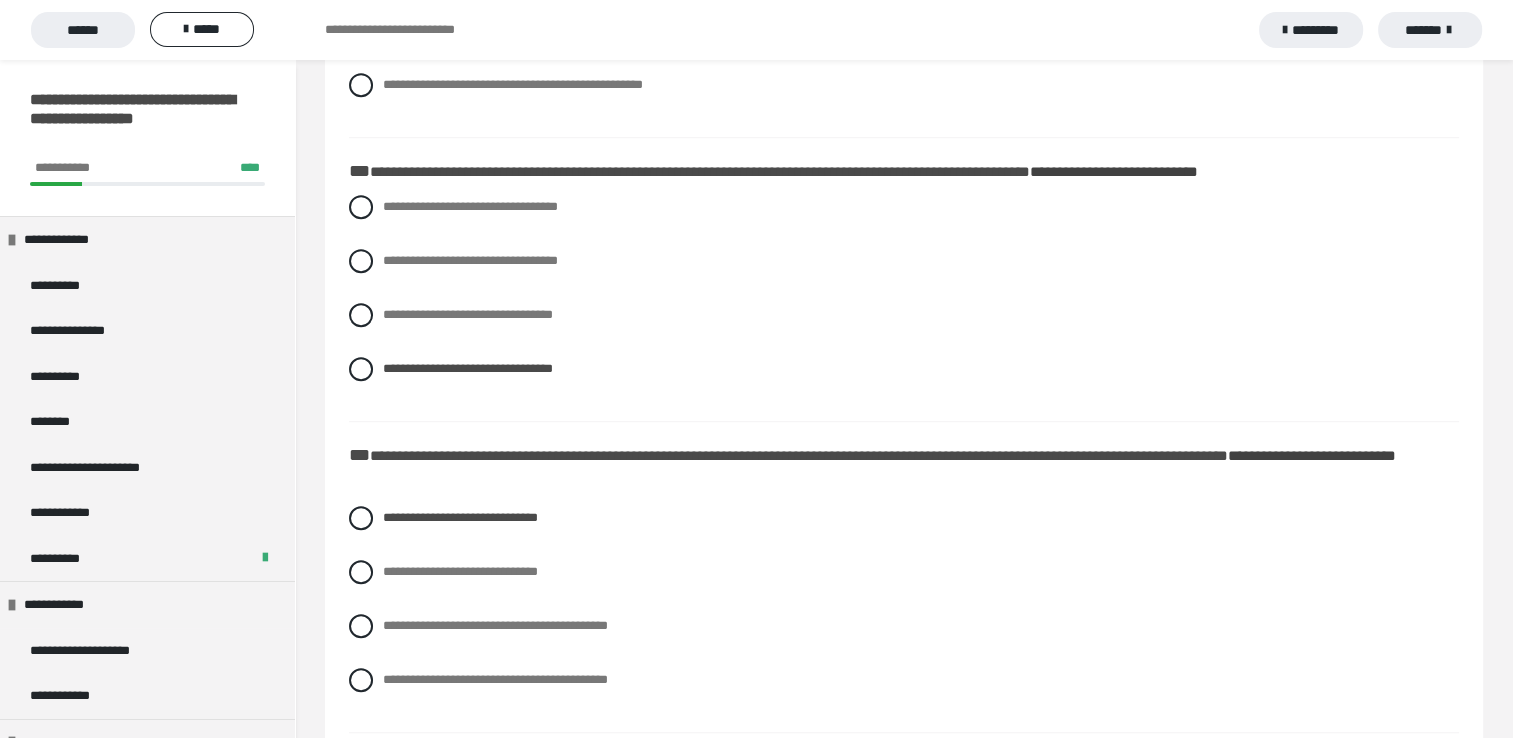scroll, scrollTop: 1200, scrollLeft: 0, axis: vertical 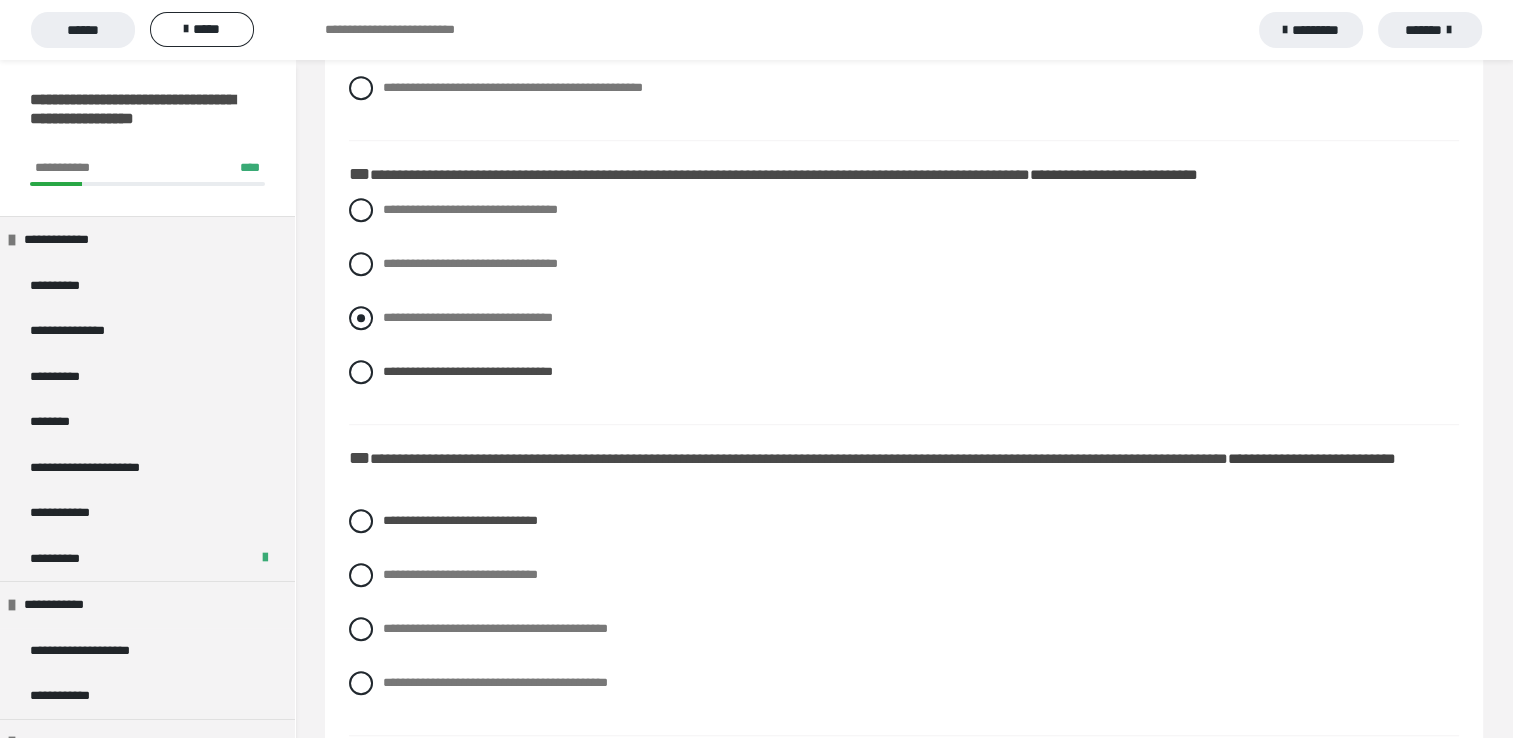 click at bounding box center (361, 318) 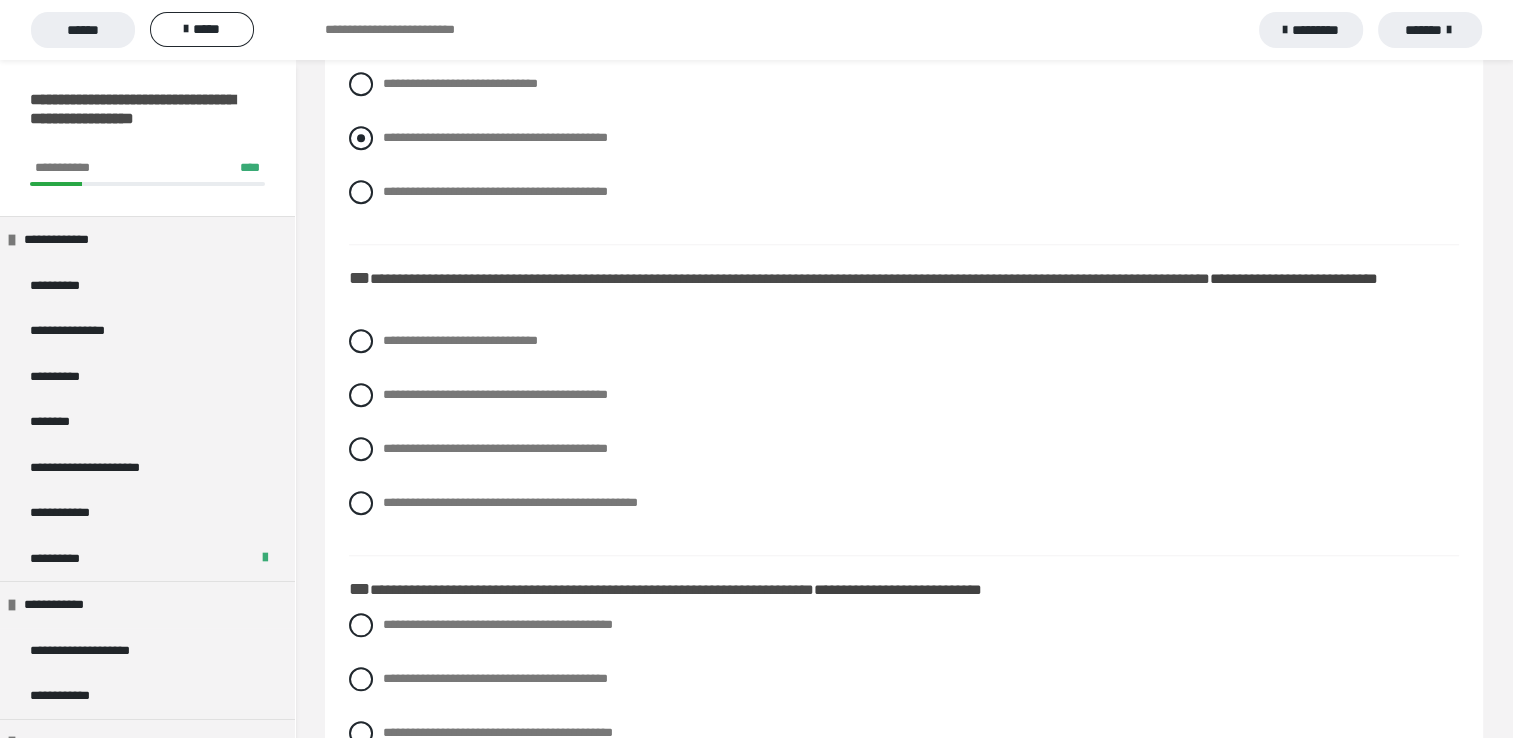scroll, scrollTop: 1700, scrollLeft: 0, axis: vertical 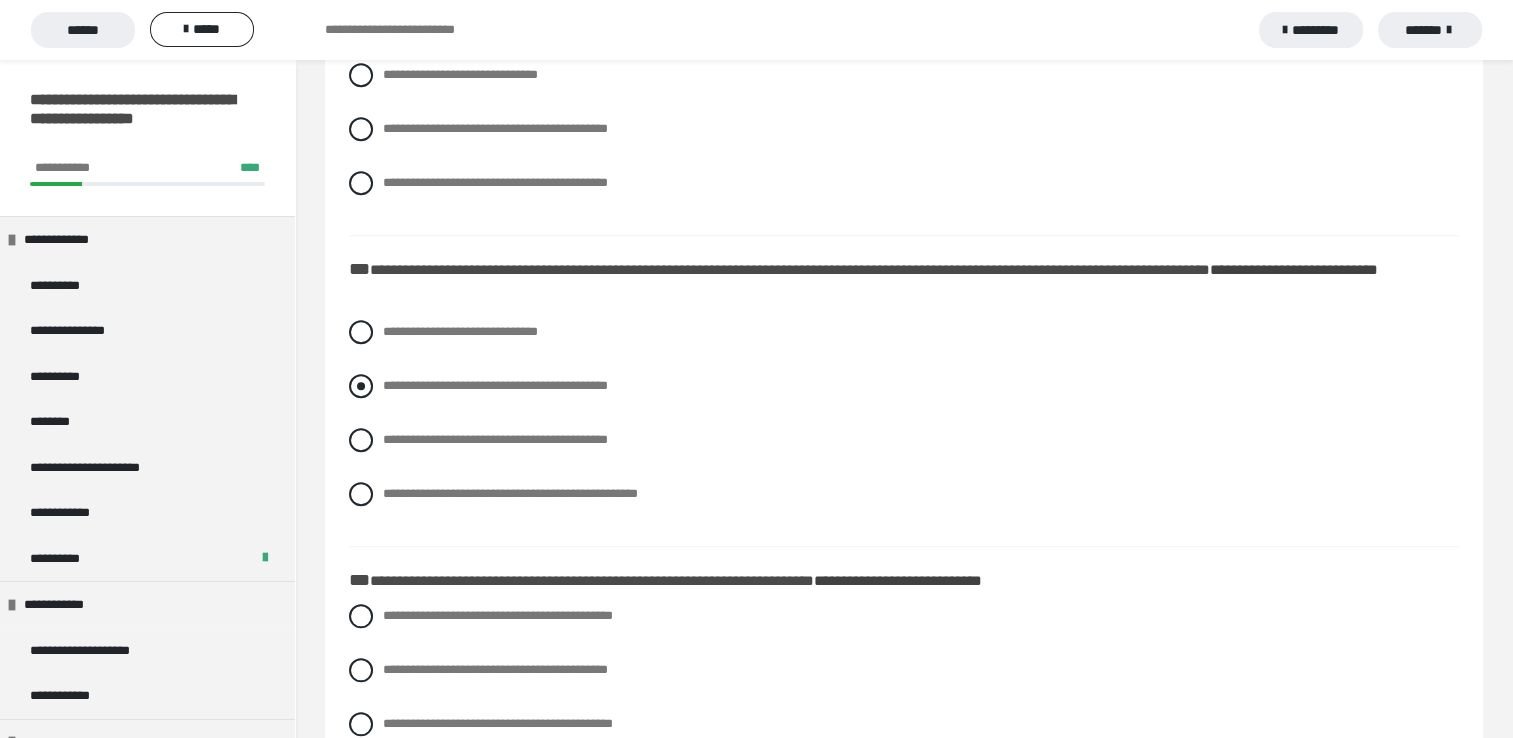 click at bounding box center (361, 386) 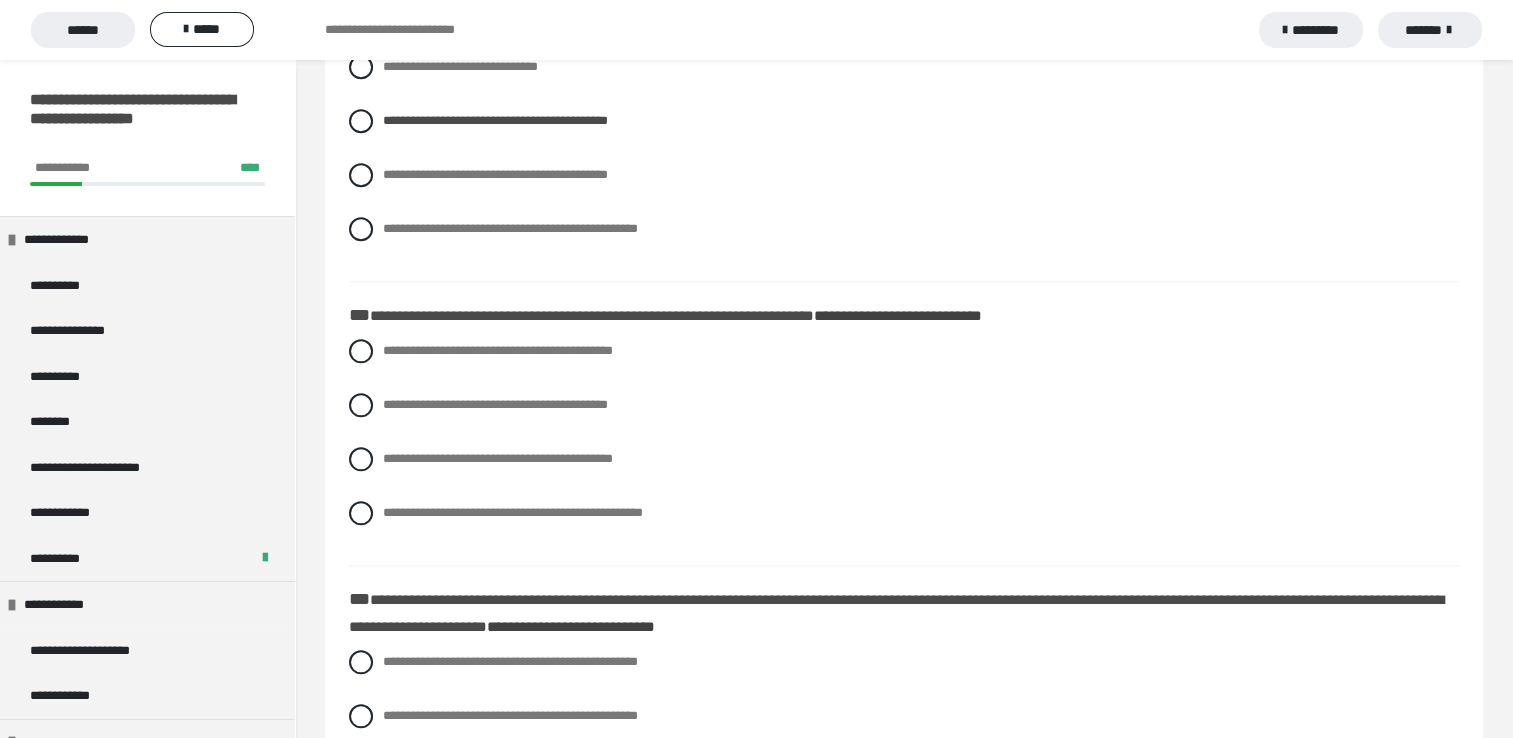 scroll, scrollTop: 2000, scrollLeft: 0, axis: vertical 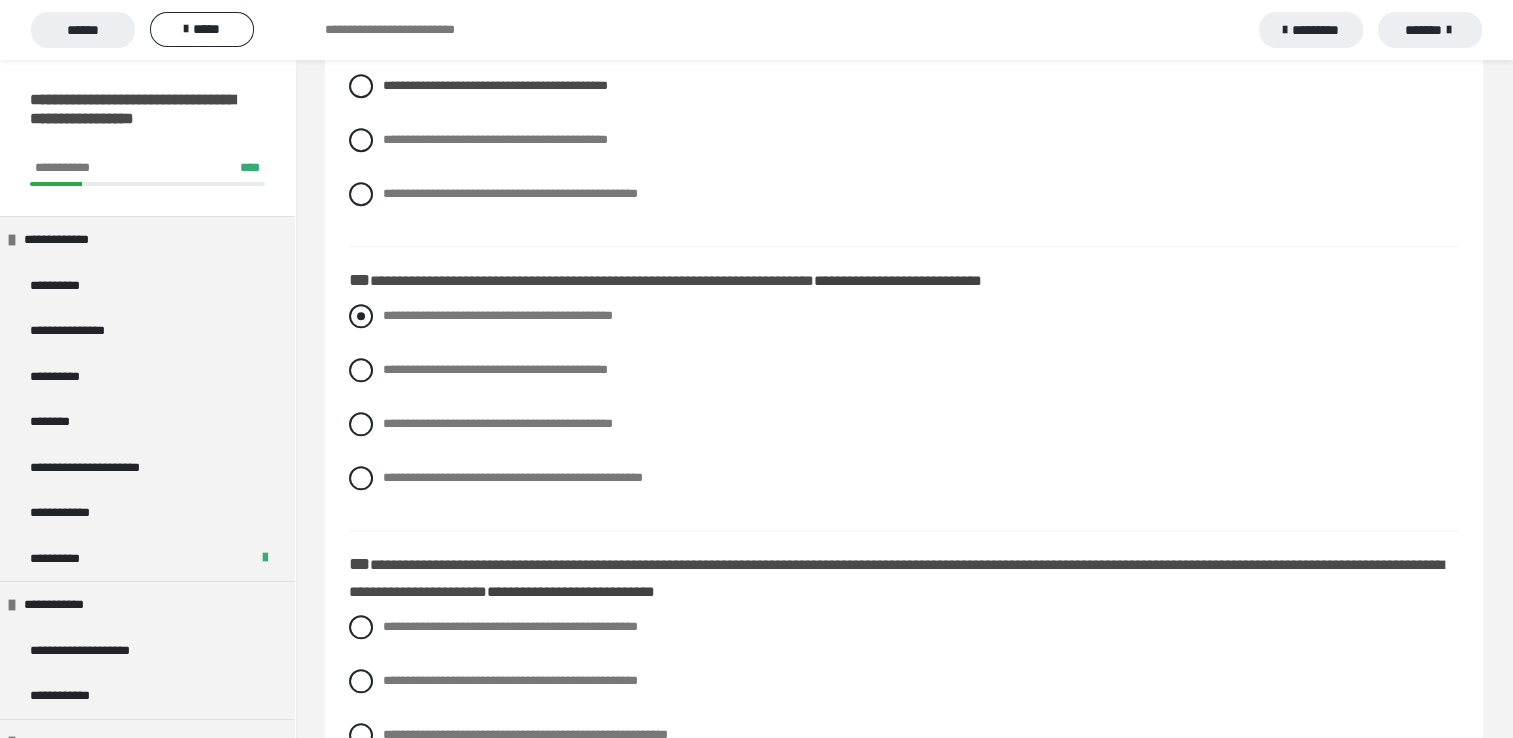 click at bounding box center (361, 316) 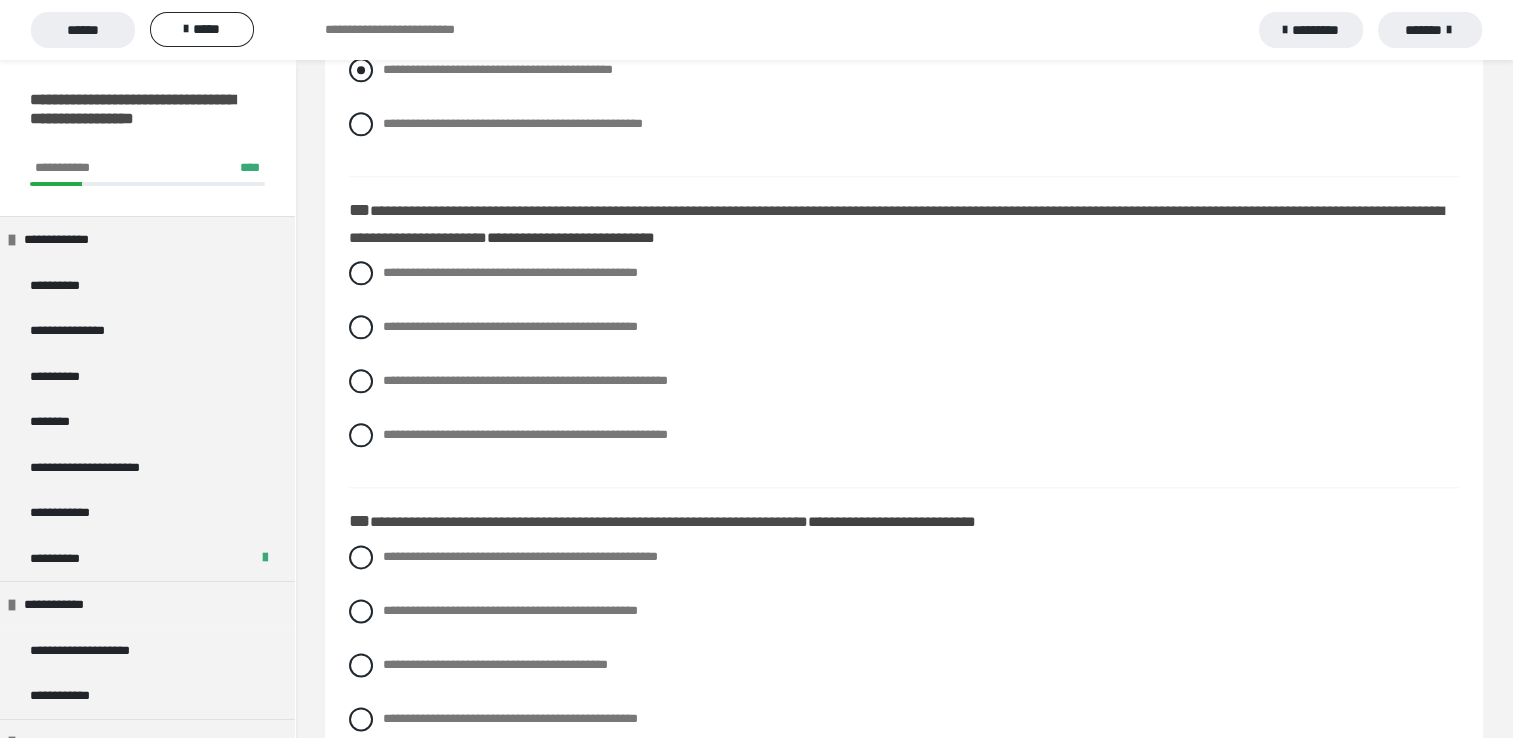 scroll, scrollTop: 2400, scrollLeft: 0, axis: vertical 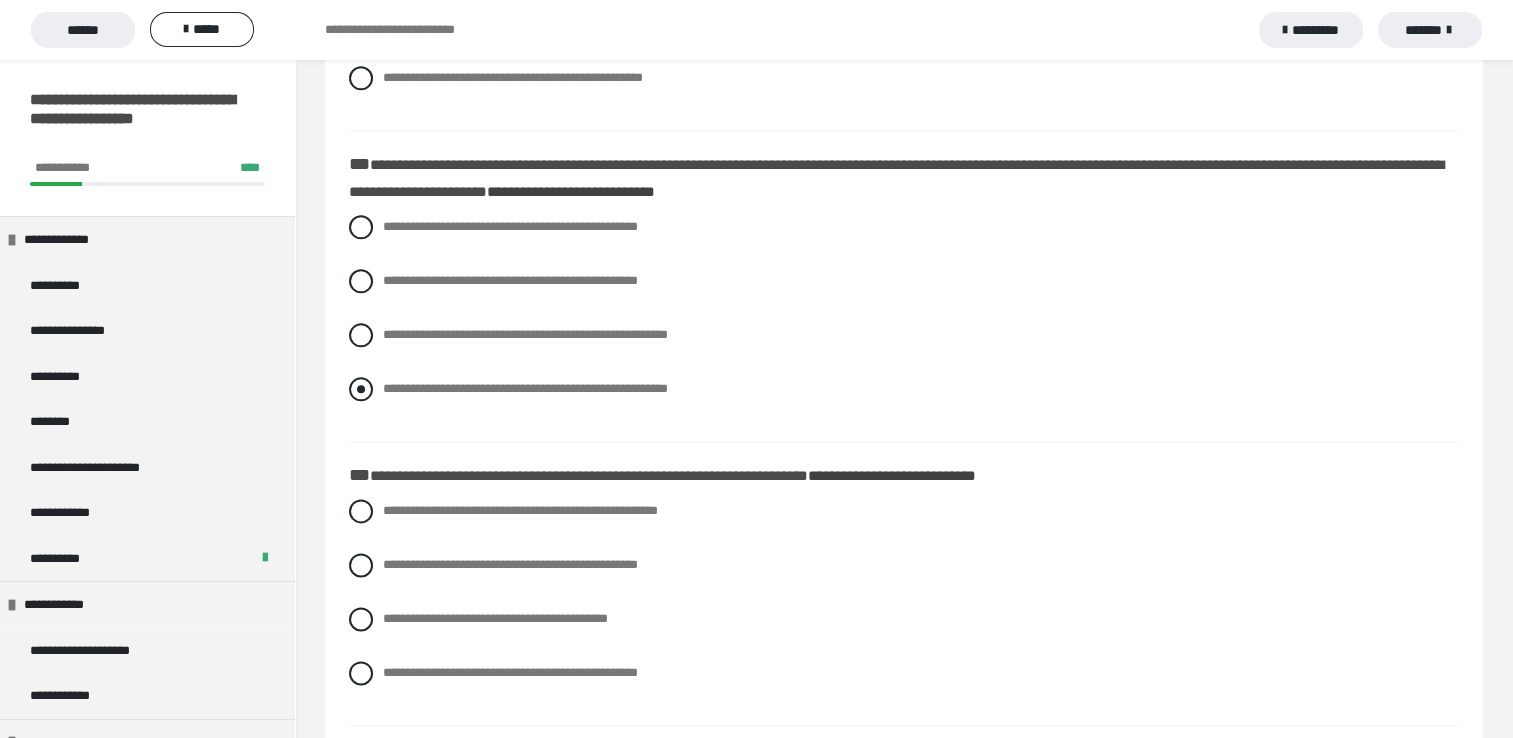click at bounding box center [361, 389] 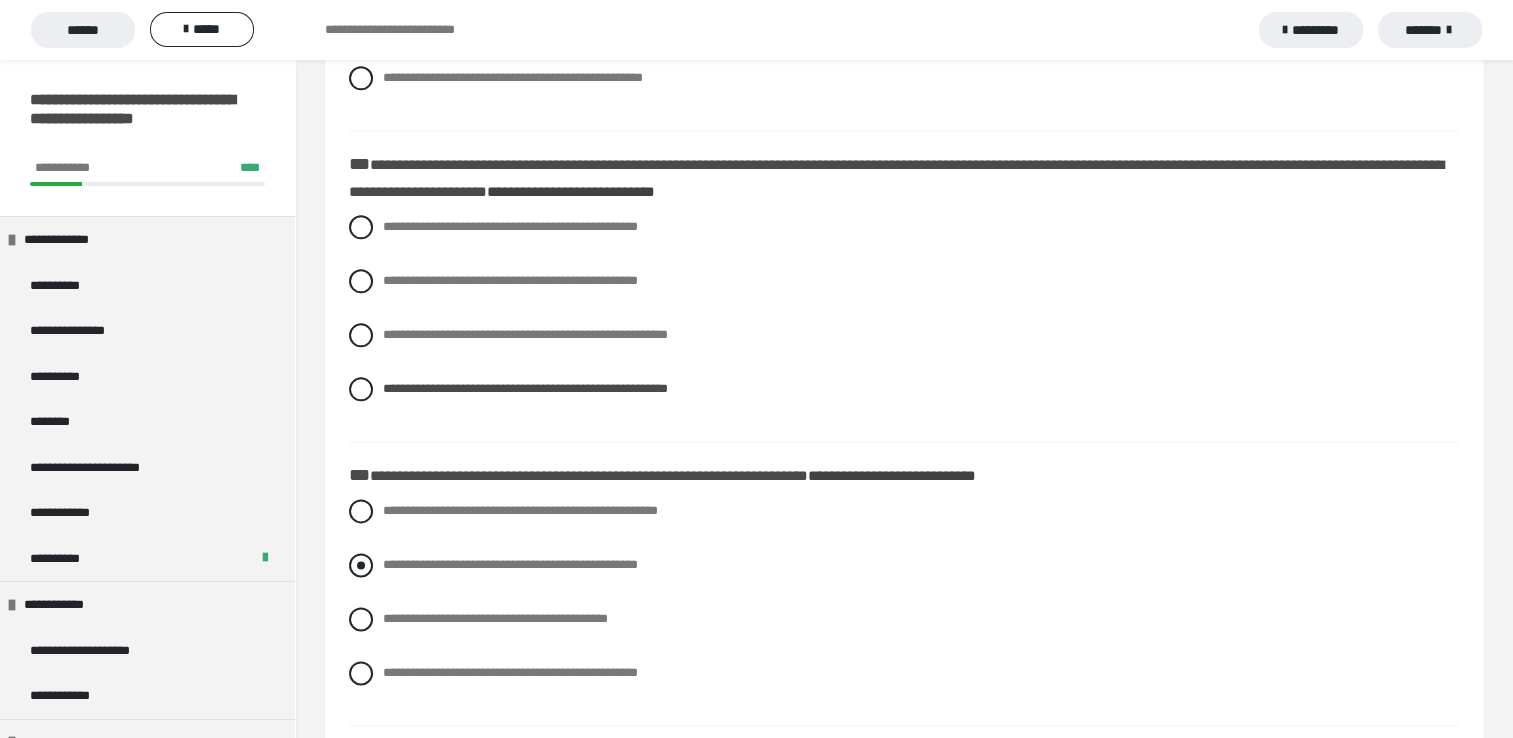 click at bounding box center [361, 565] 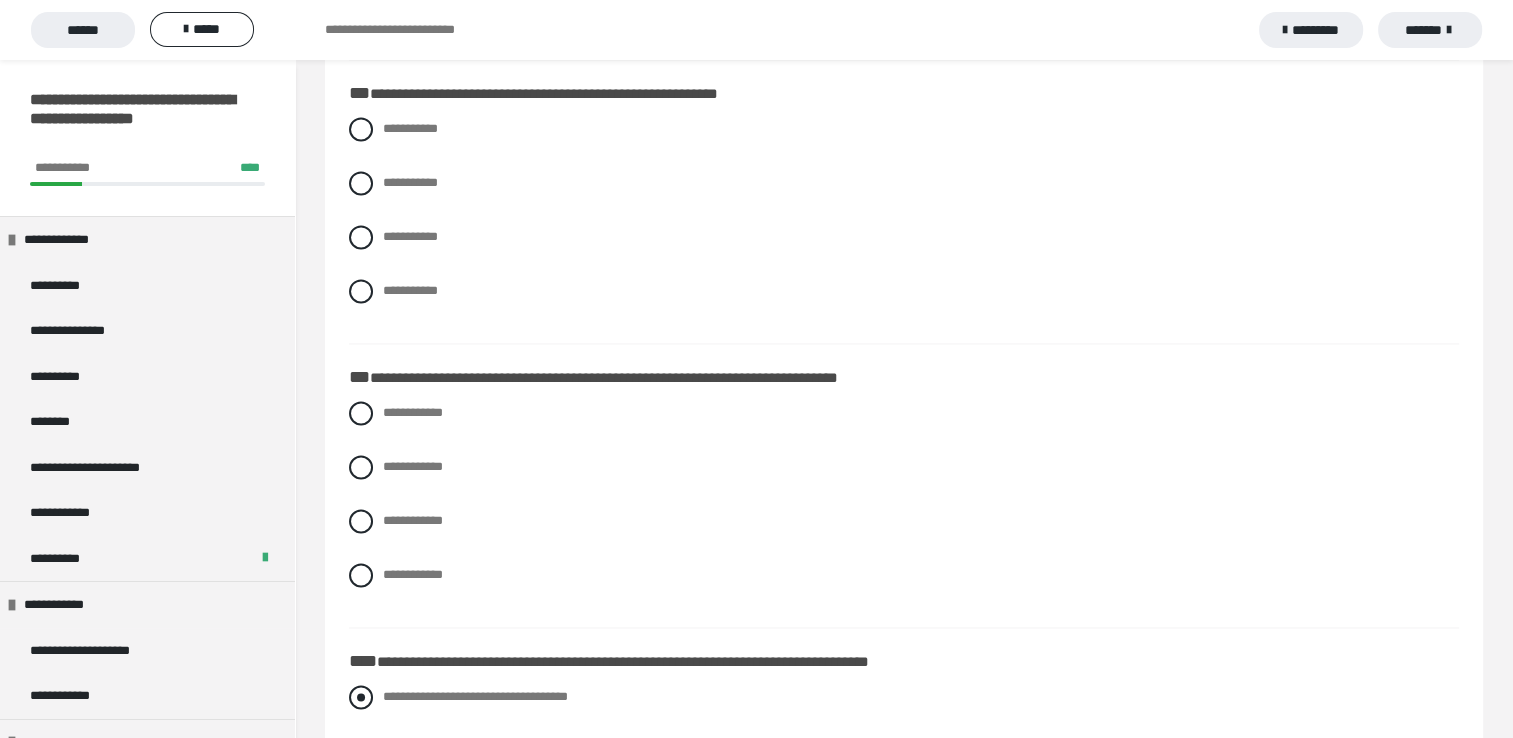 scroll, scrollTop: 3054, scrollLeft: 0, axis: vertical 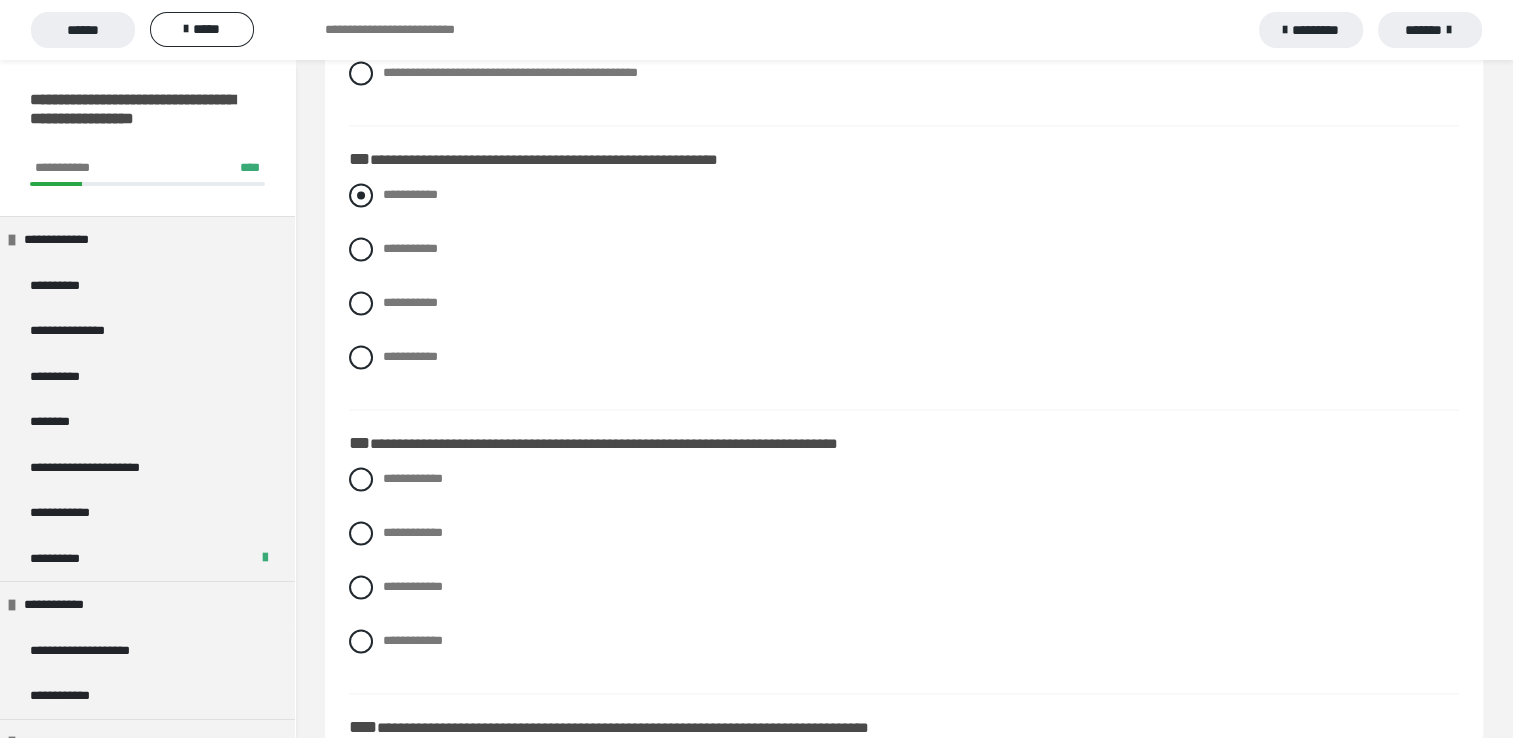 click at bounding box center [361, 195] 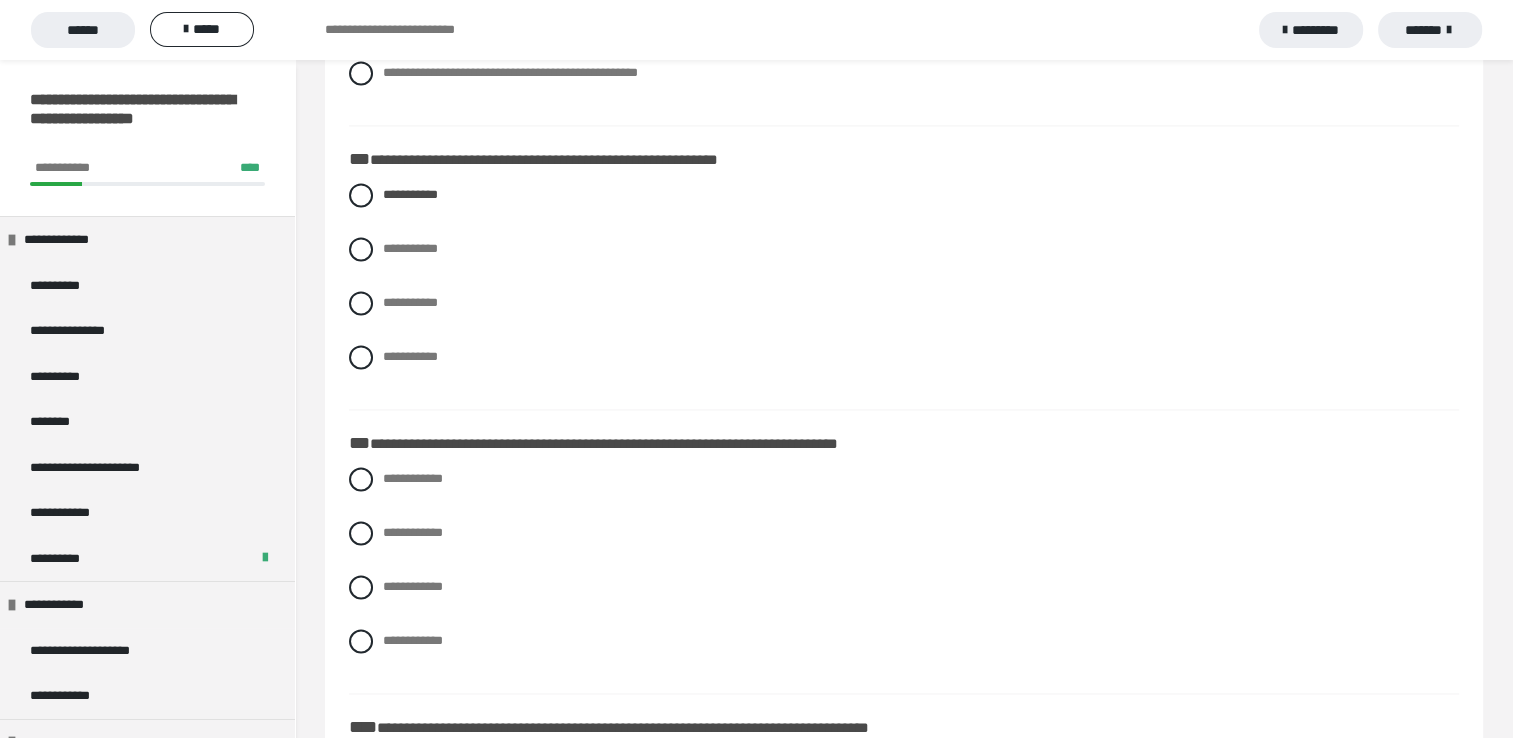 scroll, scrollTop: 3100, scrollLeft: 0, axis: vertical 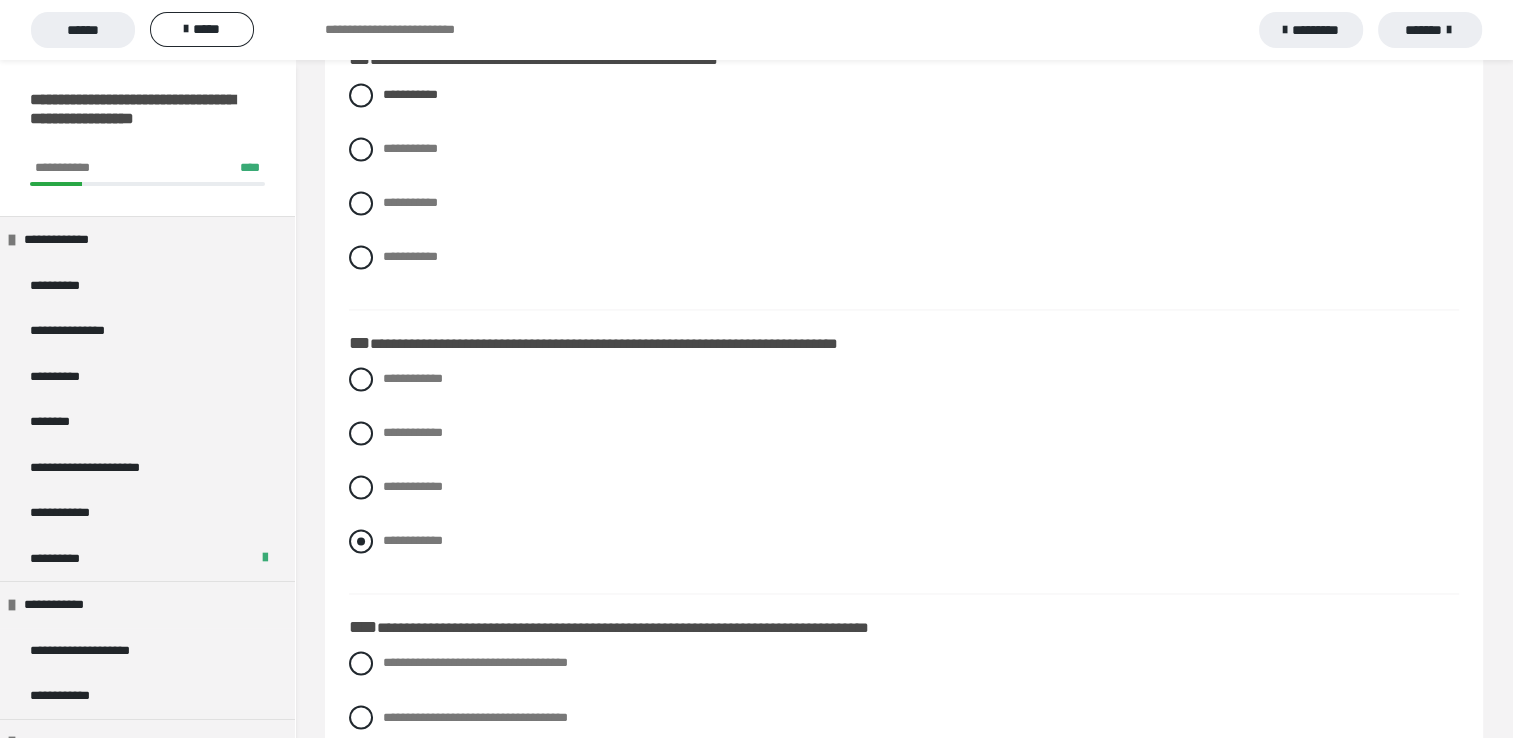 click at bounding box center (361, 541) 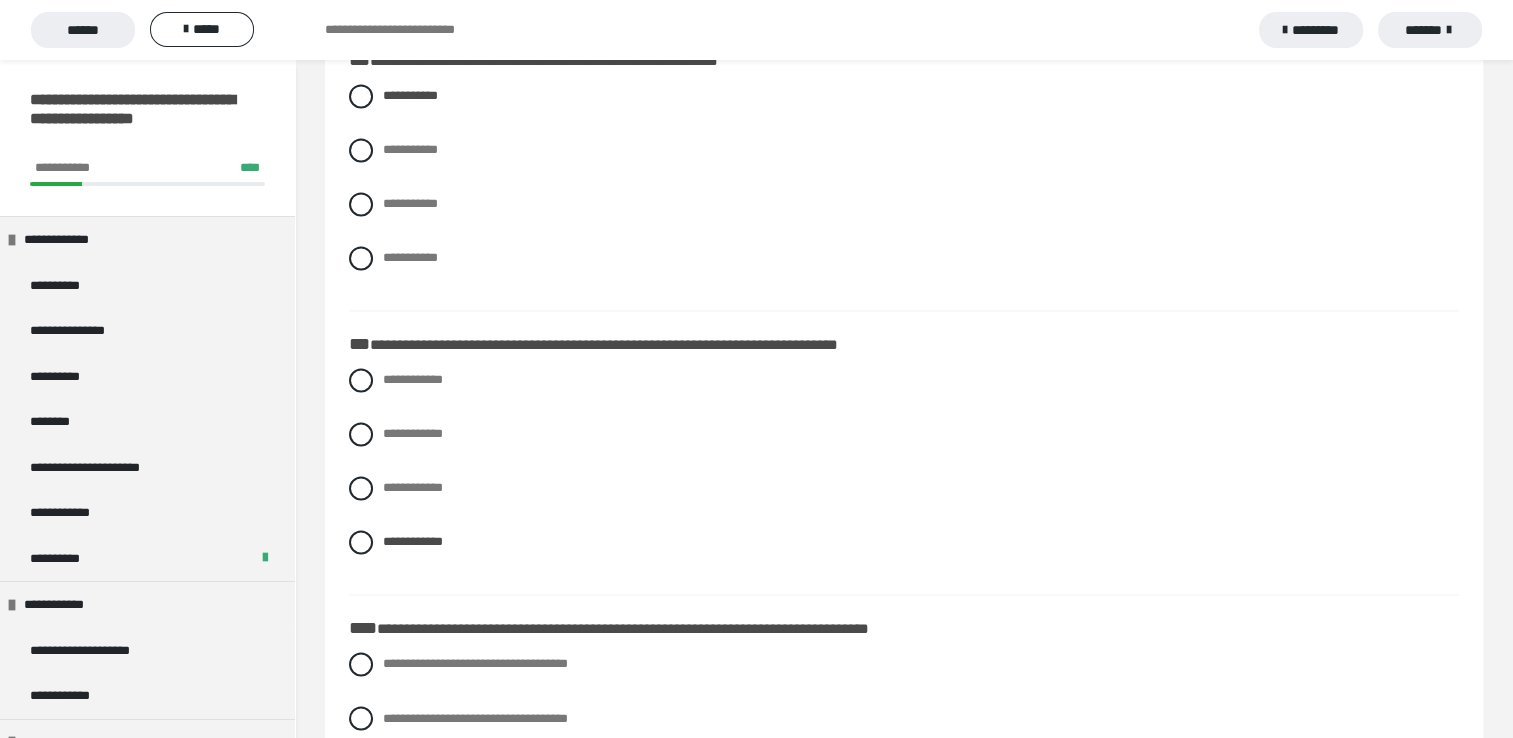 scroll, scrollTop: 3300, scrollLeft: 0, axis: vertical 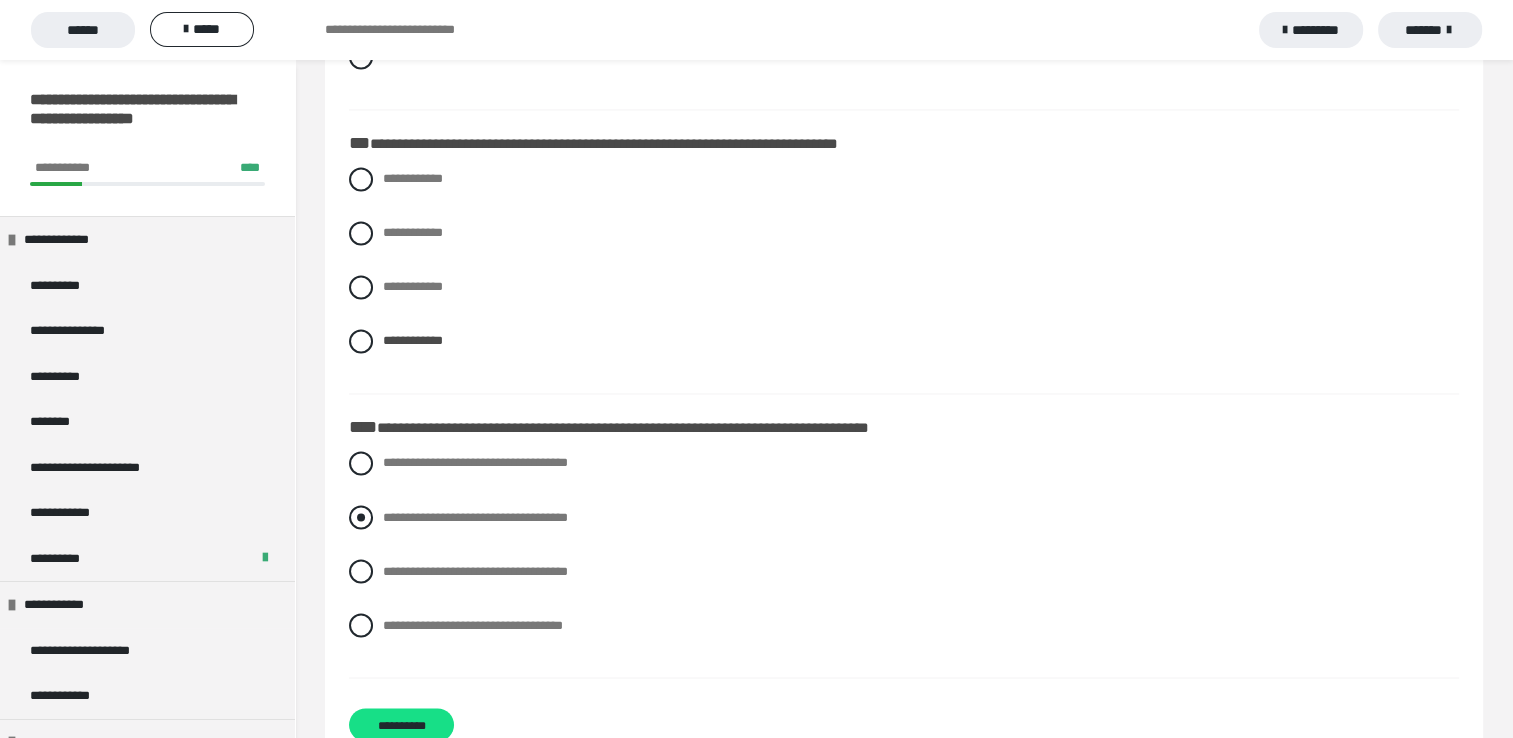 click at bounding box center (361, 517) 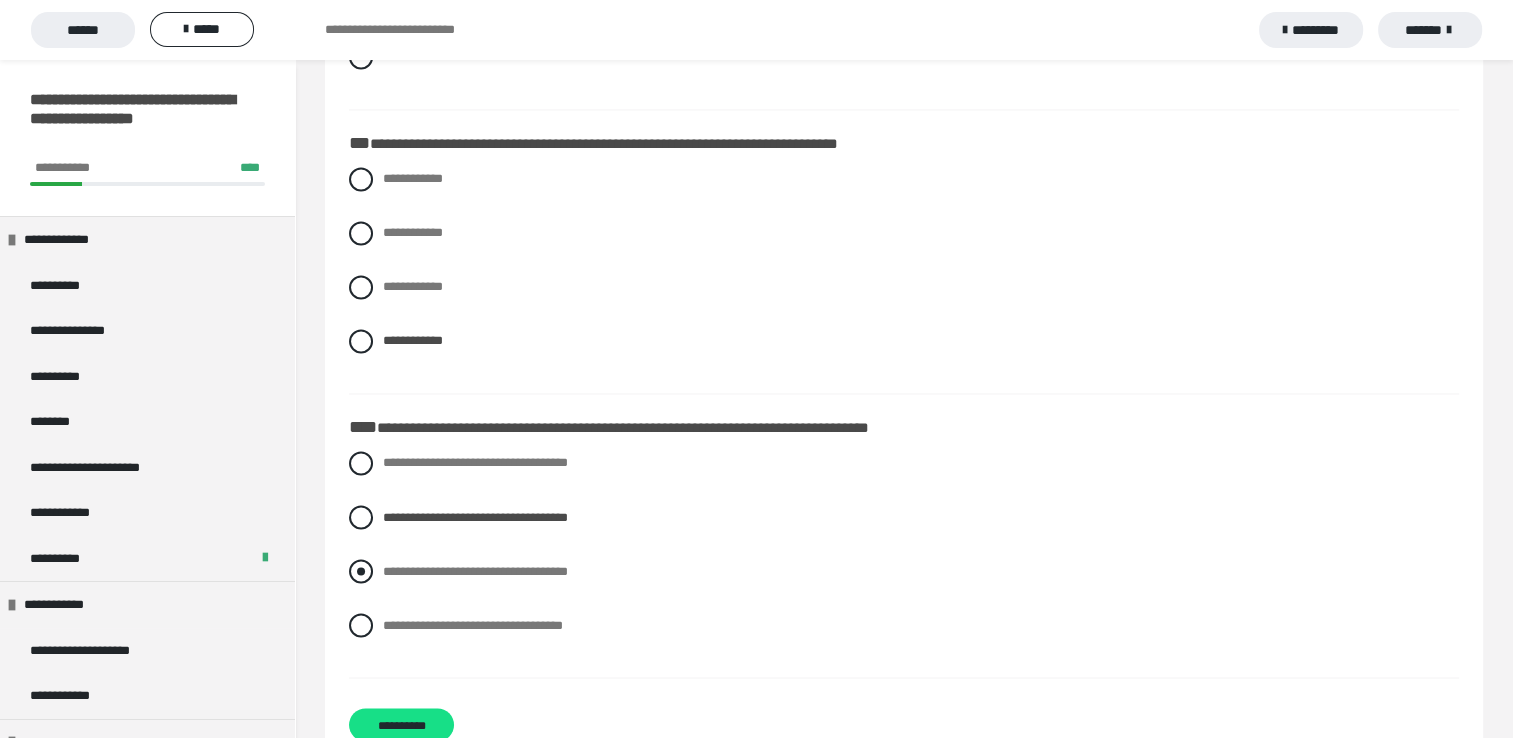 click at bounding box center [361, 571] 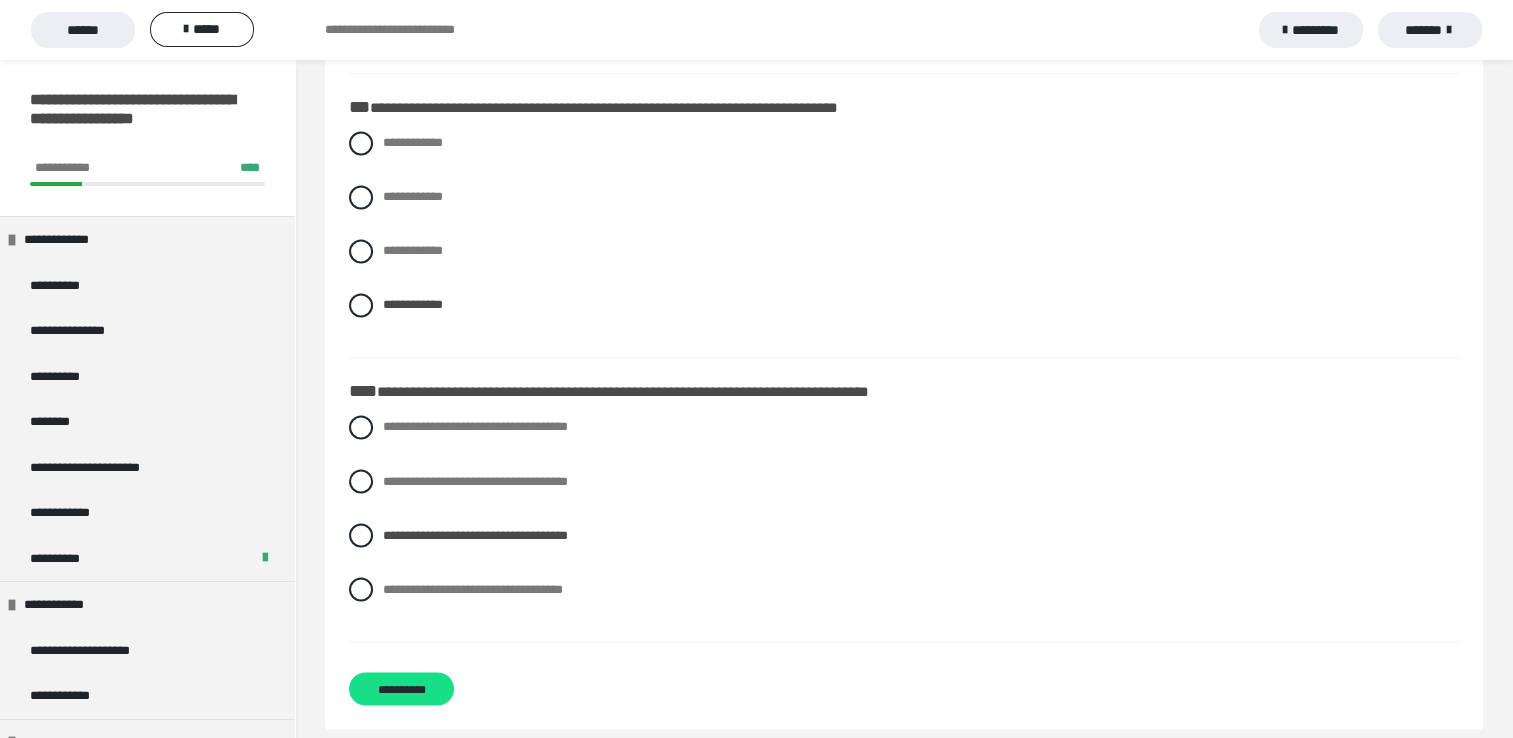 scroll, scrollTop: 3354, scrollLeft: 0, axis: vertical 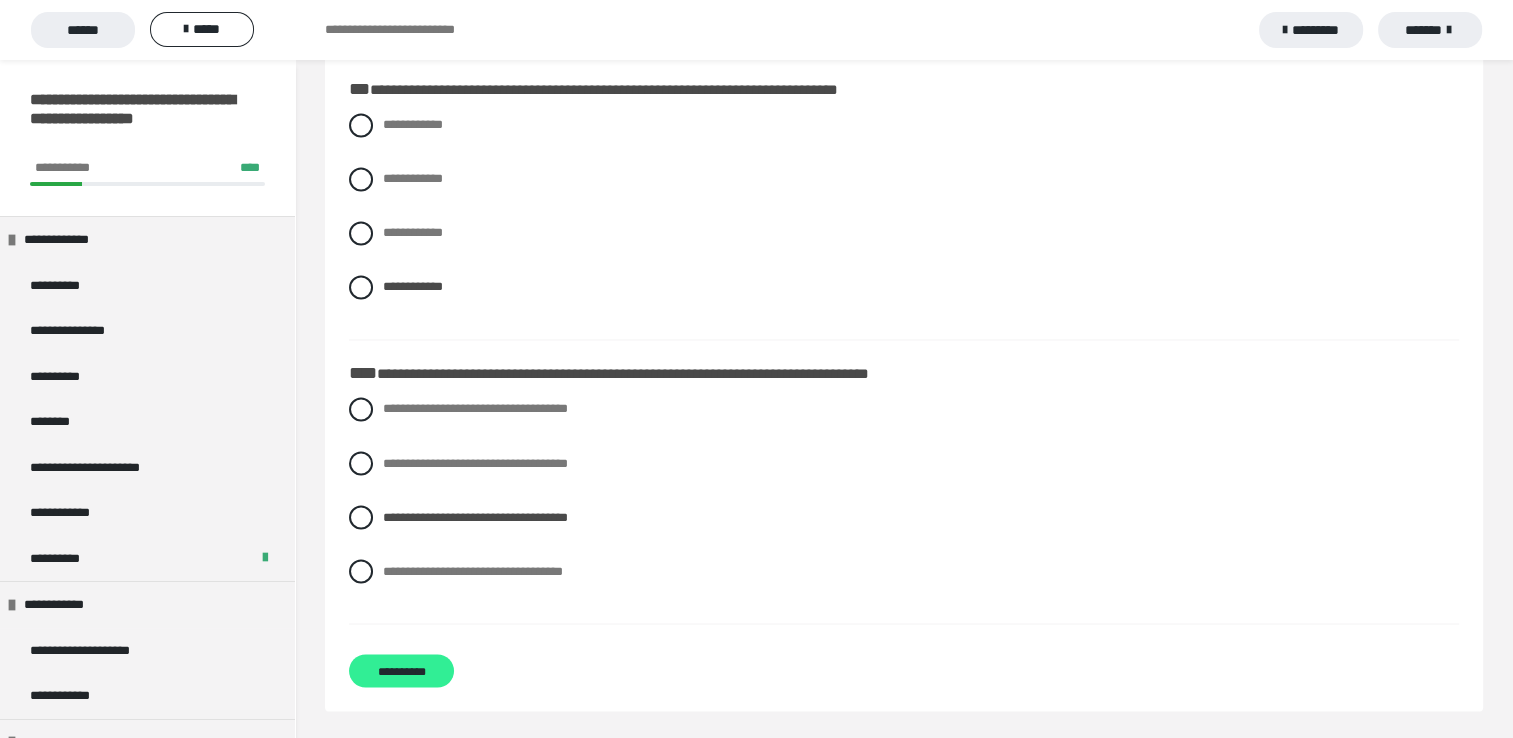 click on "**********" at bounding box center [401, 670] 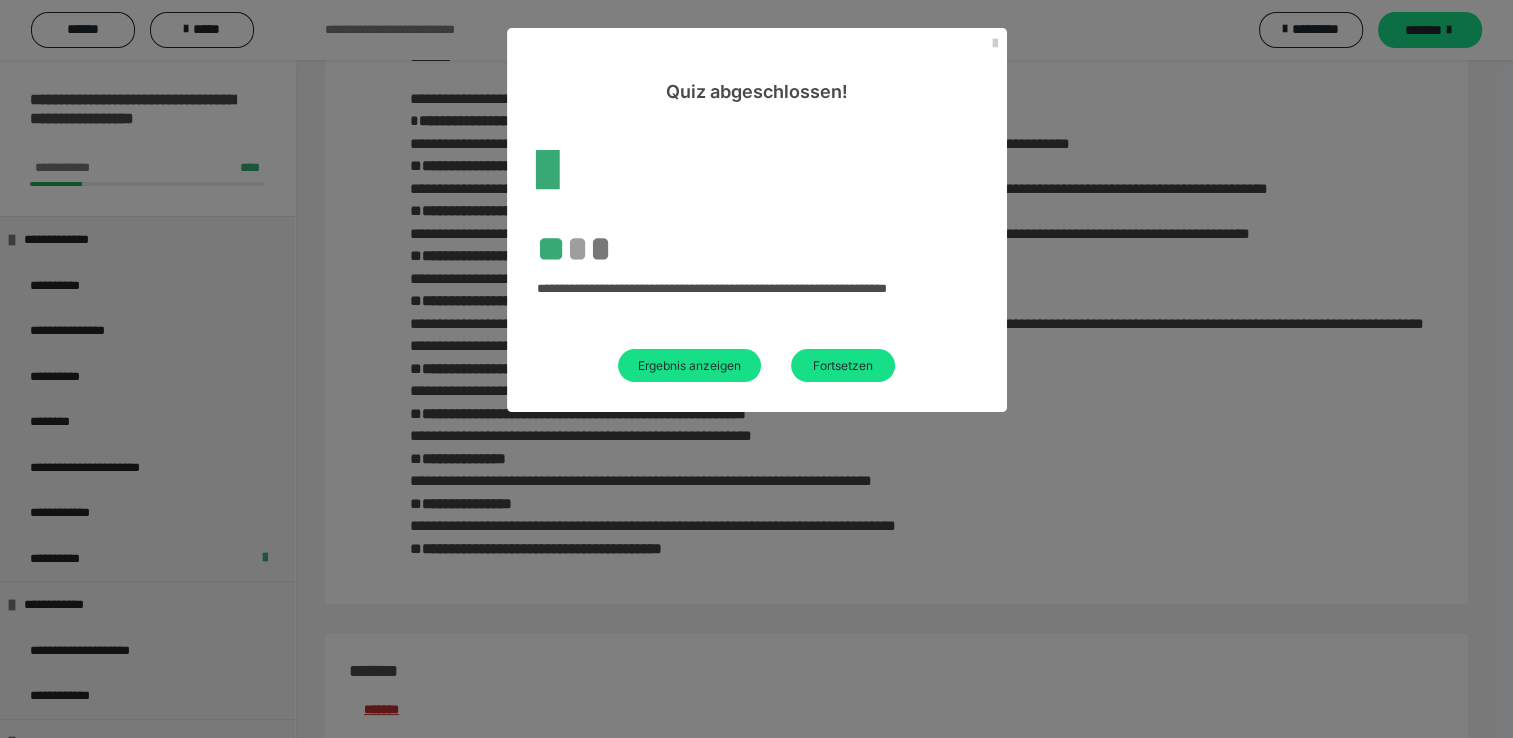 scroll, scrollTop: 2407, scrollLeft: 0, axis: vertical 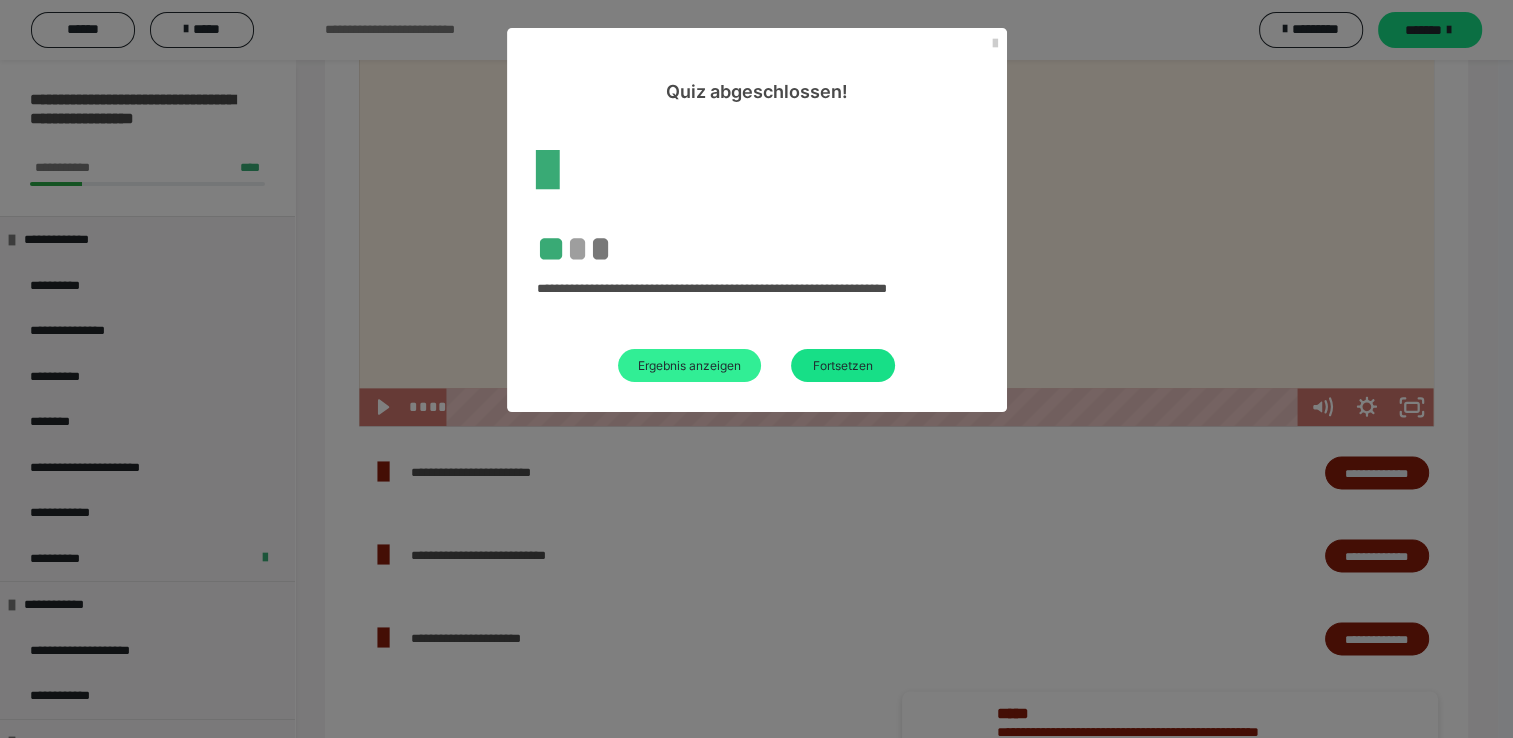 click on "Ergebnis anzeigen" at bounding box center [689, 365] 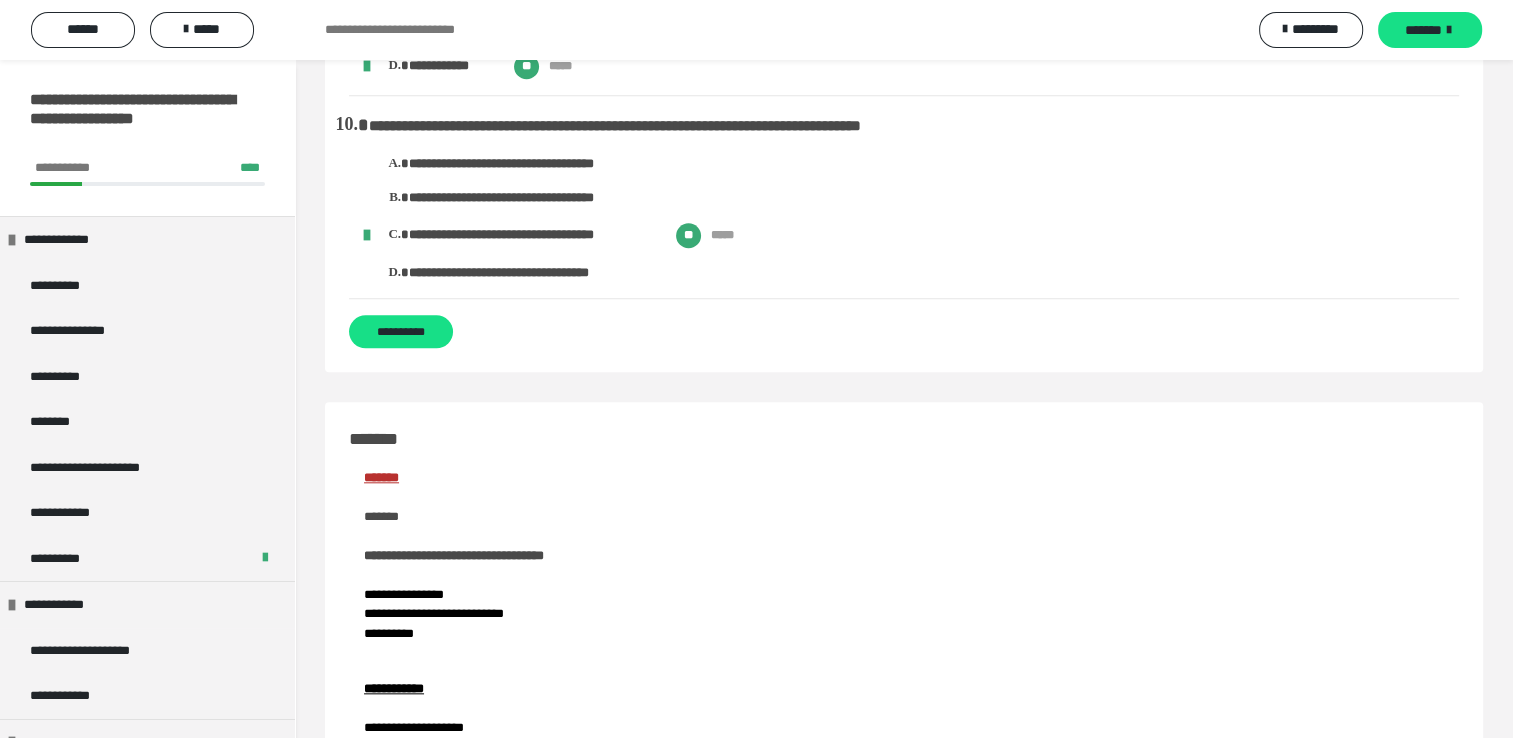 scroll, scrollTop: 1900, scrollLeft: 0, axis: vertical 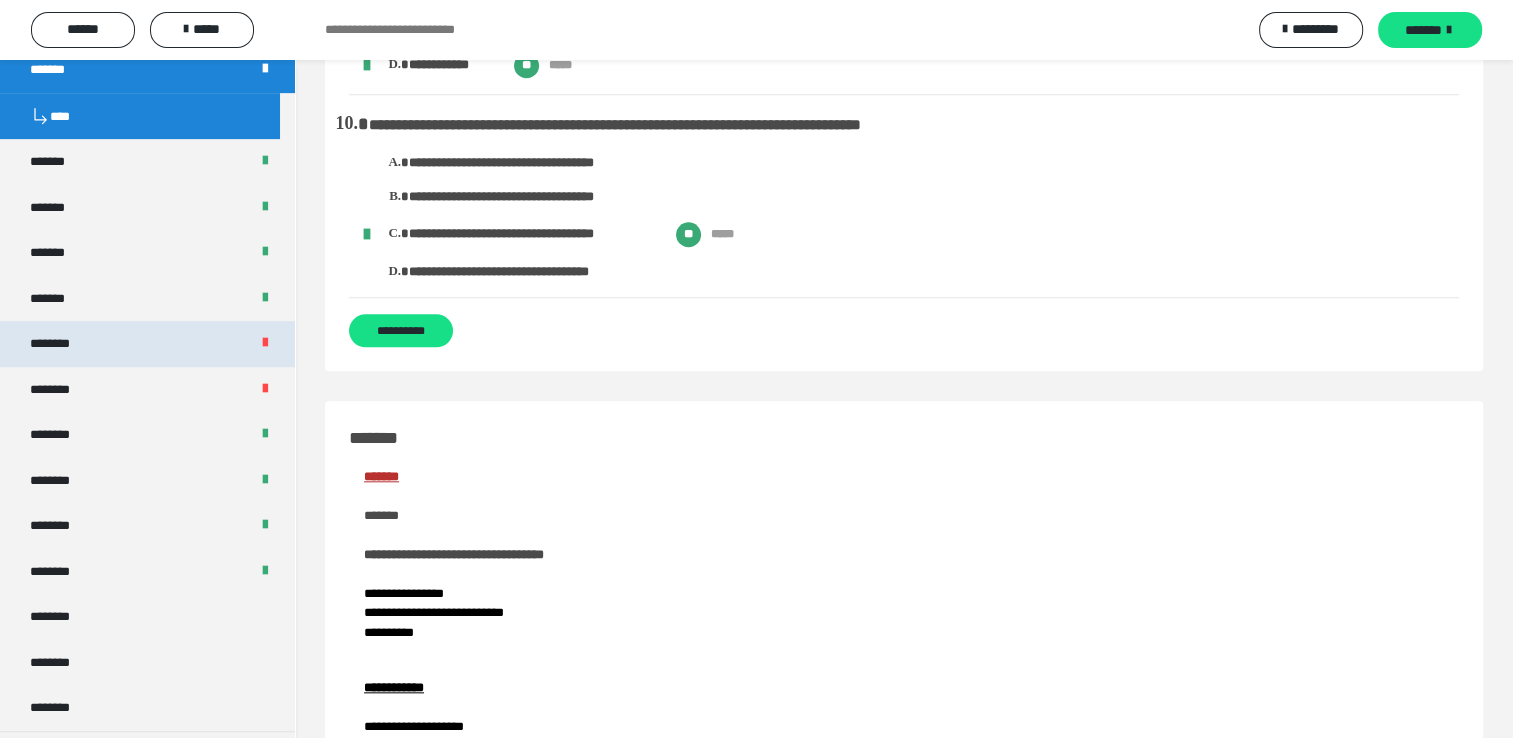 click on "********" at bounding box center (147, 344) 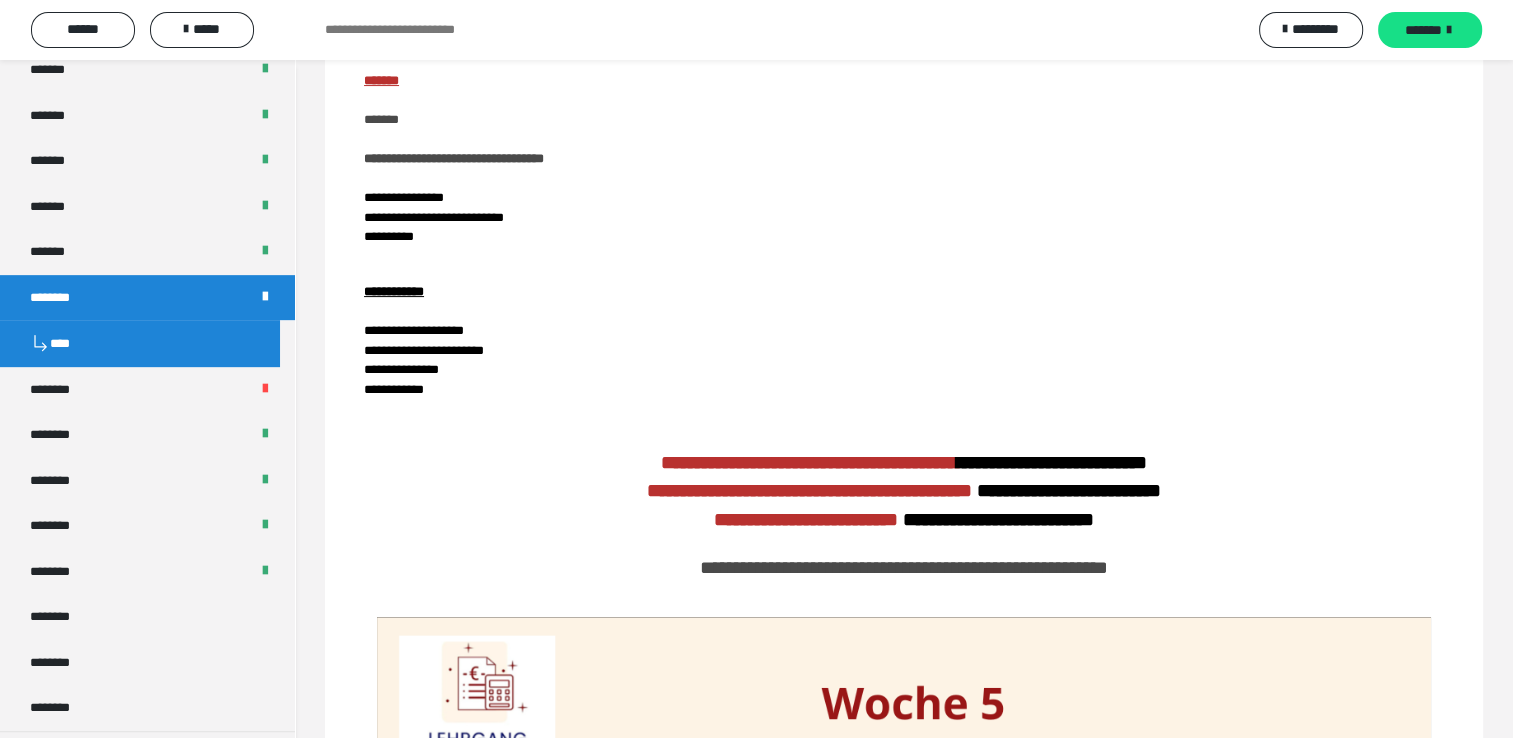 scroll, scrollTop: 0, scrollLeft: 0, axis: both 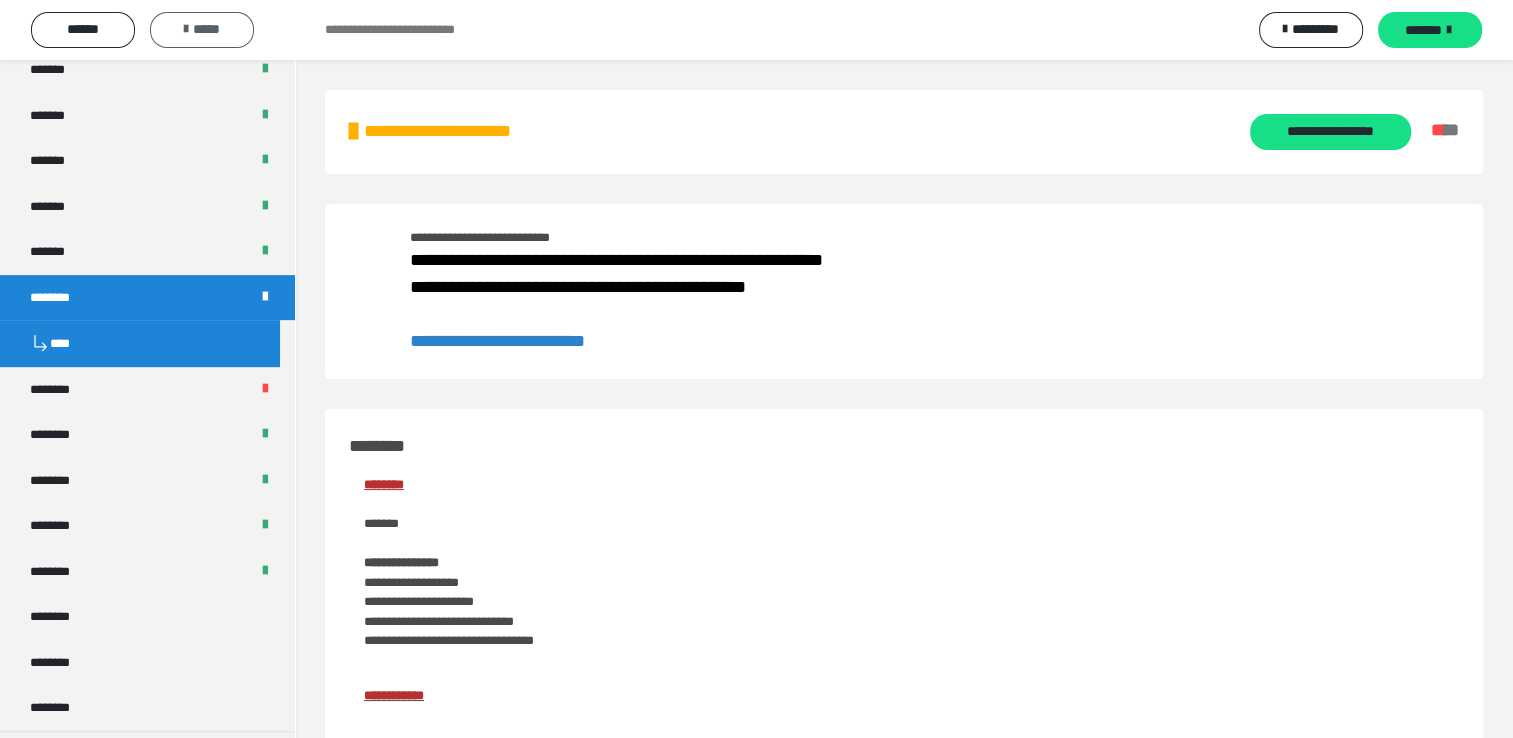 click on "*****" at bounding box center (202, 29) 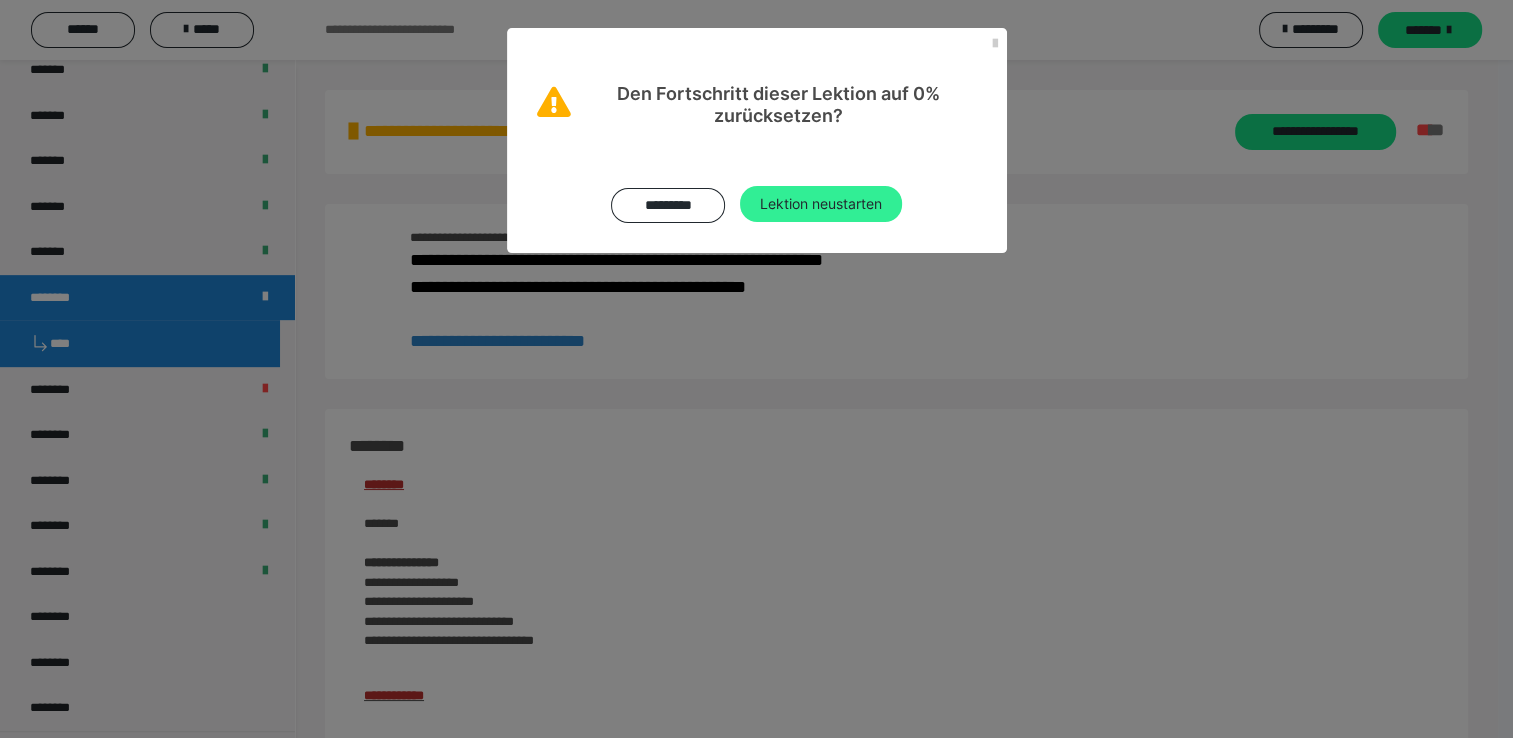 click on "Lektion neustarten" at bounding box center (821, 204) 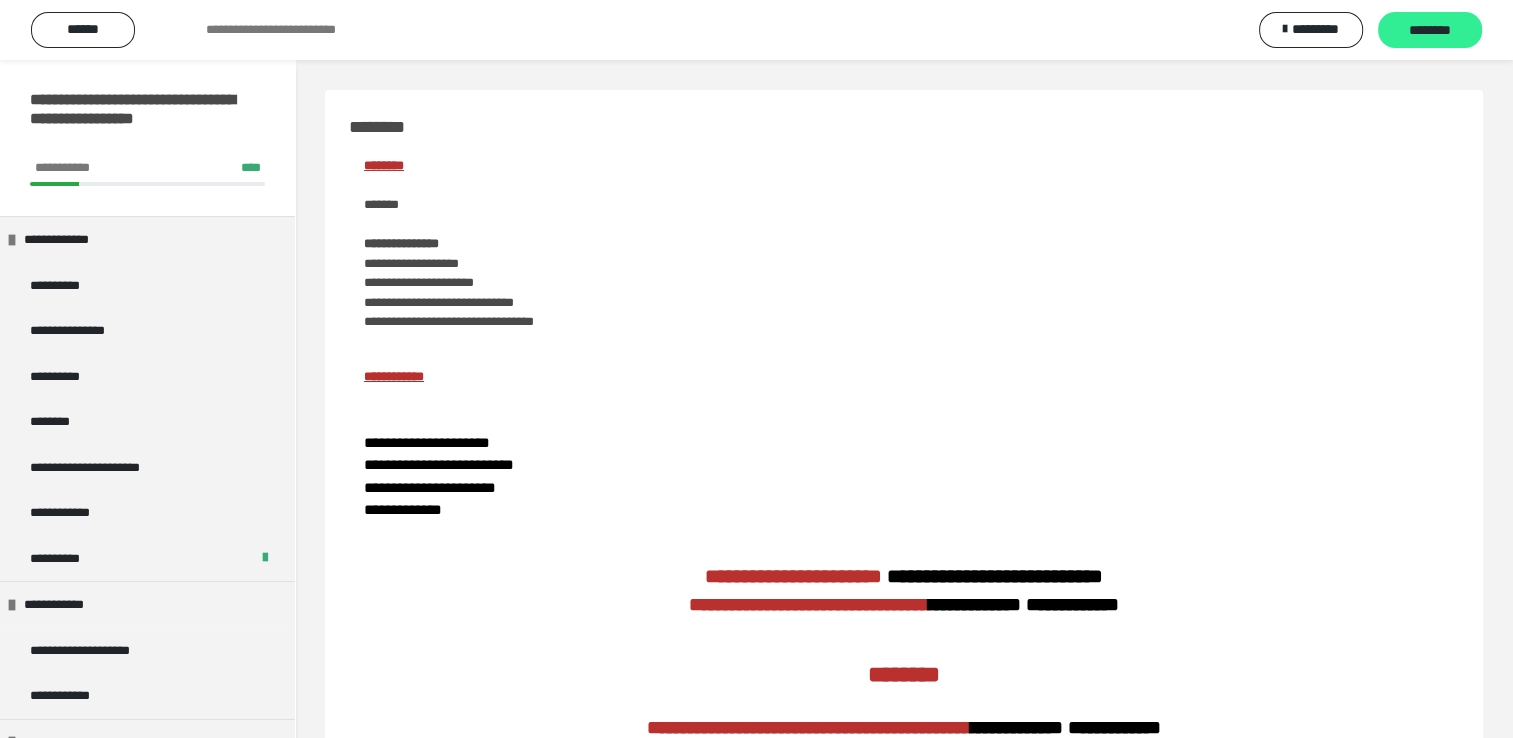 click on "********" at bounding box center [1430, 31] 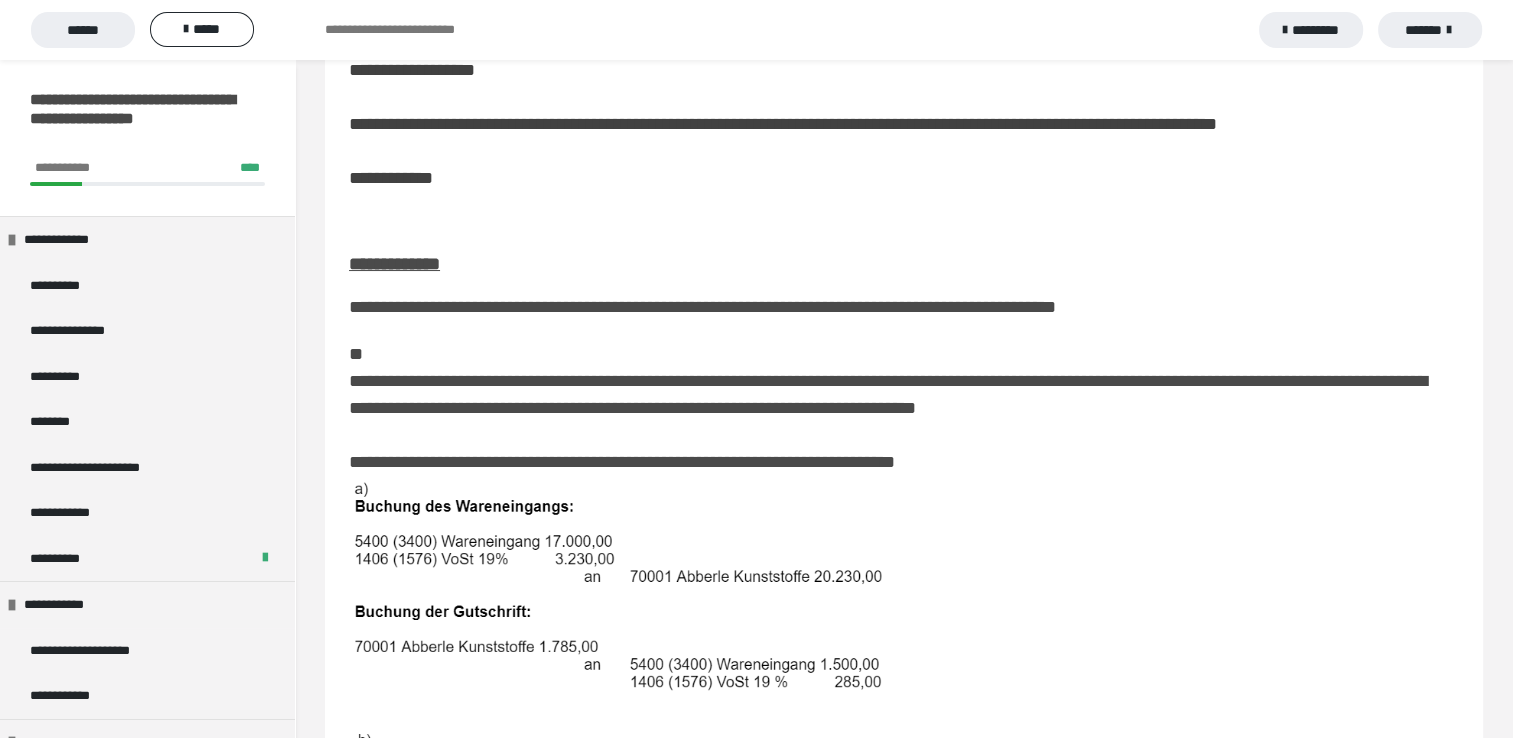 scroll, scrollTop: 300, scrollLeft: 0, axis: vertical 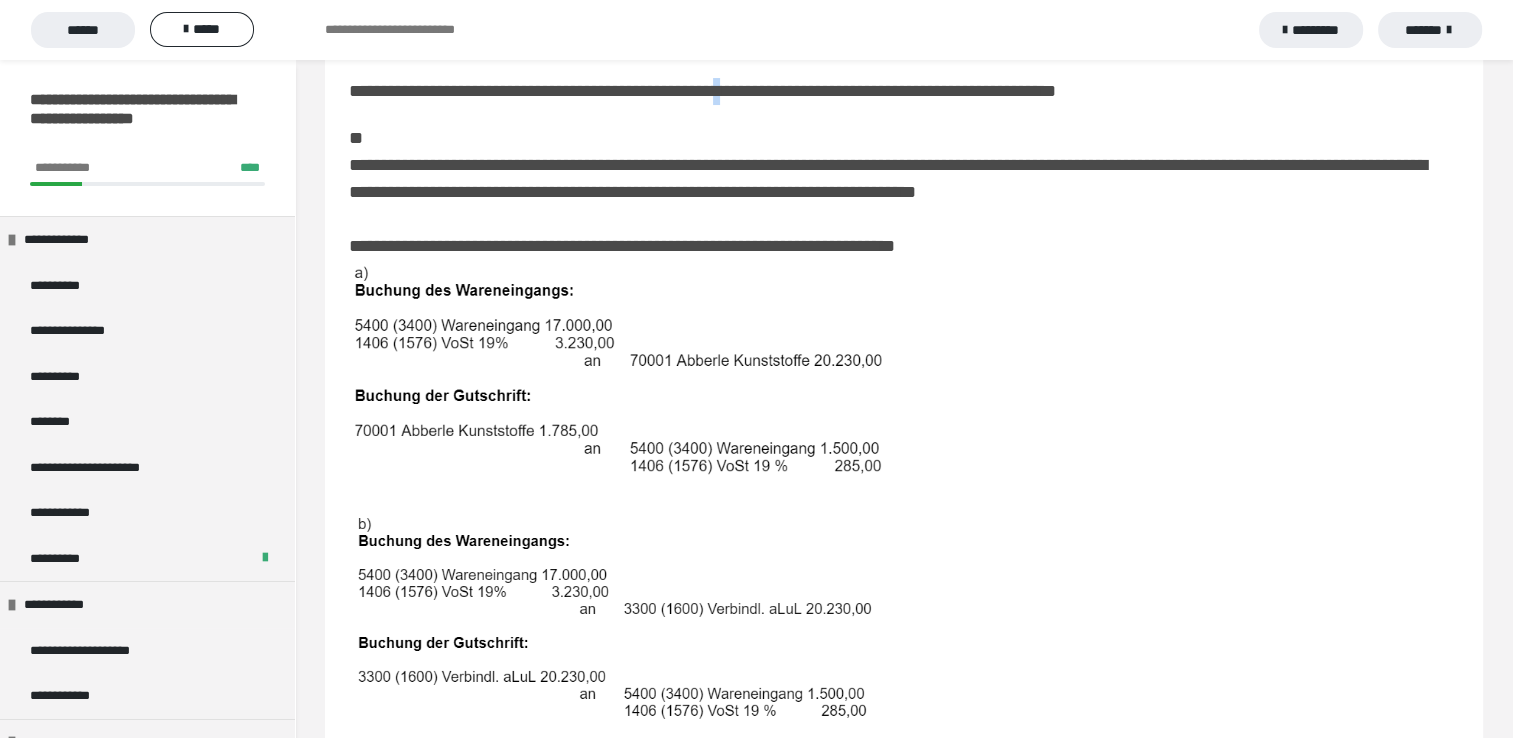 drag, startPoint x: 780, startPoint y: 68, endPoint x: 792, endPoint y: 103, distance: 37 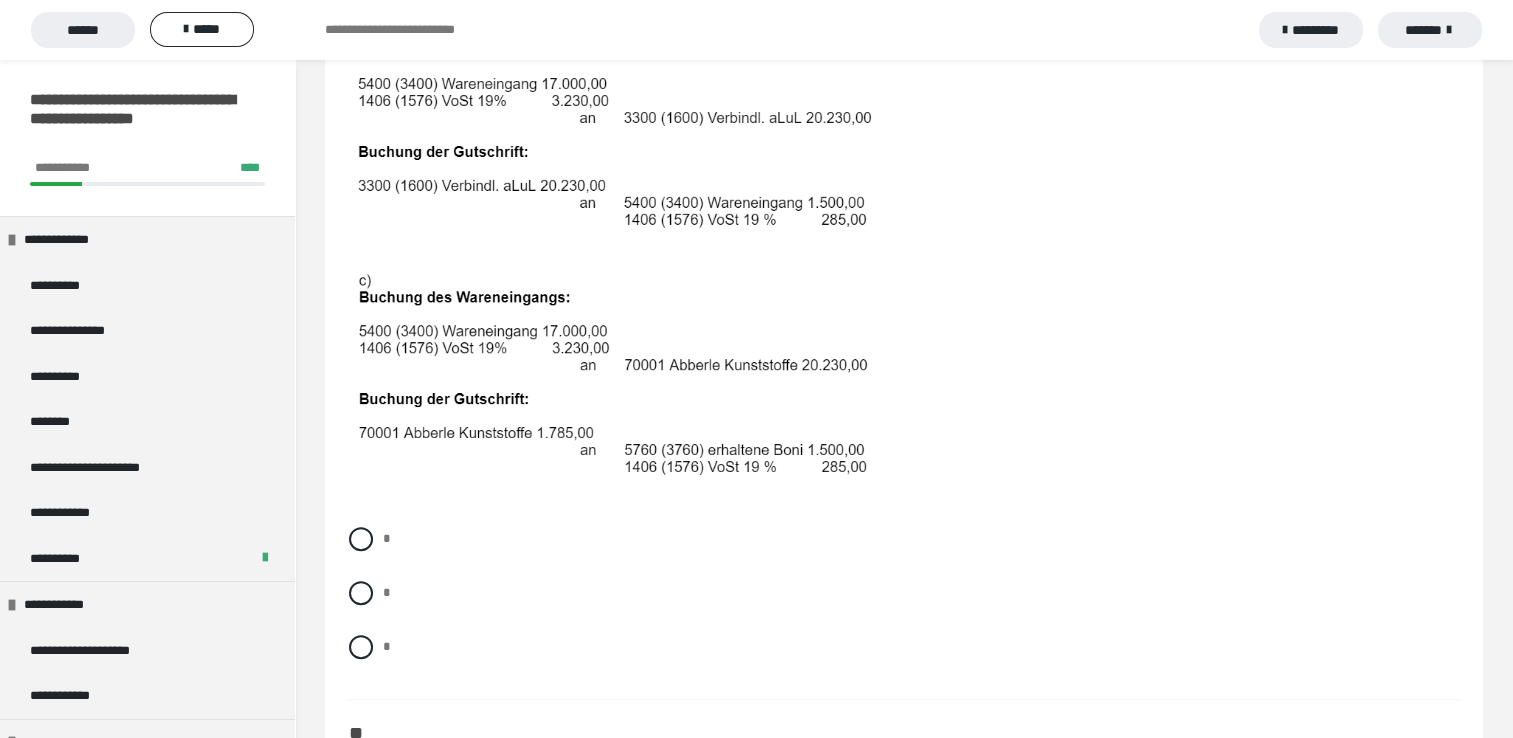scroll, scrollTop: 800, scrollLeft: 0, axis: vertical 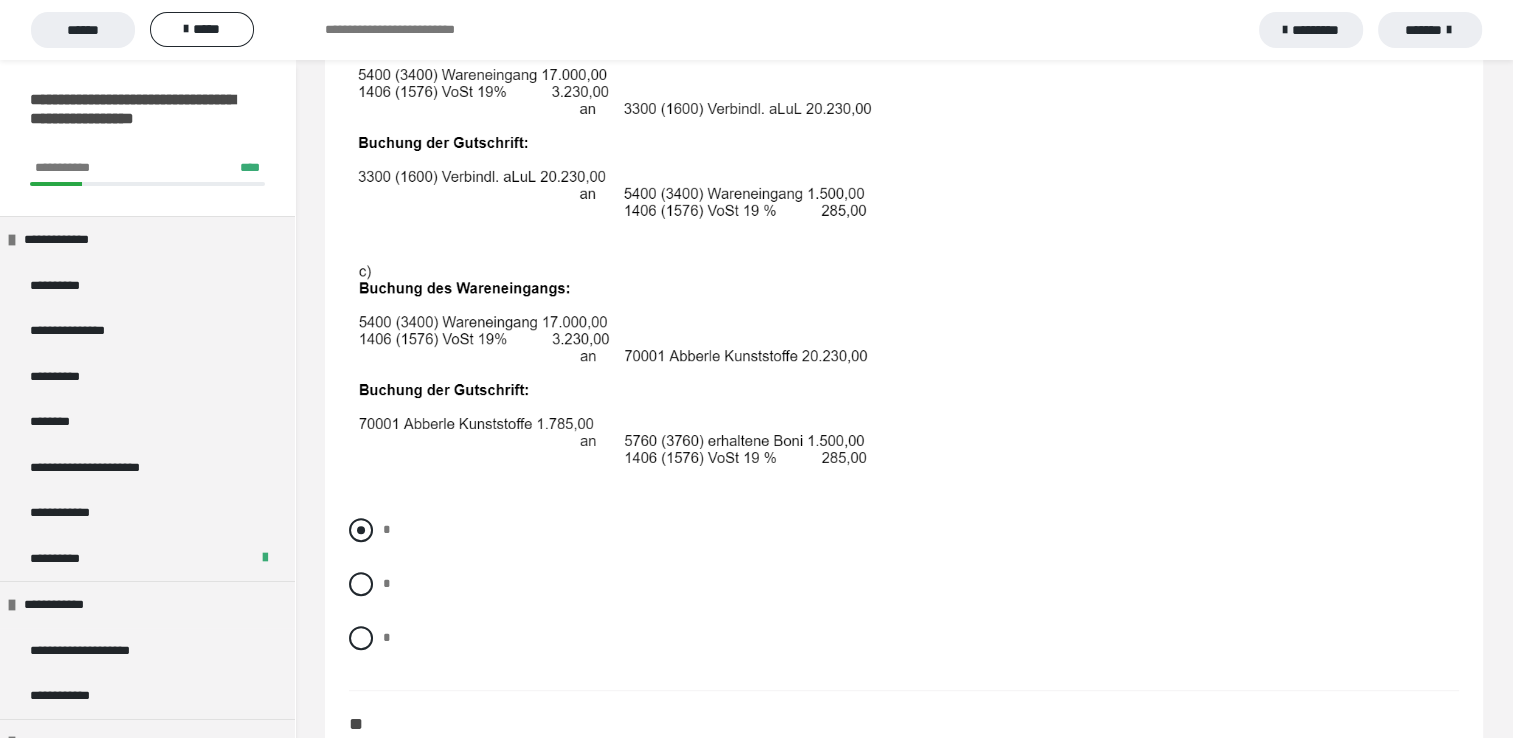 click at bounding box center (361, 530) 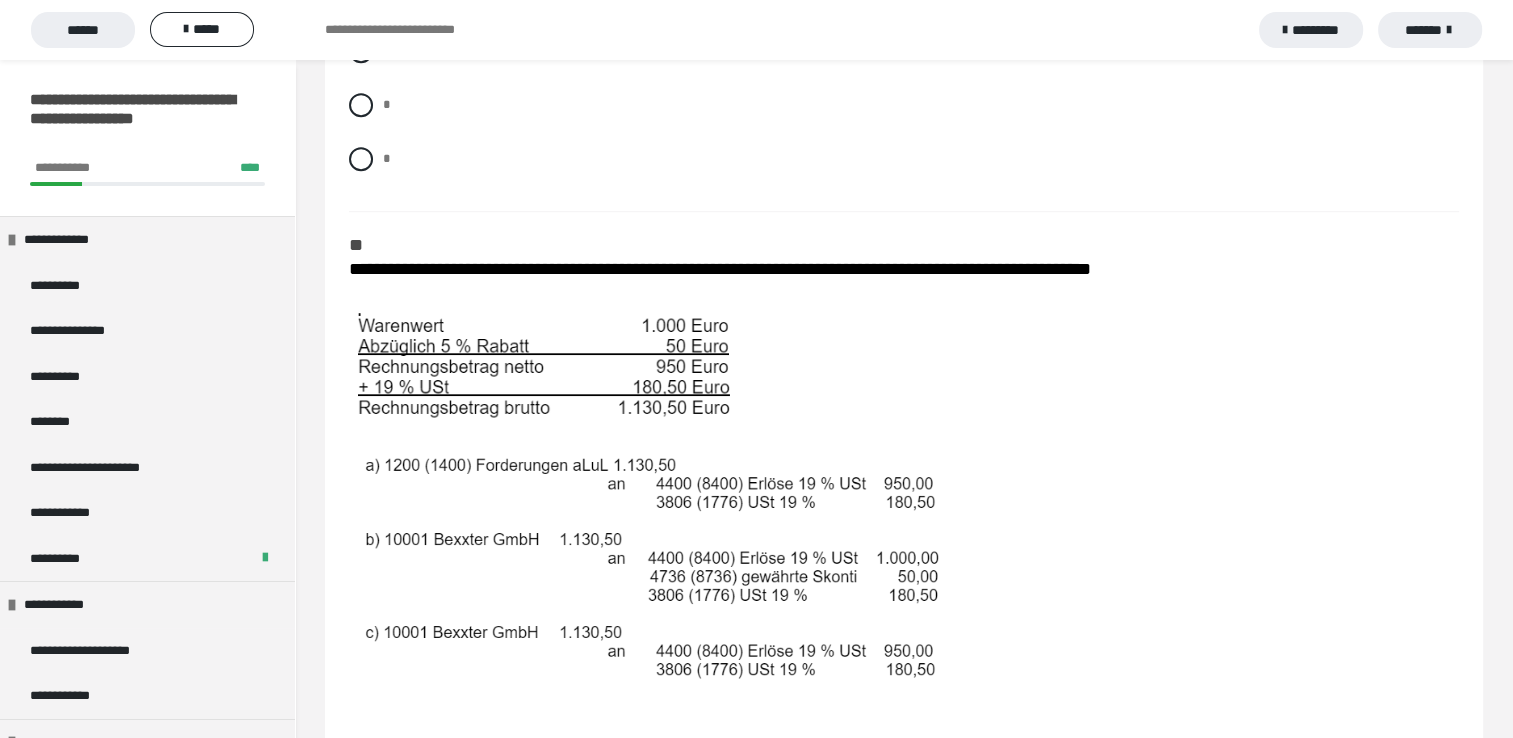 scroll, scrollTop: 1300, scrollLeft: 0, axis: vertical 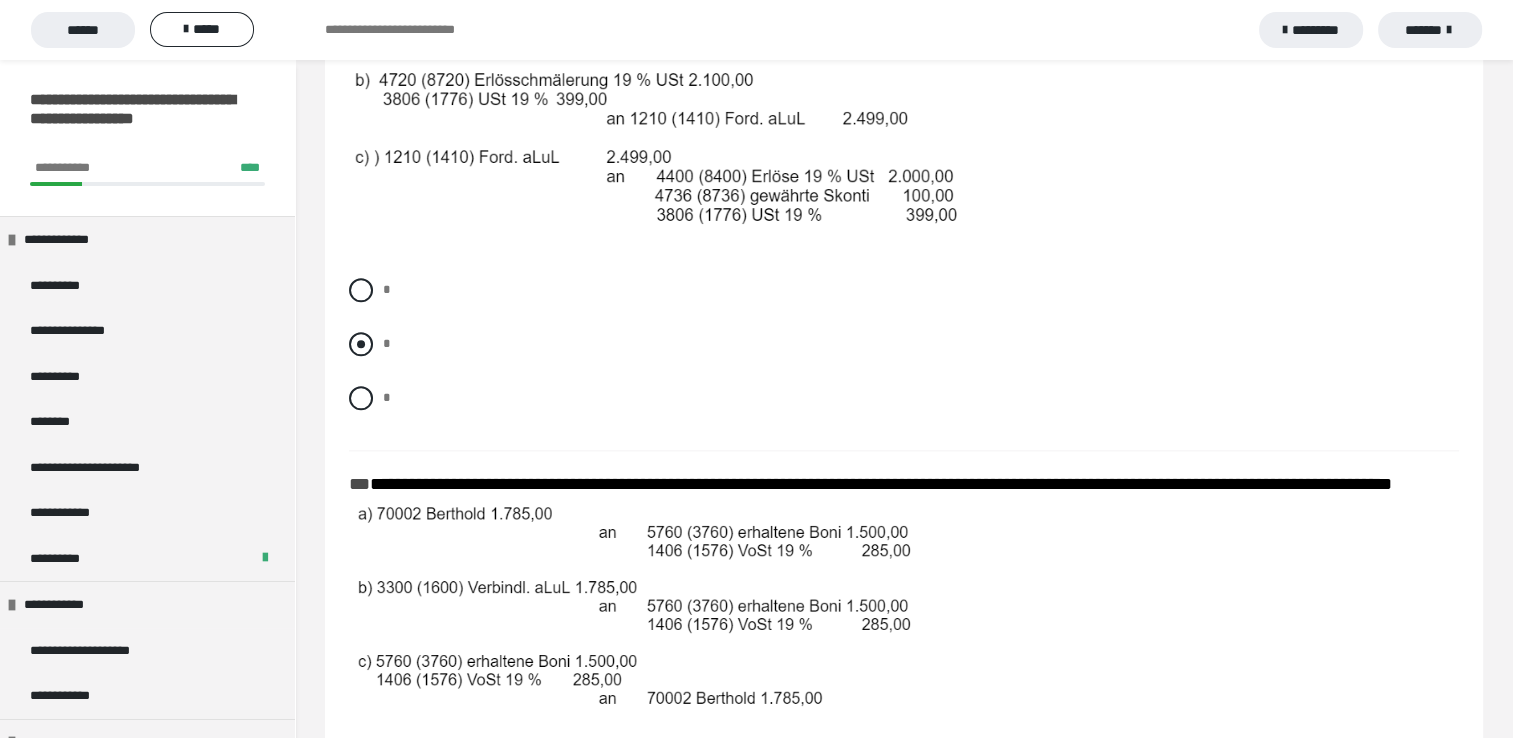 click at bounding box center [361, 344] 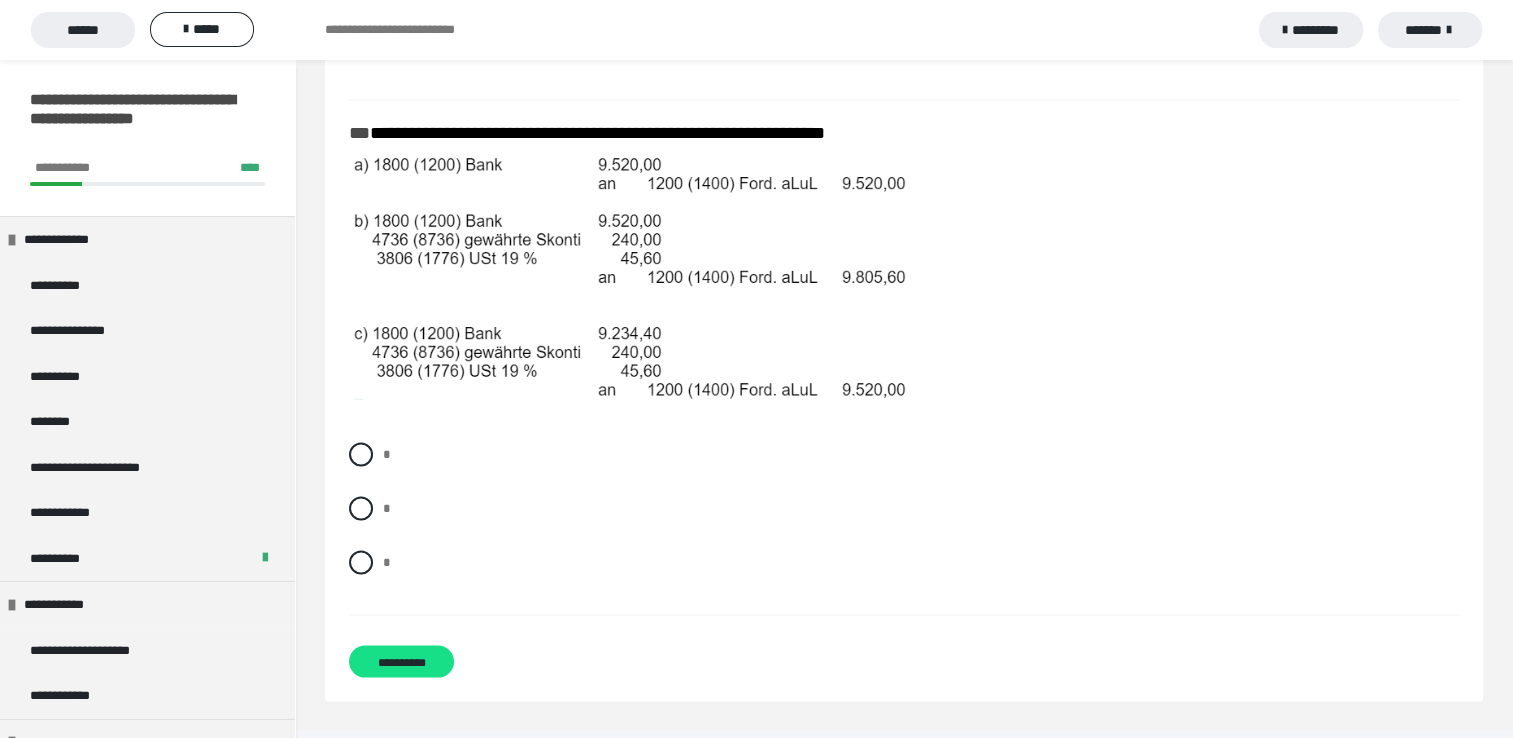 scroll, scrollTop: 3620, scrollLeft: 0, axis: vertical 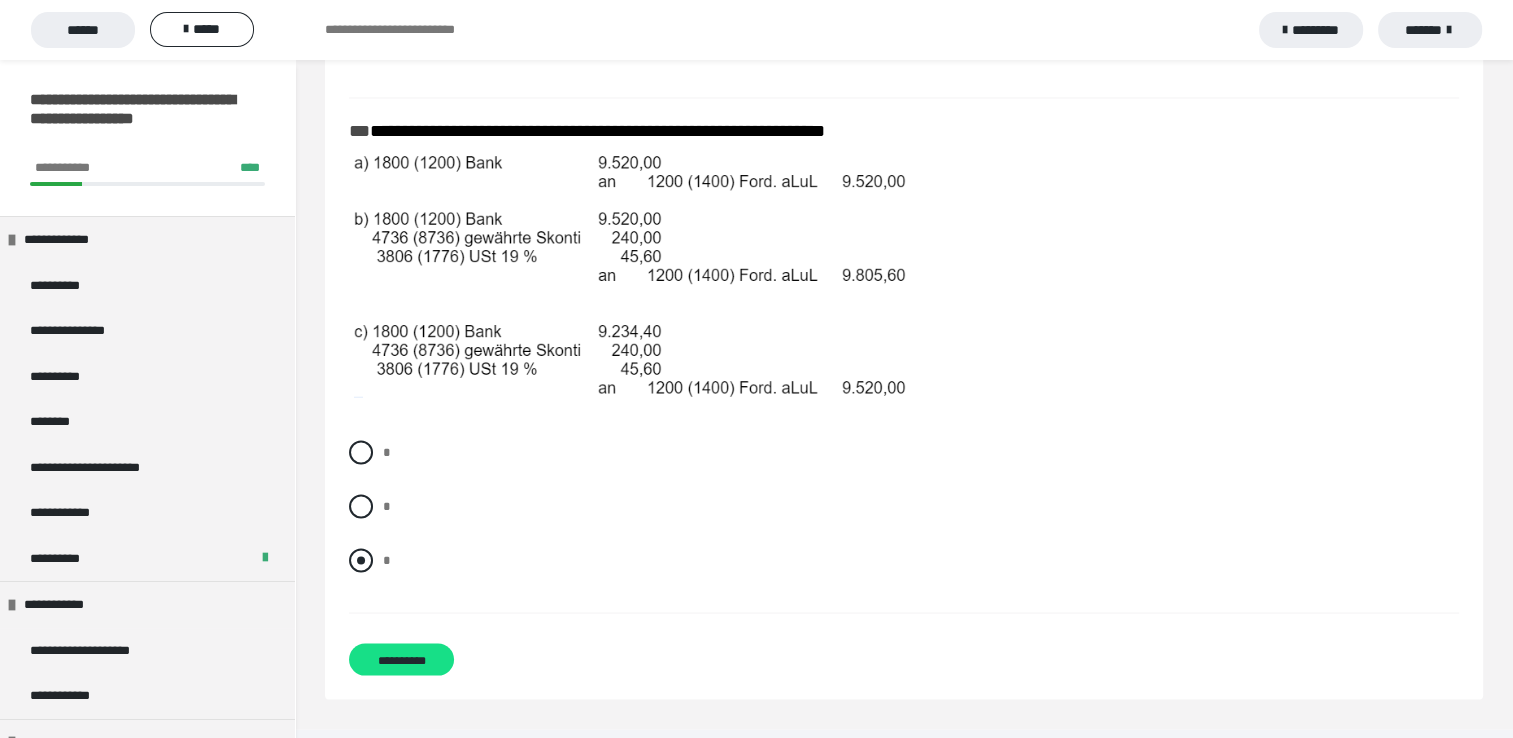 click at bounding box center [361, 560] 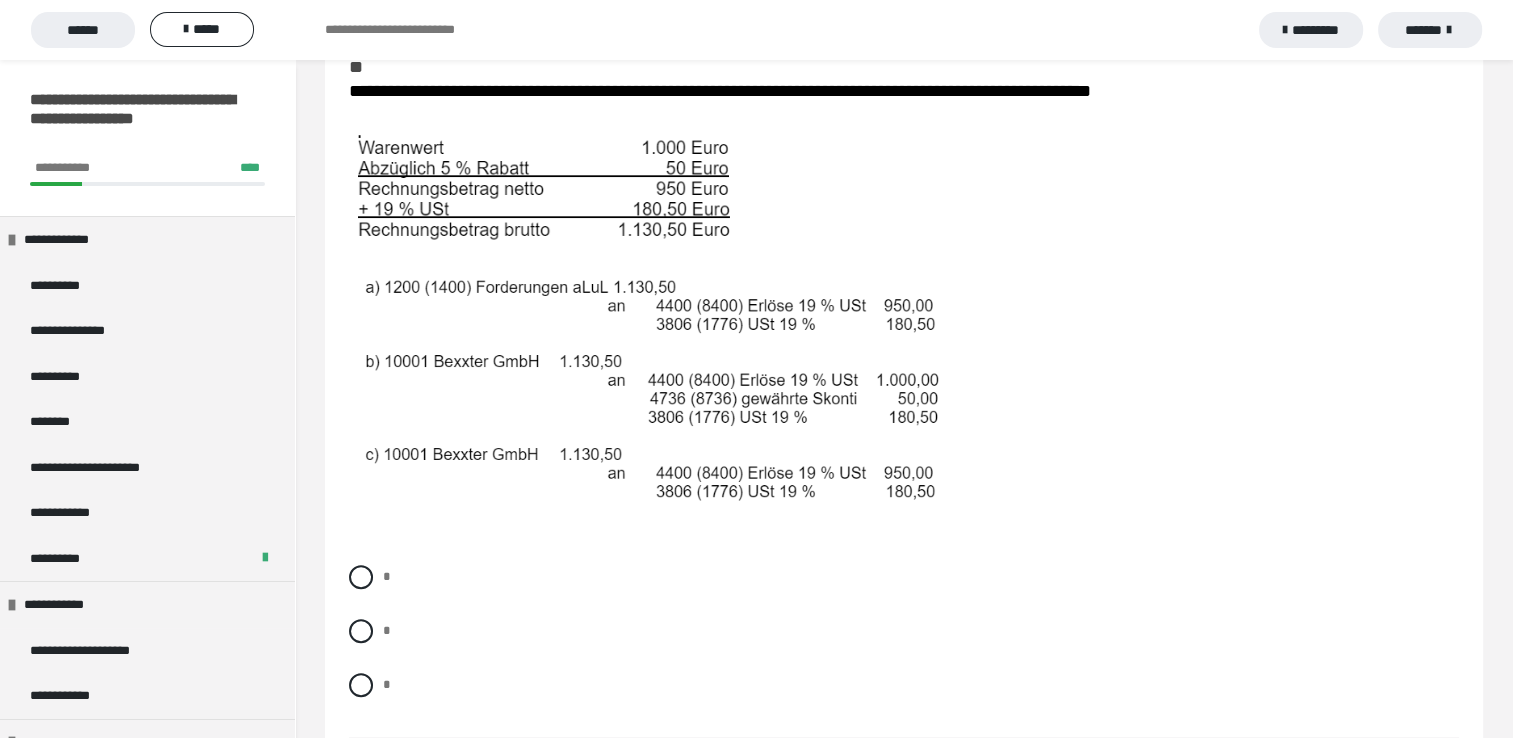 scroll, scrollTop: 1520, scrollLeft: 0, axis: vertical 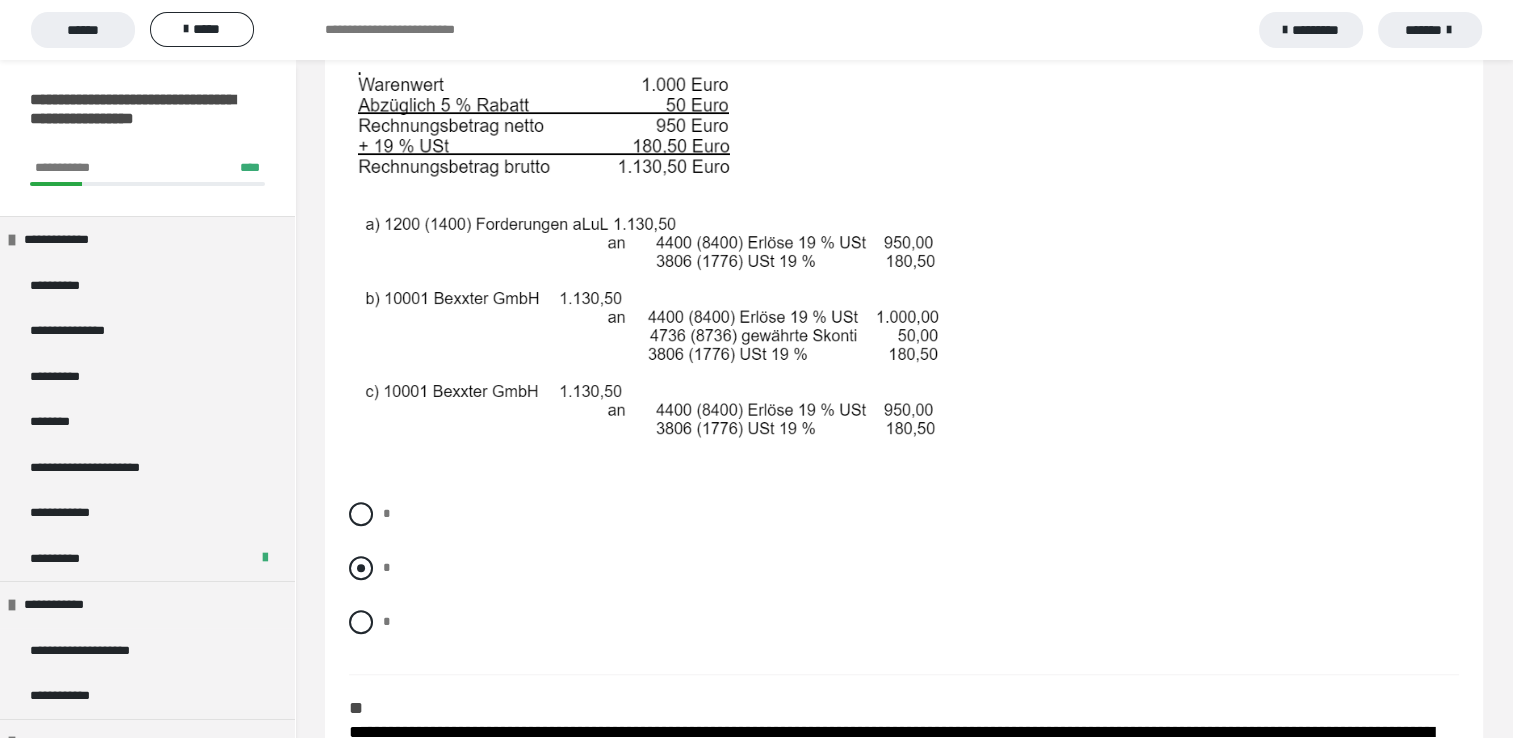 click at bounding box center [361, 568] 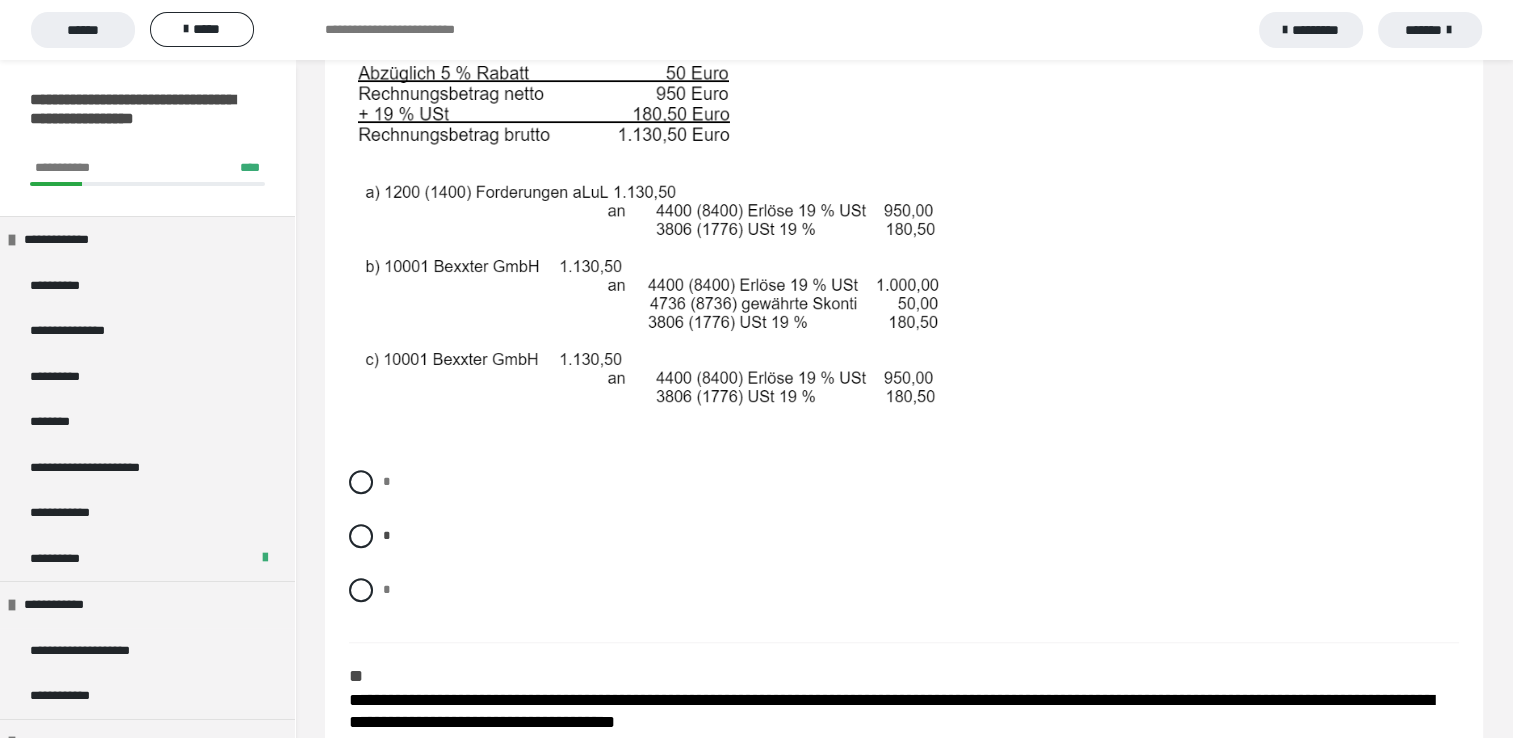 scroll, scrollTop: 1520, scrollLeft: 0, axis: vertical 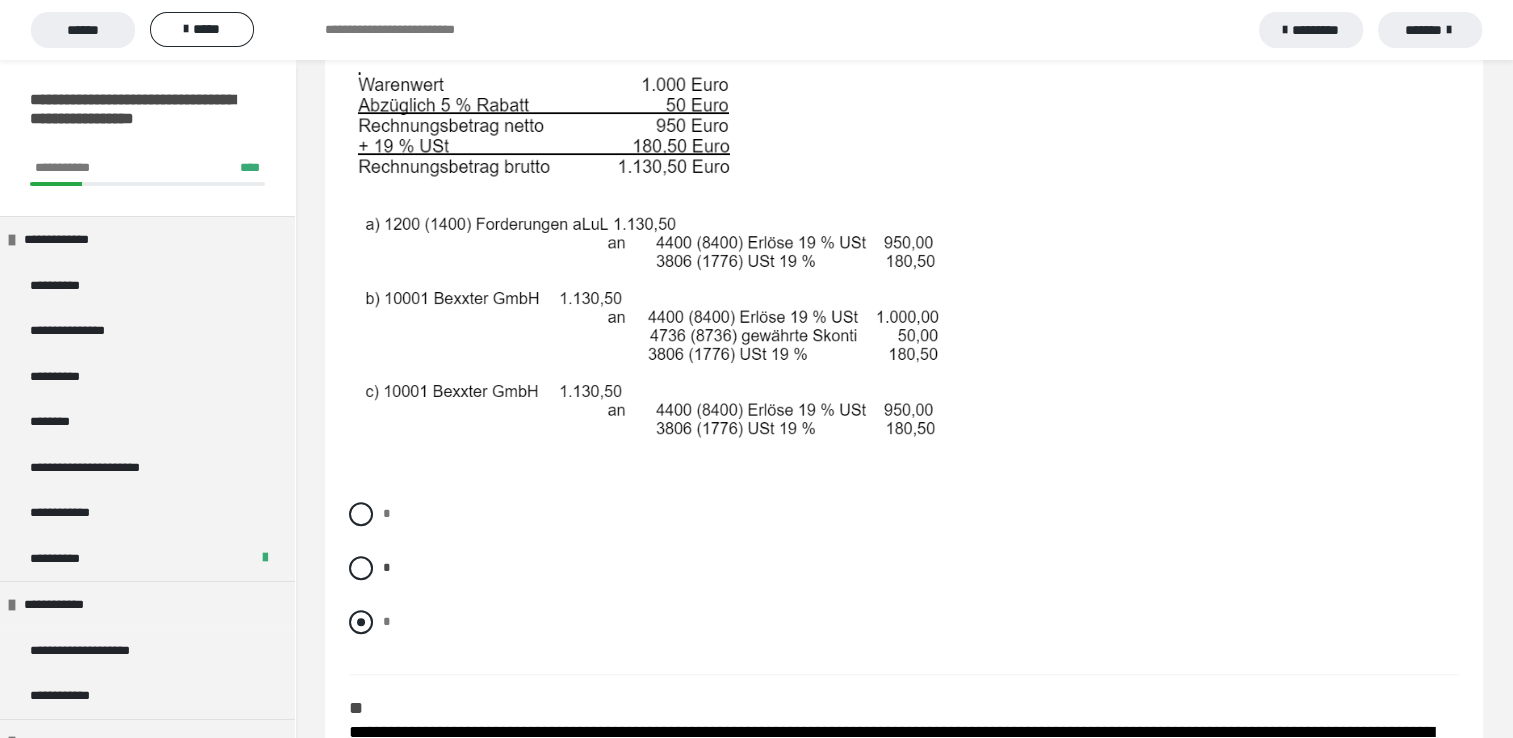 click at bounding box center (361, 622) 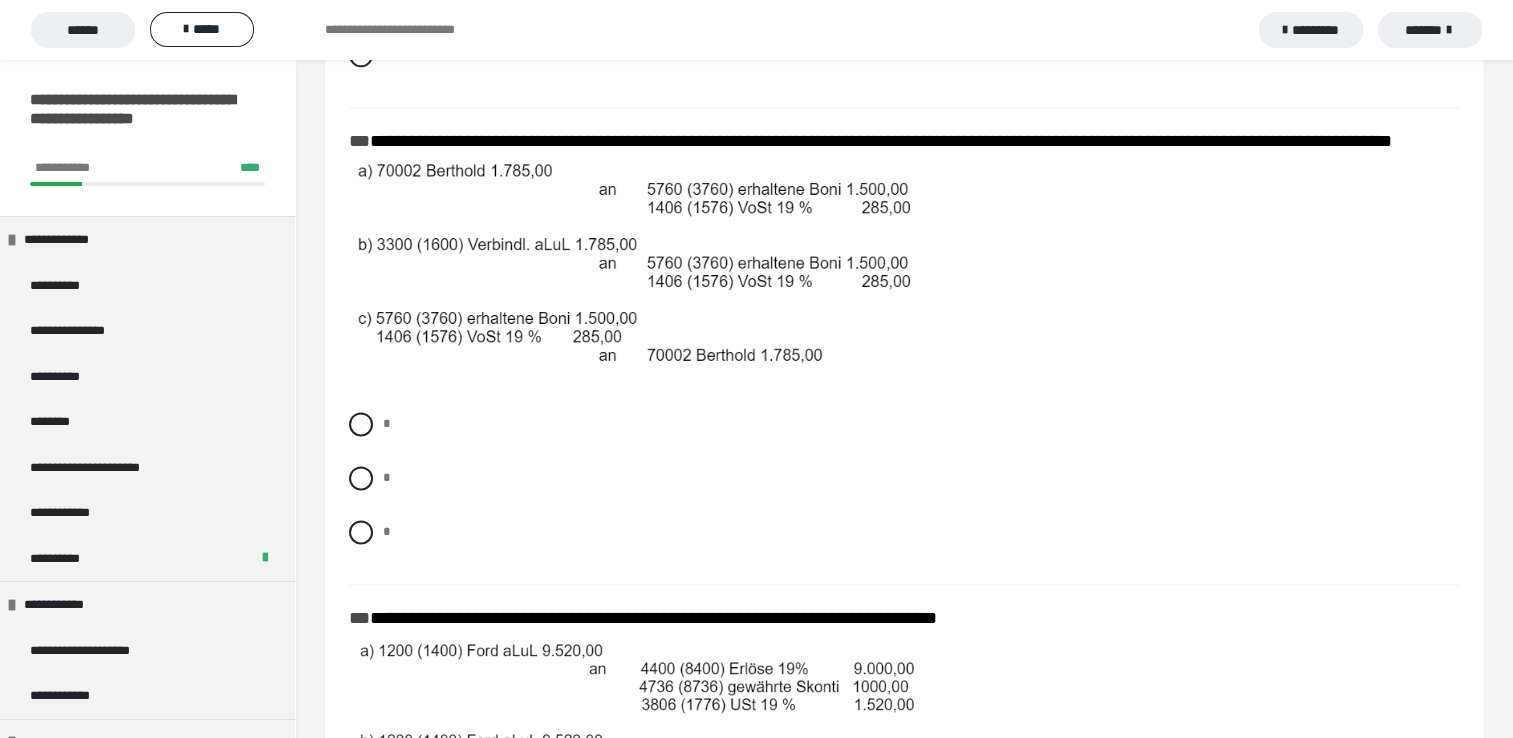 scroll, scrollTop: 2620, scrollLeft: 0, axis: vertical 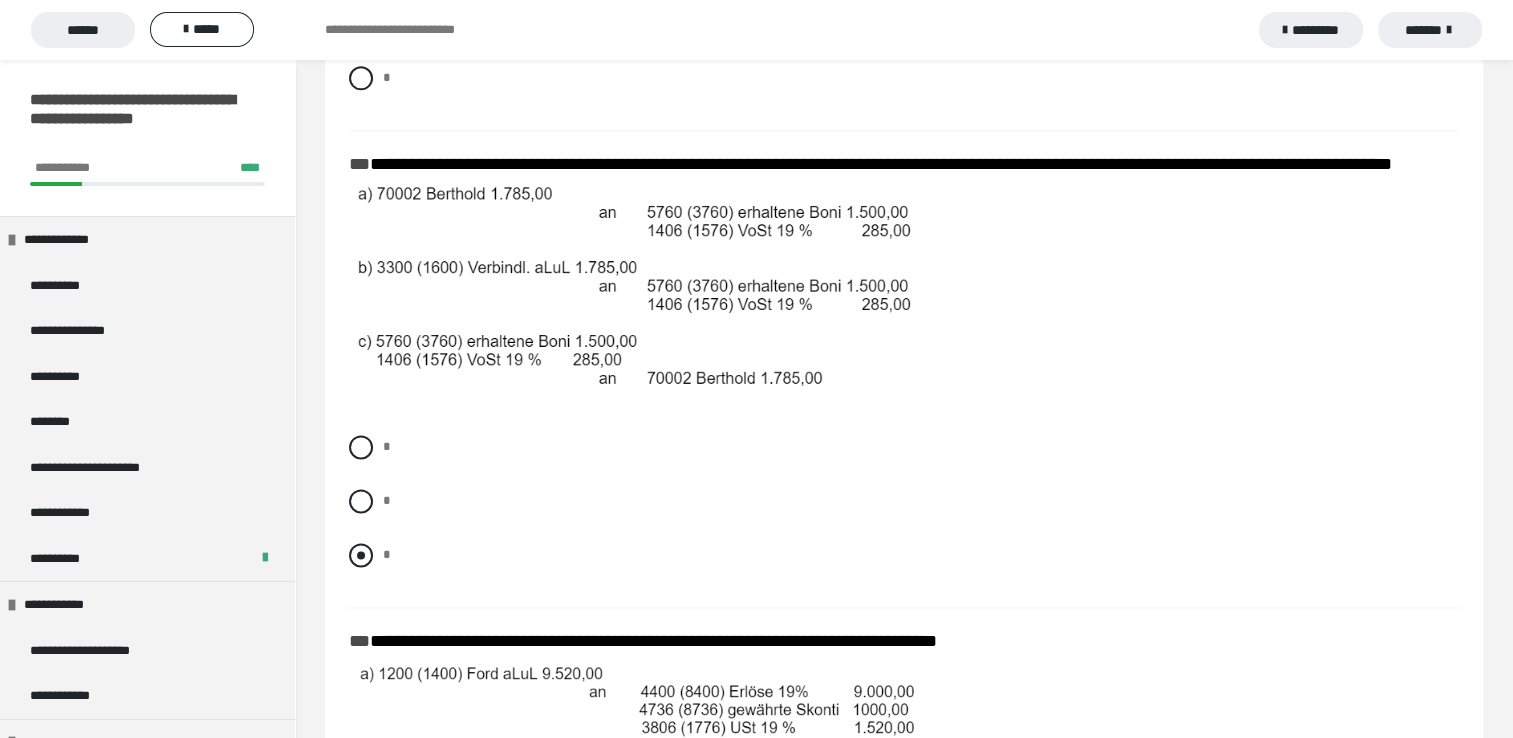 click at bounding box center [361, 555] 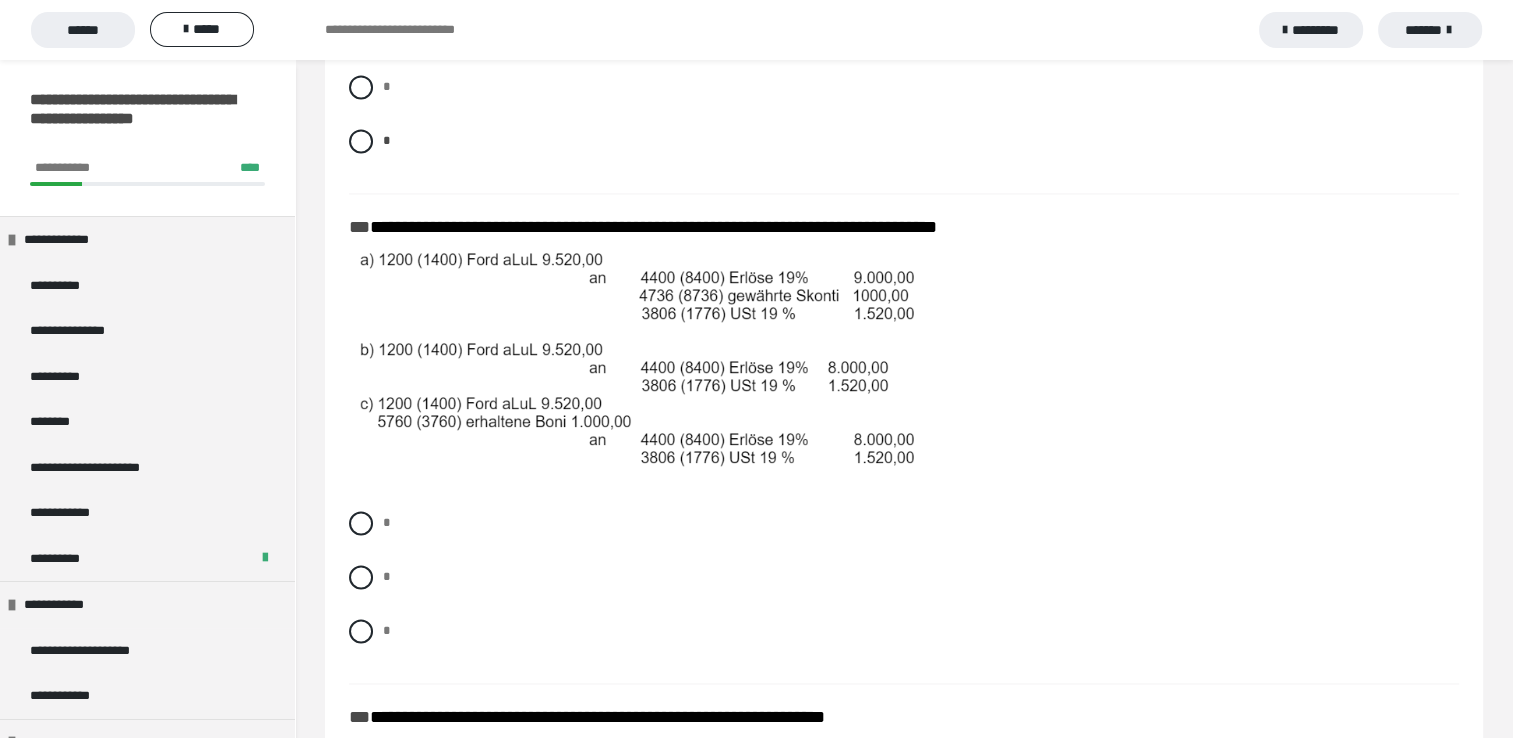 scroll, scrollTop: 3120, scrollLeft: 0, axis: vertical 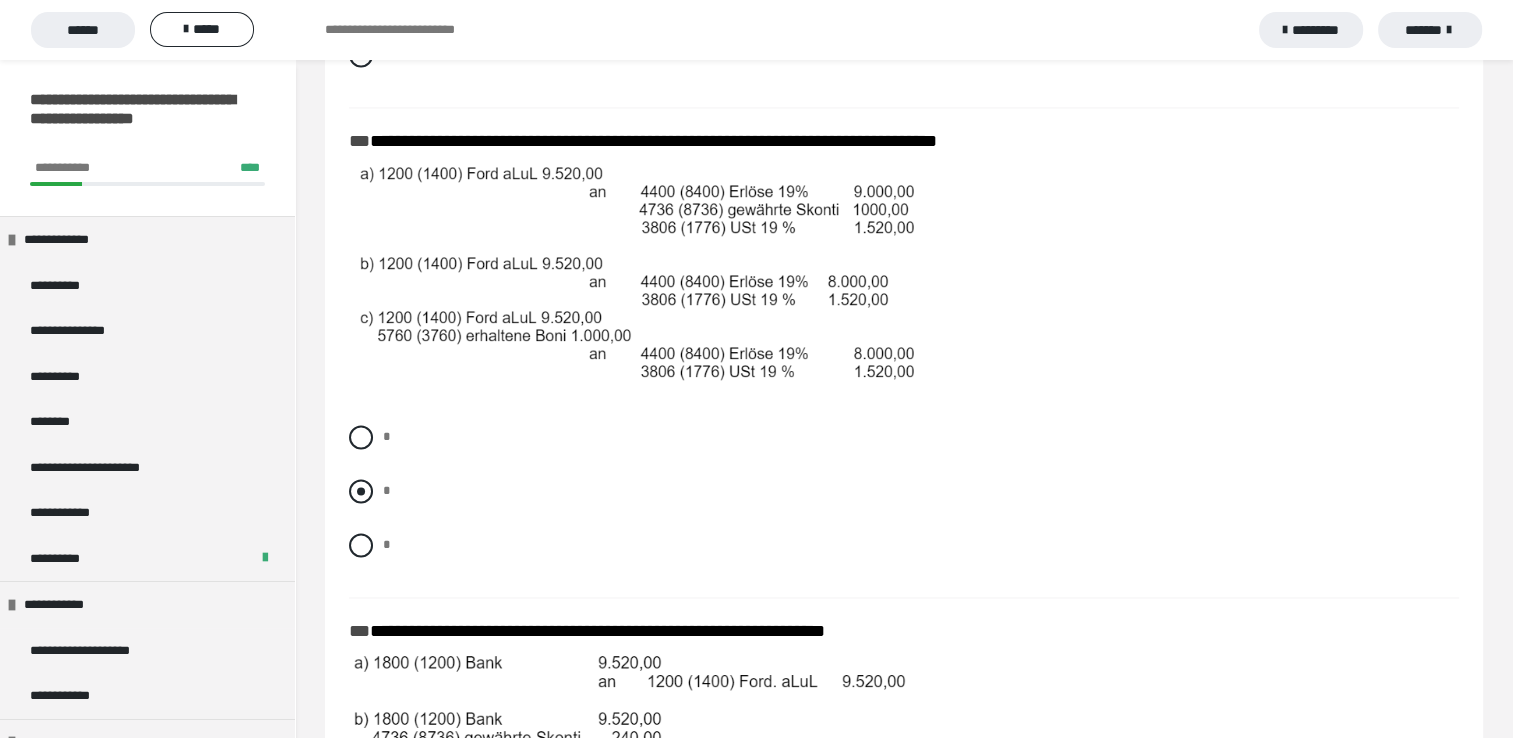 click at bounding box center (361, 491) 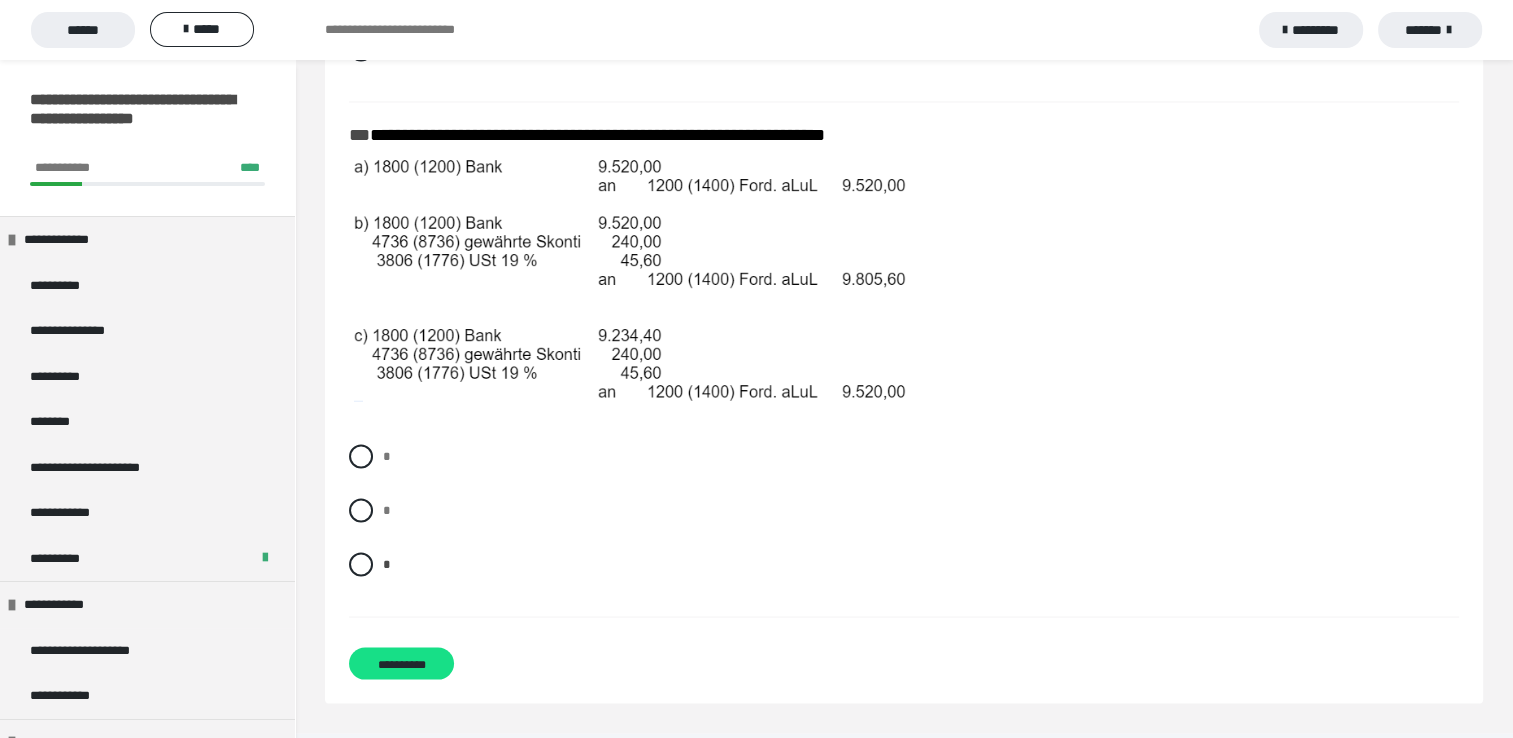 scroll, scrollTop: 3620, scrollLeft: 0, axis: vertical 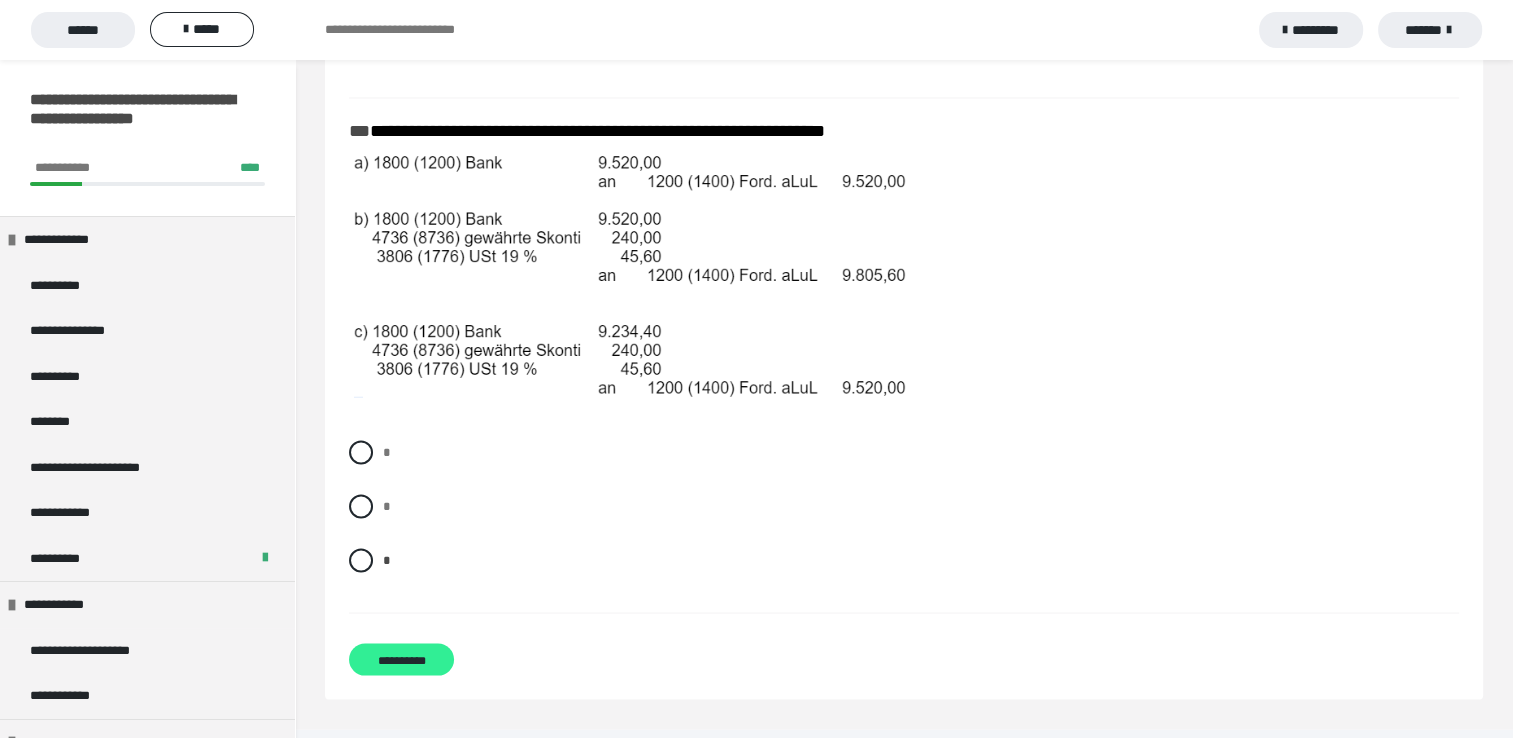 click on "**********" at bounding box center (401, 659) 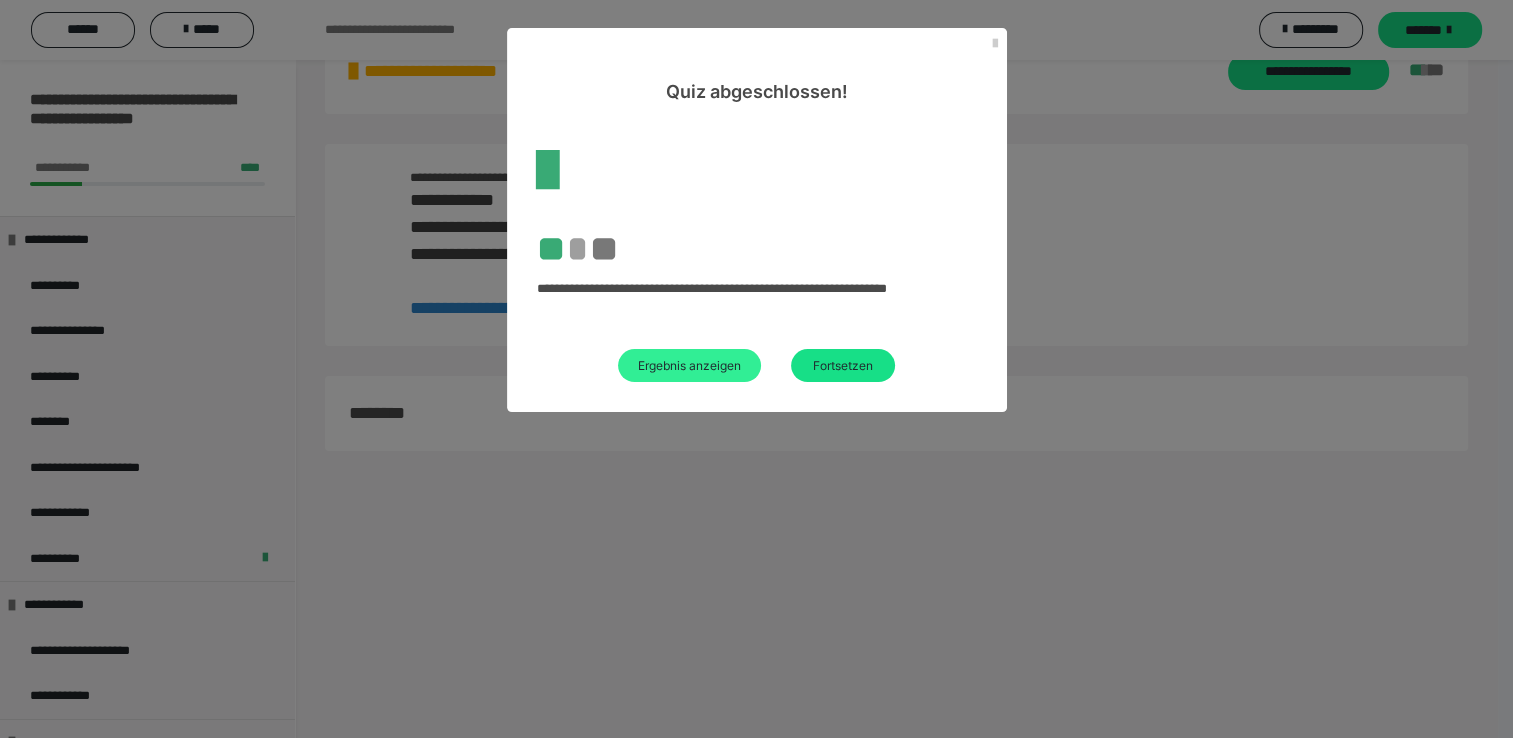click on "Ergebnis anzeigen" at bounding box center [689, 365] 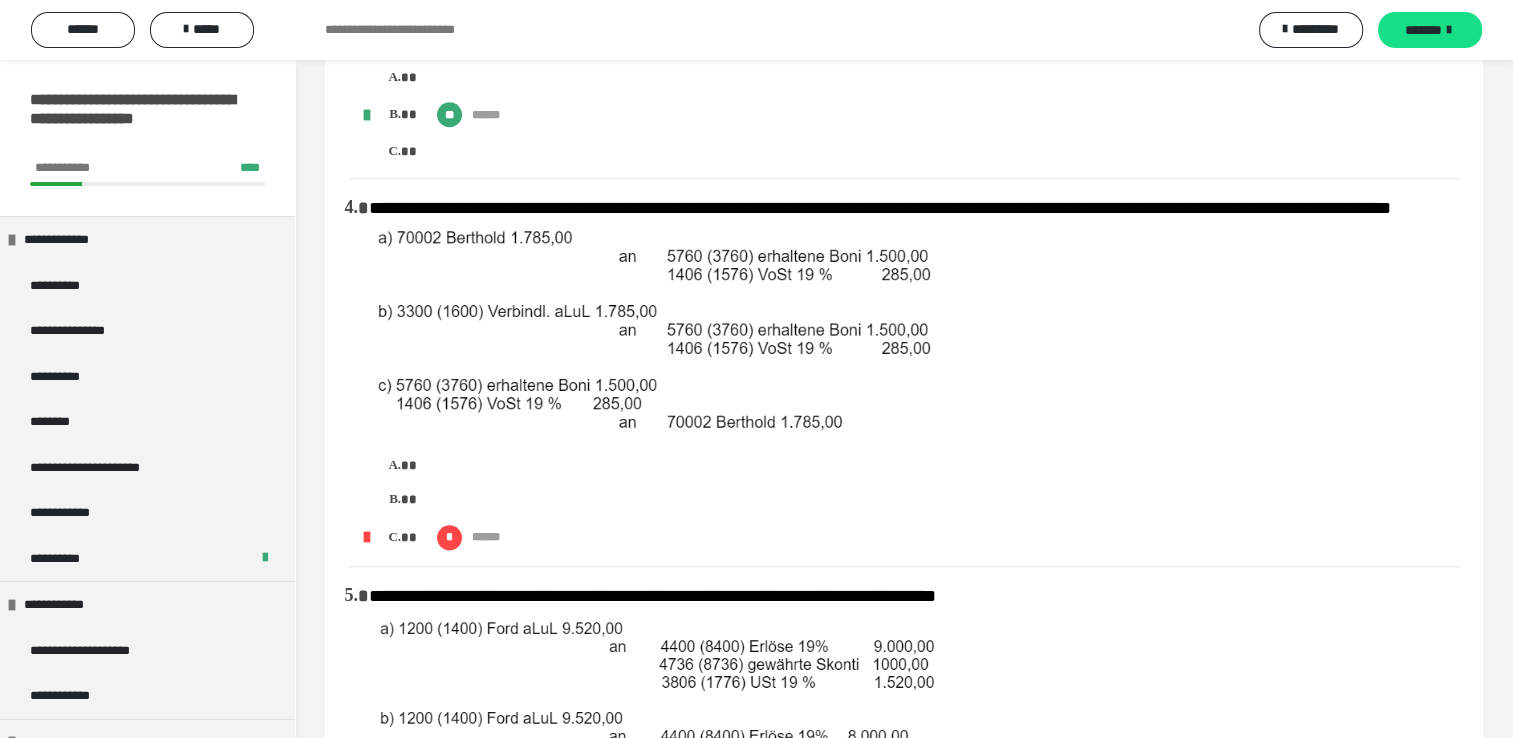 scroll, scrollTop: 2000, scrollLeft: 0, axis: vertical 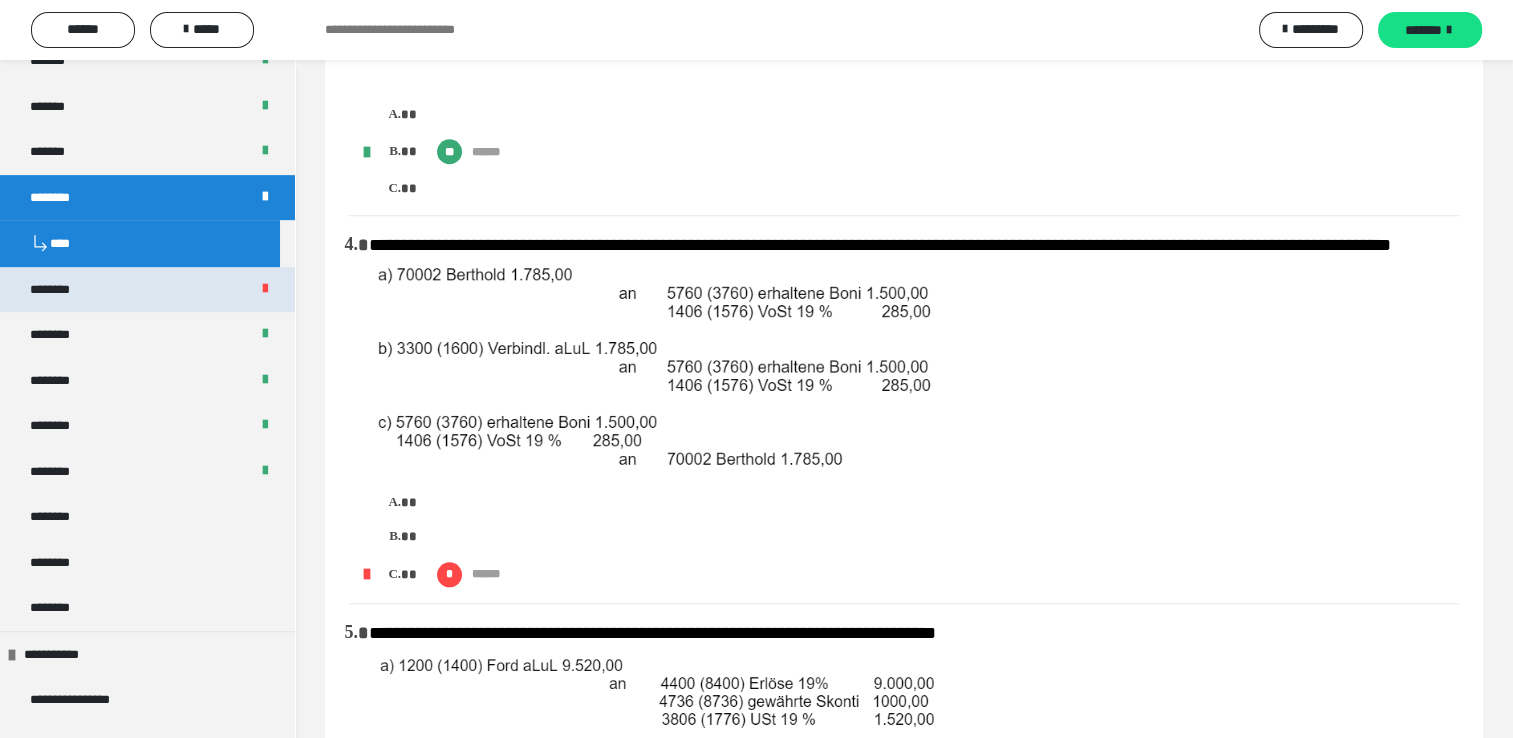 click on "********" at bounding box center (147, 290) 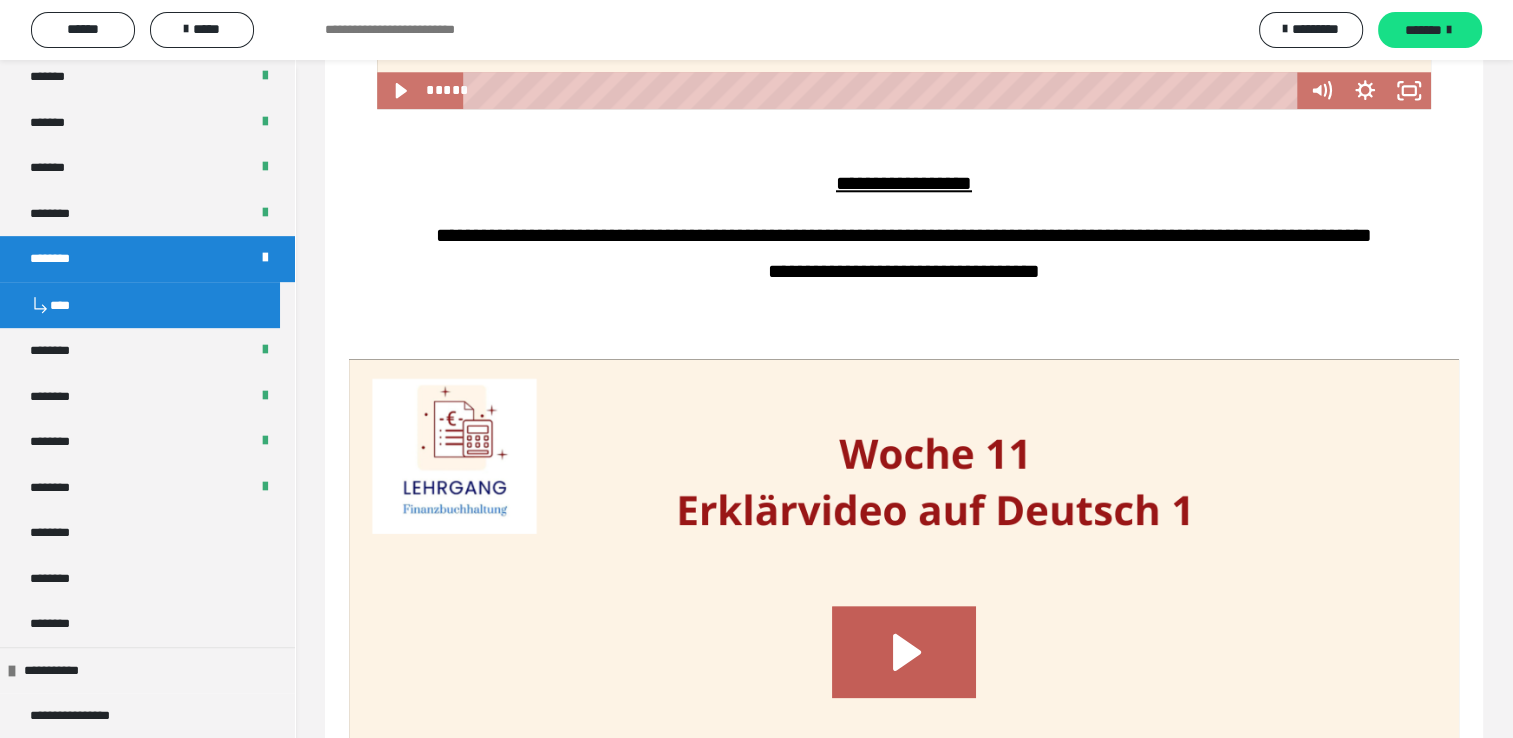 scroll, scrollTop: 1000, scrollLeft: 0, axis: vertical 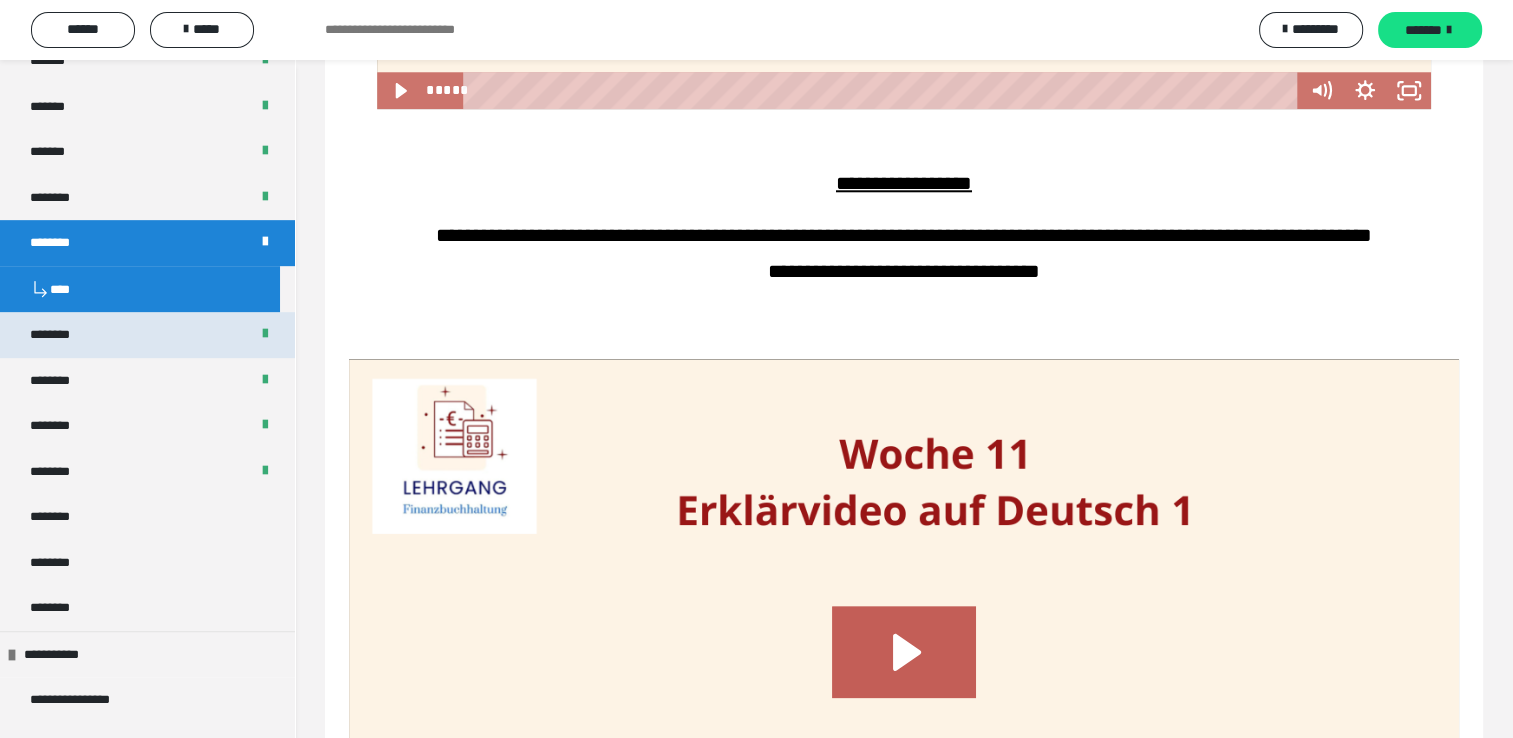 click on "********" at bounding box center [147, 335] 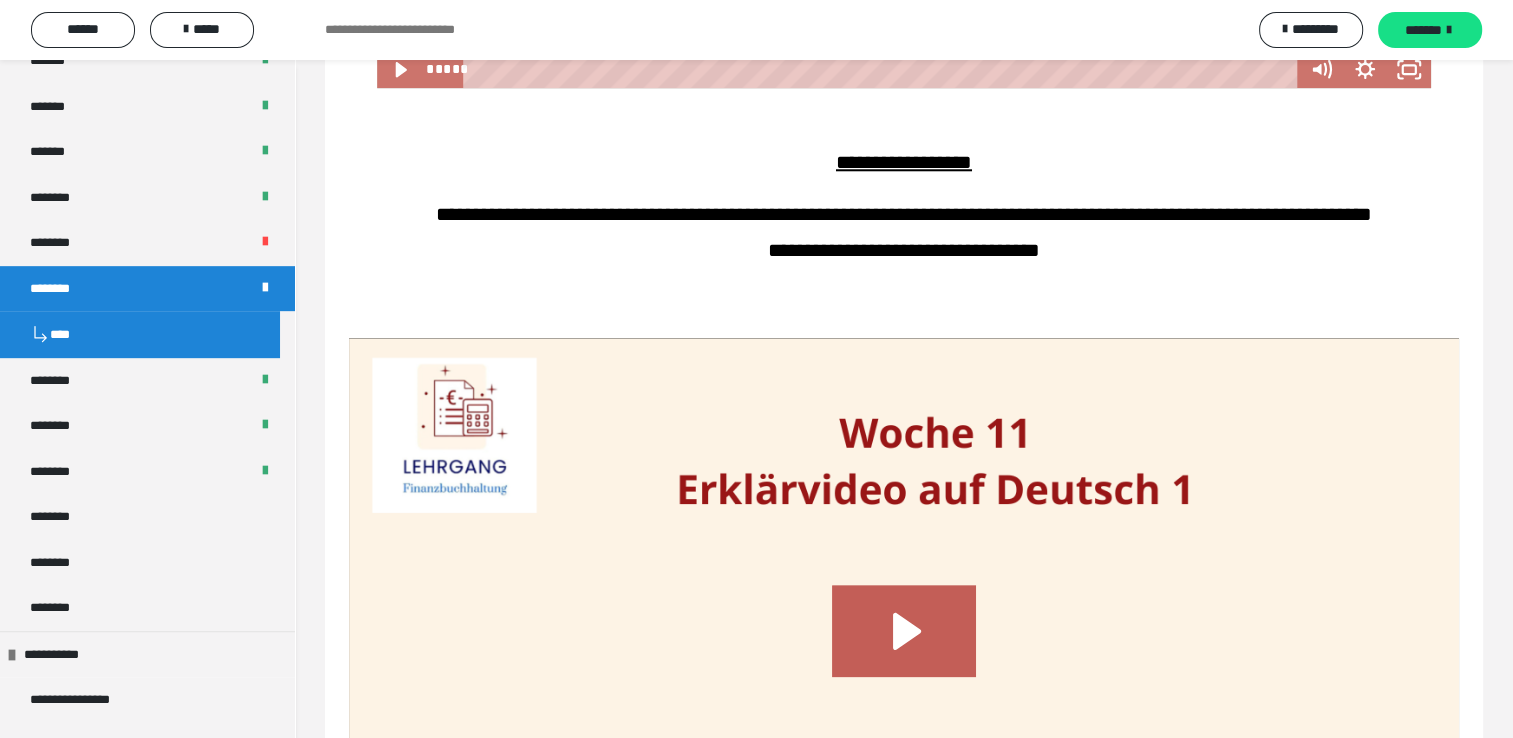 scroll, scrollTop: 1978, scrollLeft: 0, axis: vertical 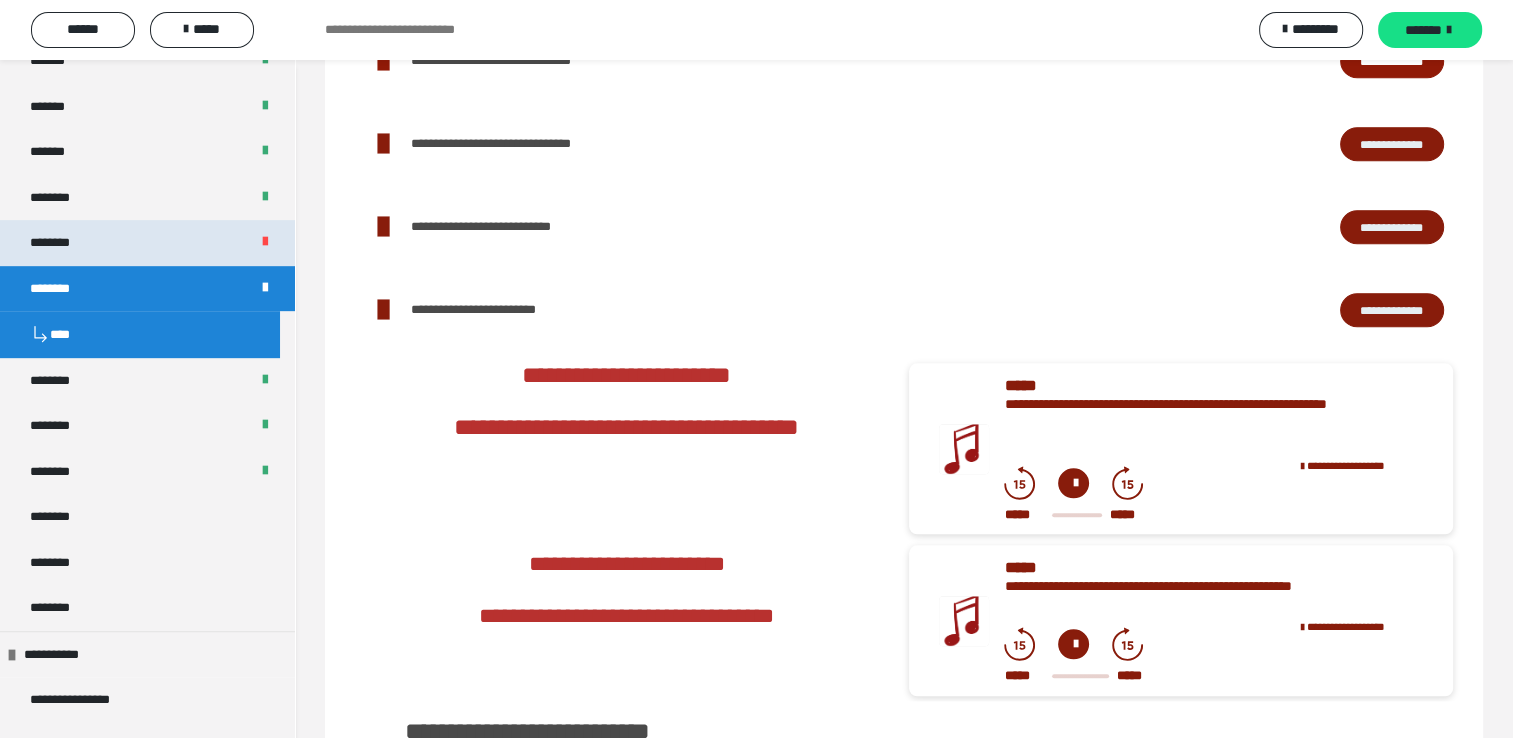 click on "********" at bounding box center [147, 243] 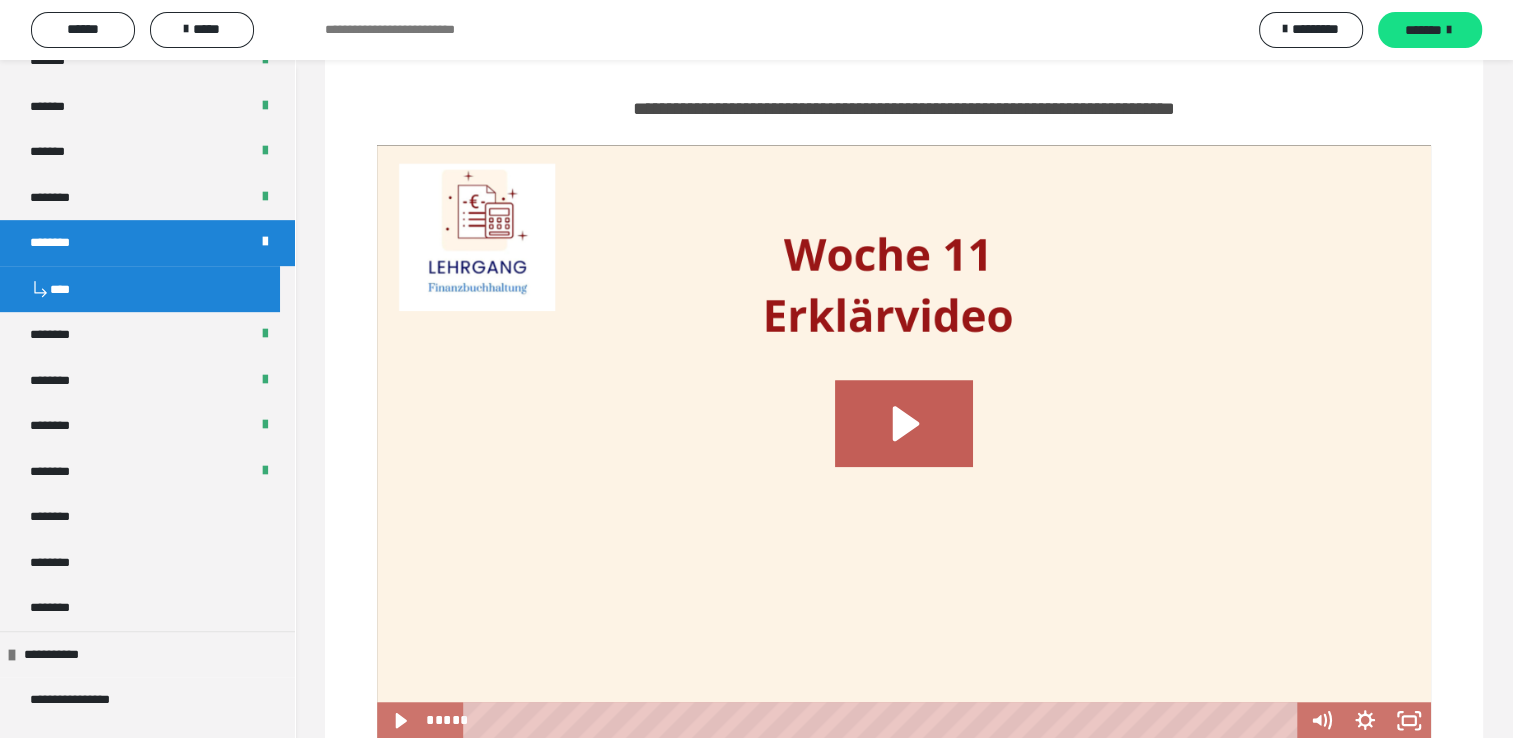 scroll, scrollTop: 1199, scrollLeft: 0, axis: vertical 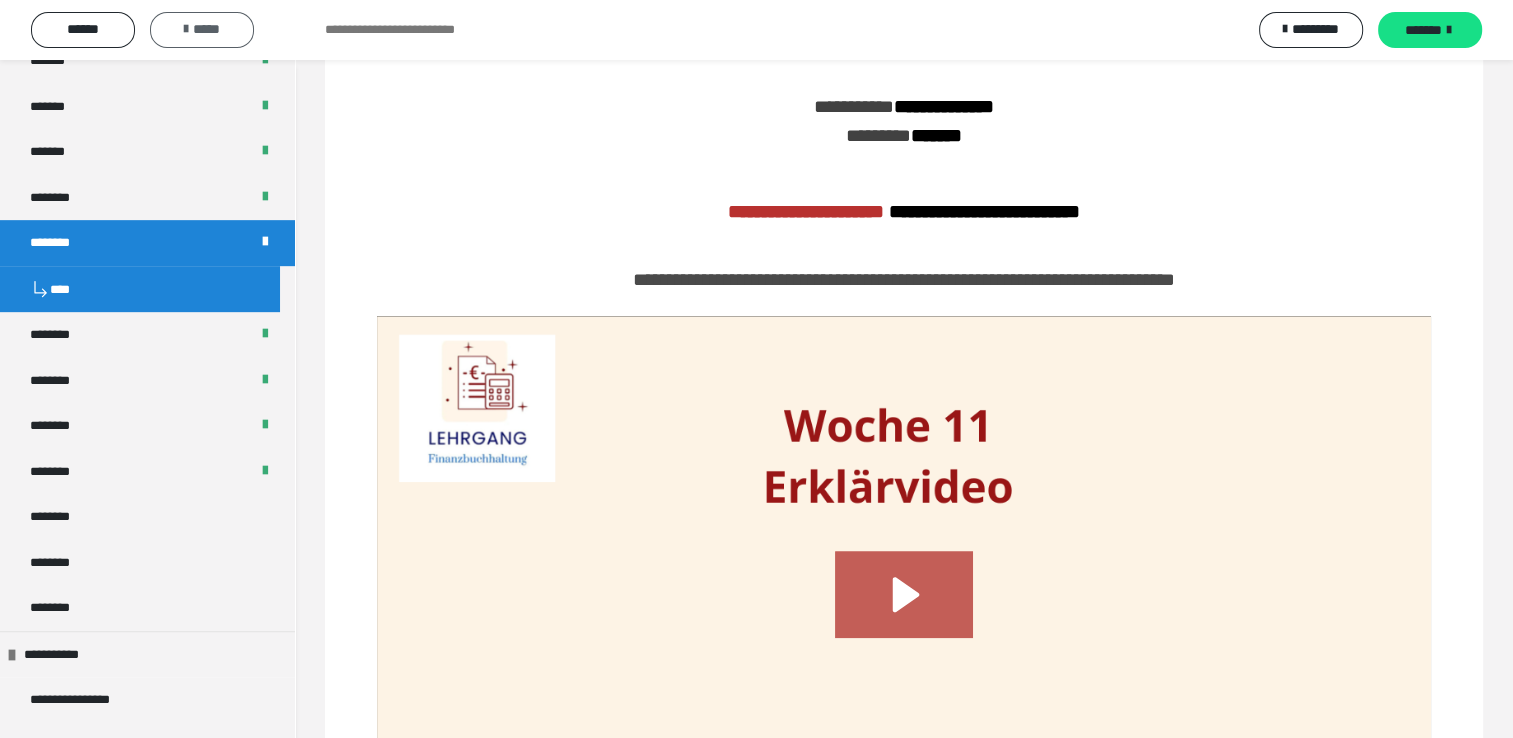 click on "*****" at bounding box center (202, 29) 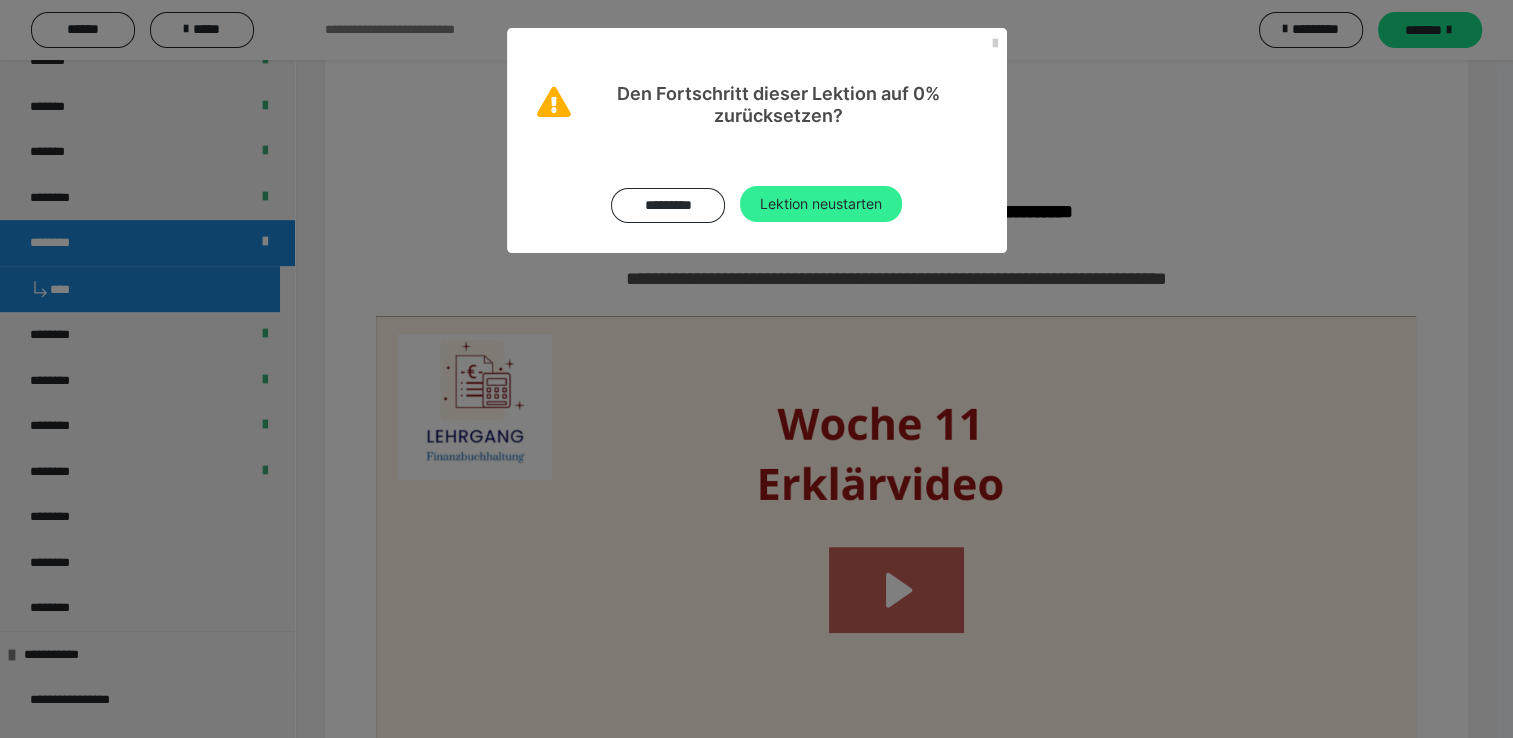 click on "Lektion neustarten" at bounding box center [821, 204] 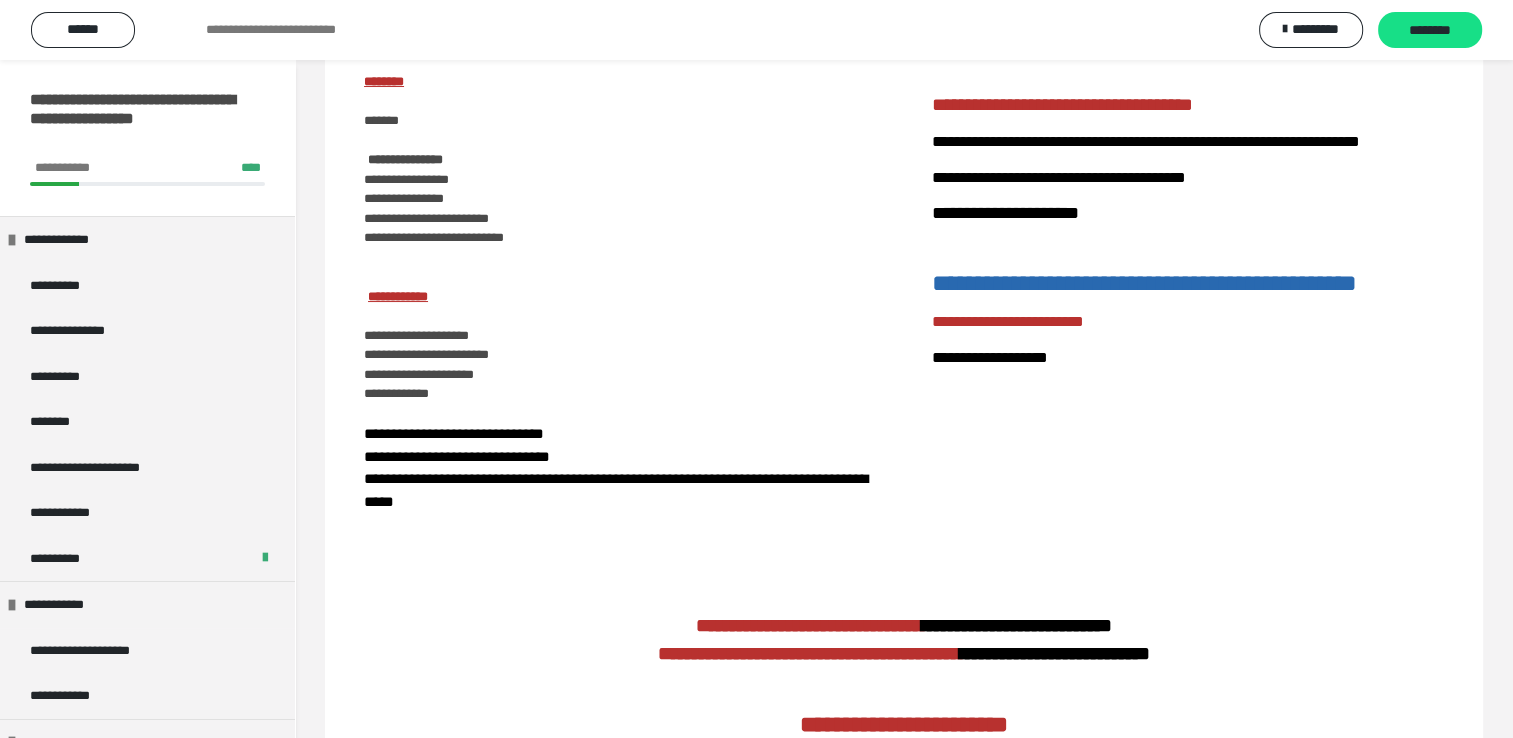 scroll, scrollTop: 0, scrollLeft: 0, axis: both 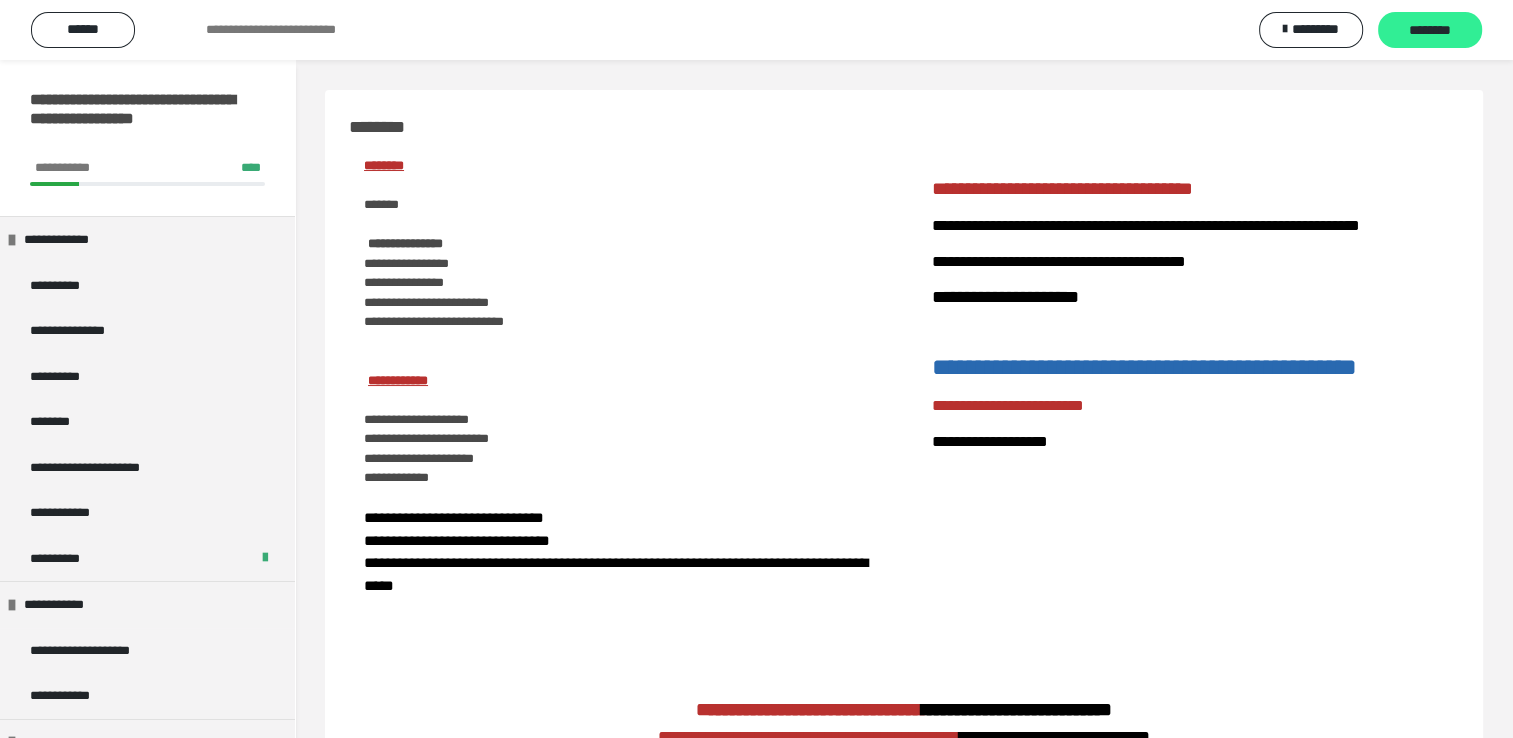 click on "********" at bounding box center (1430, 31) 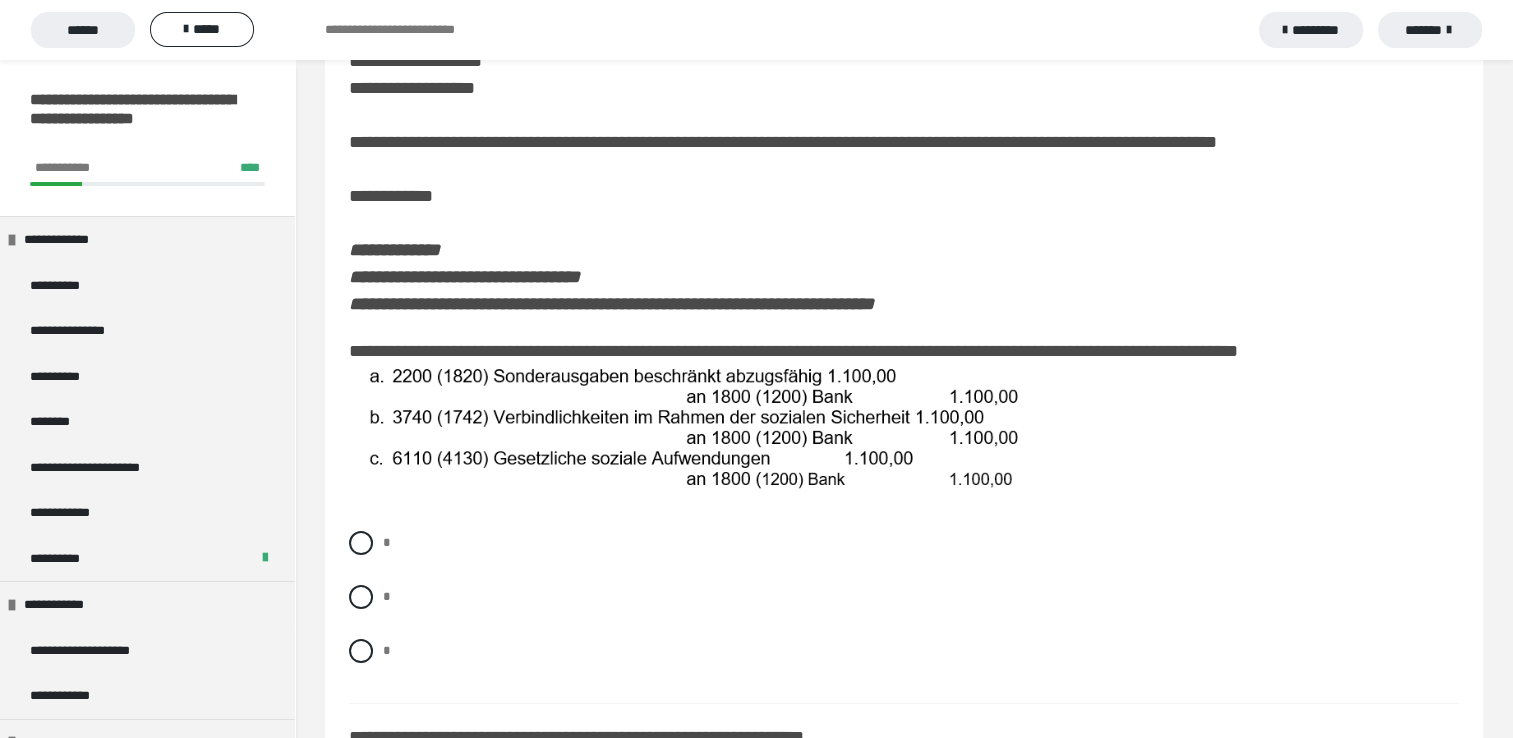 scroll, scrollTop: 300, scrollLeft: 0, axis: vertical 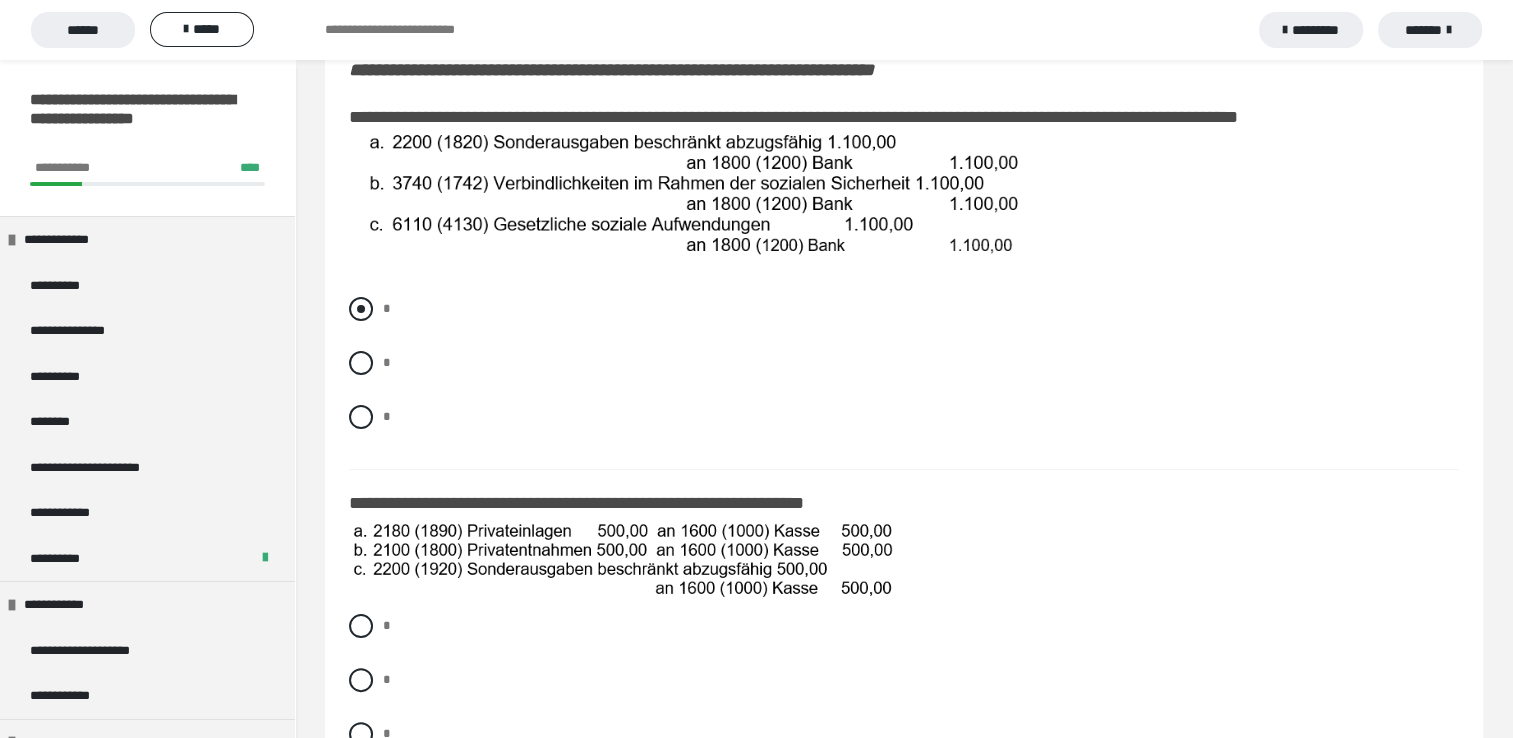 click at bounding box center (361, 309) 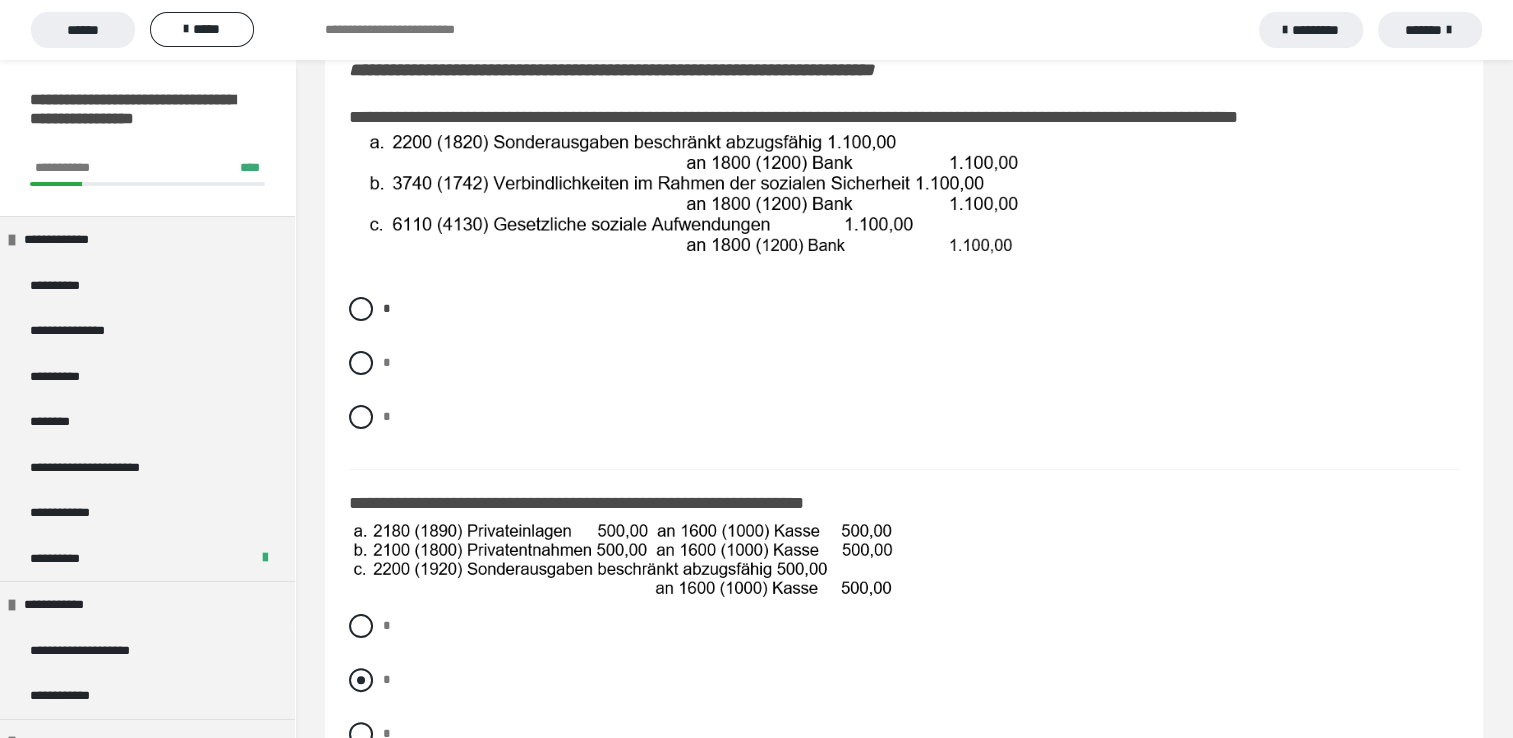 click at bounding box center [361, 680] 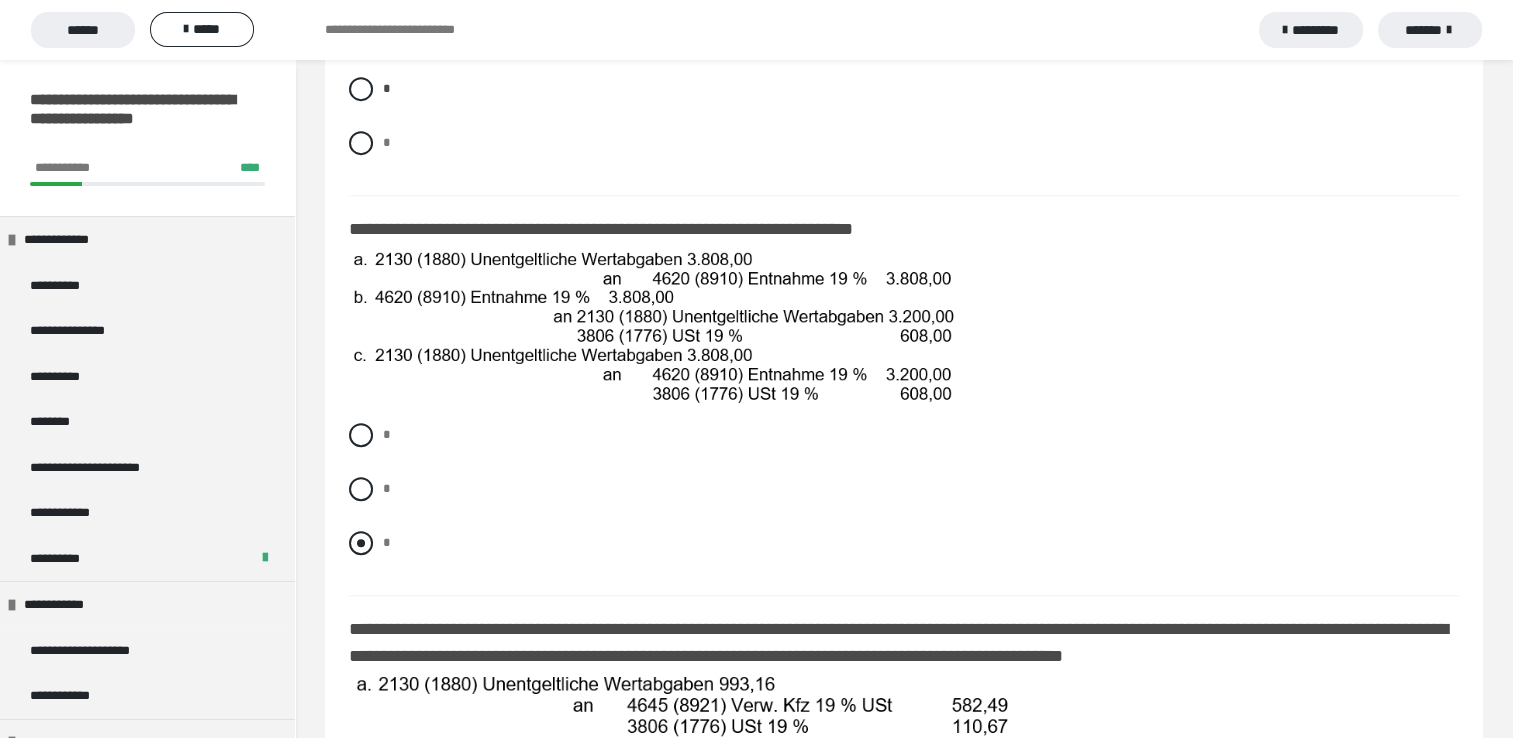 scroll, scrollTop: 900, scrollLeft: 0, axis: vertical 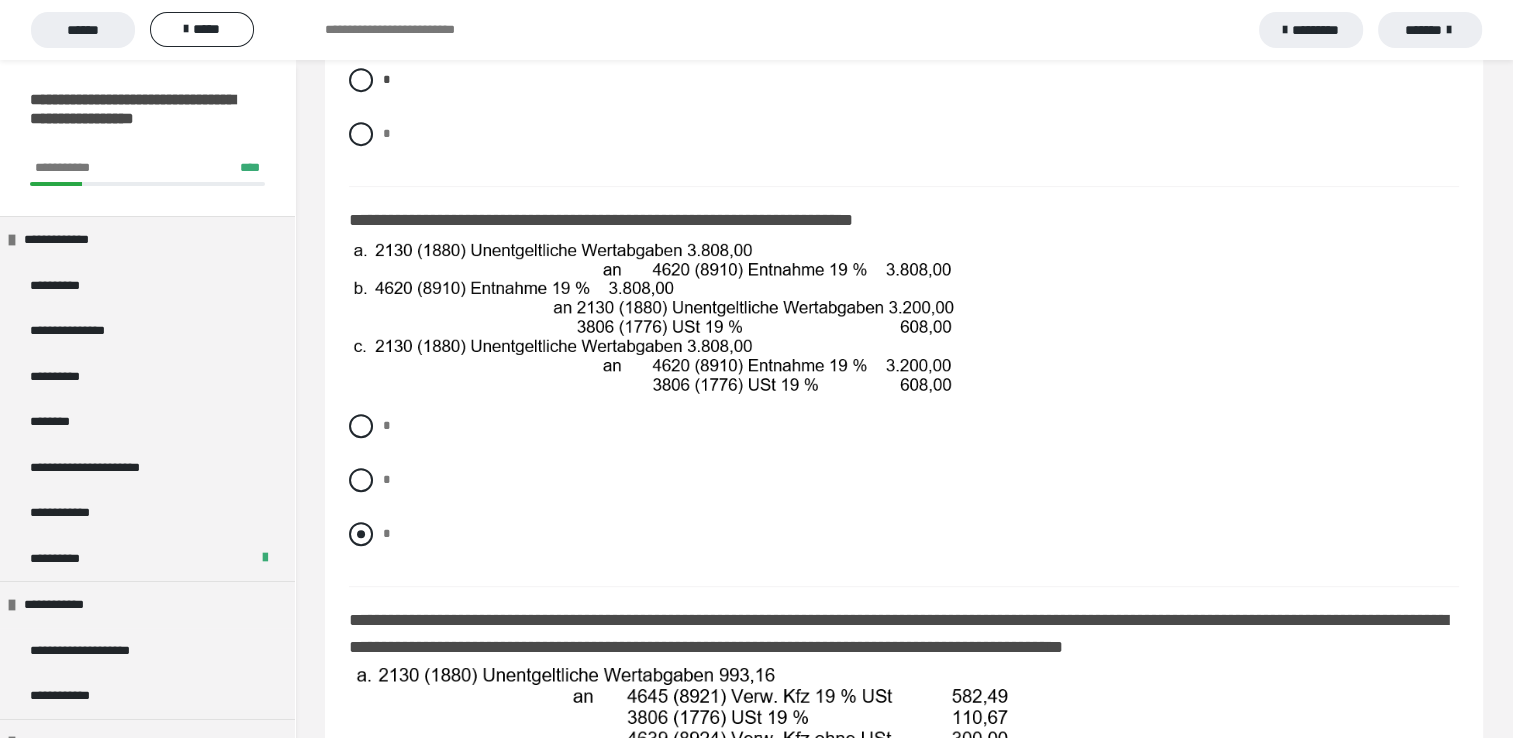 click at bounding box center (361, 534) 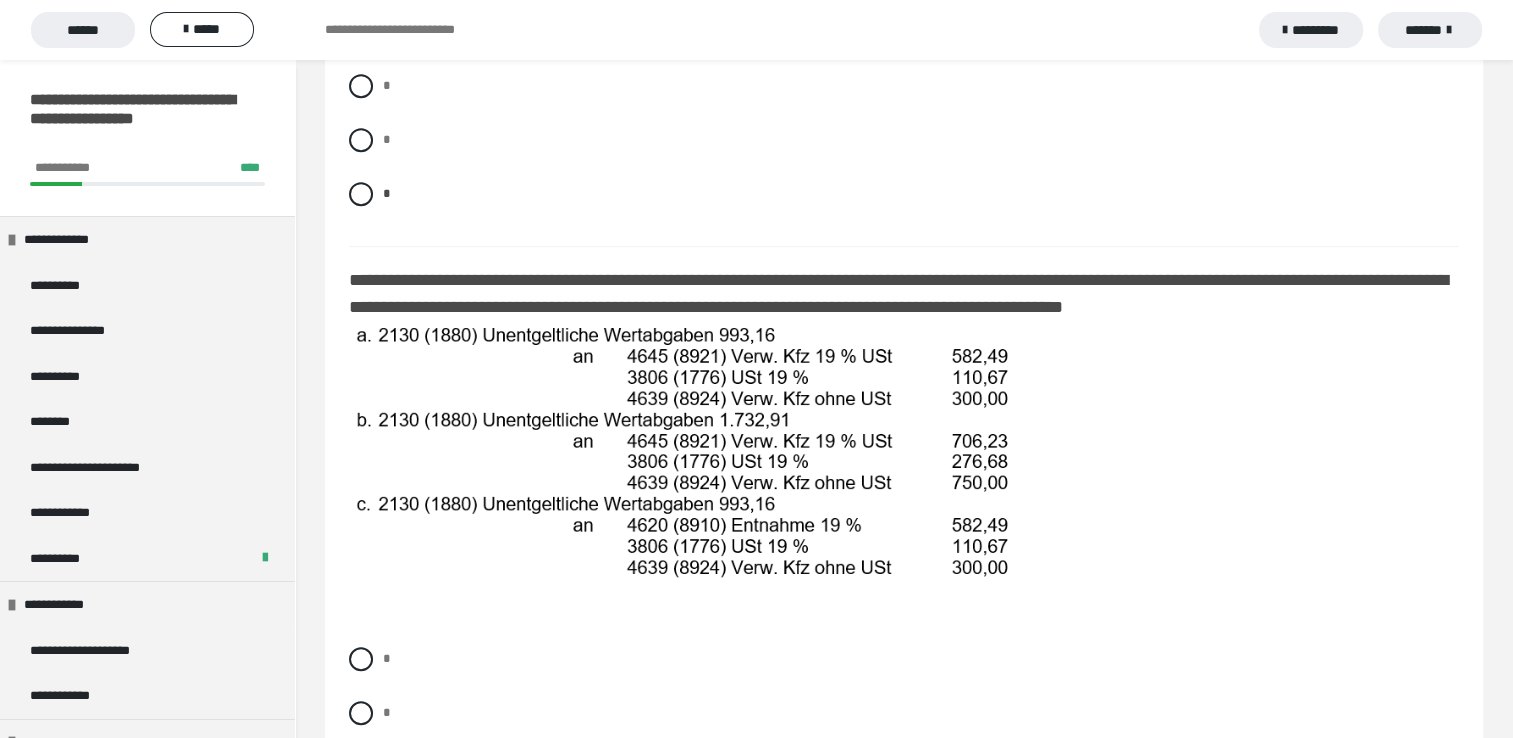 scroll, scrollTop: 1300, scrollLeft: 0, axis: vertical 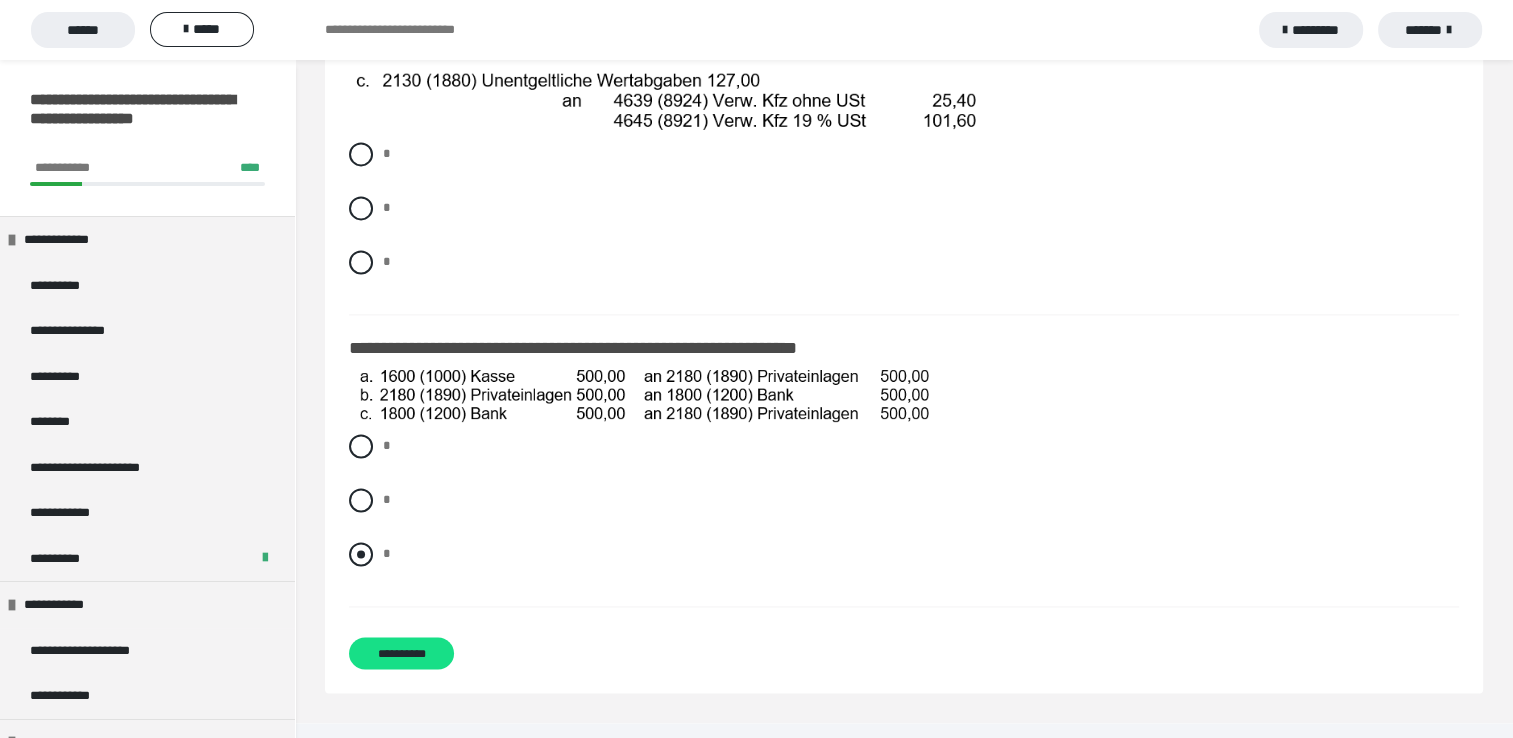 click at bounding box center (361, 554) 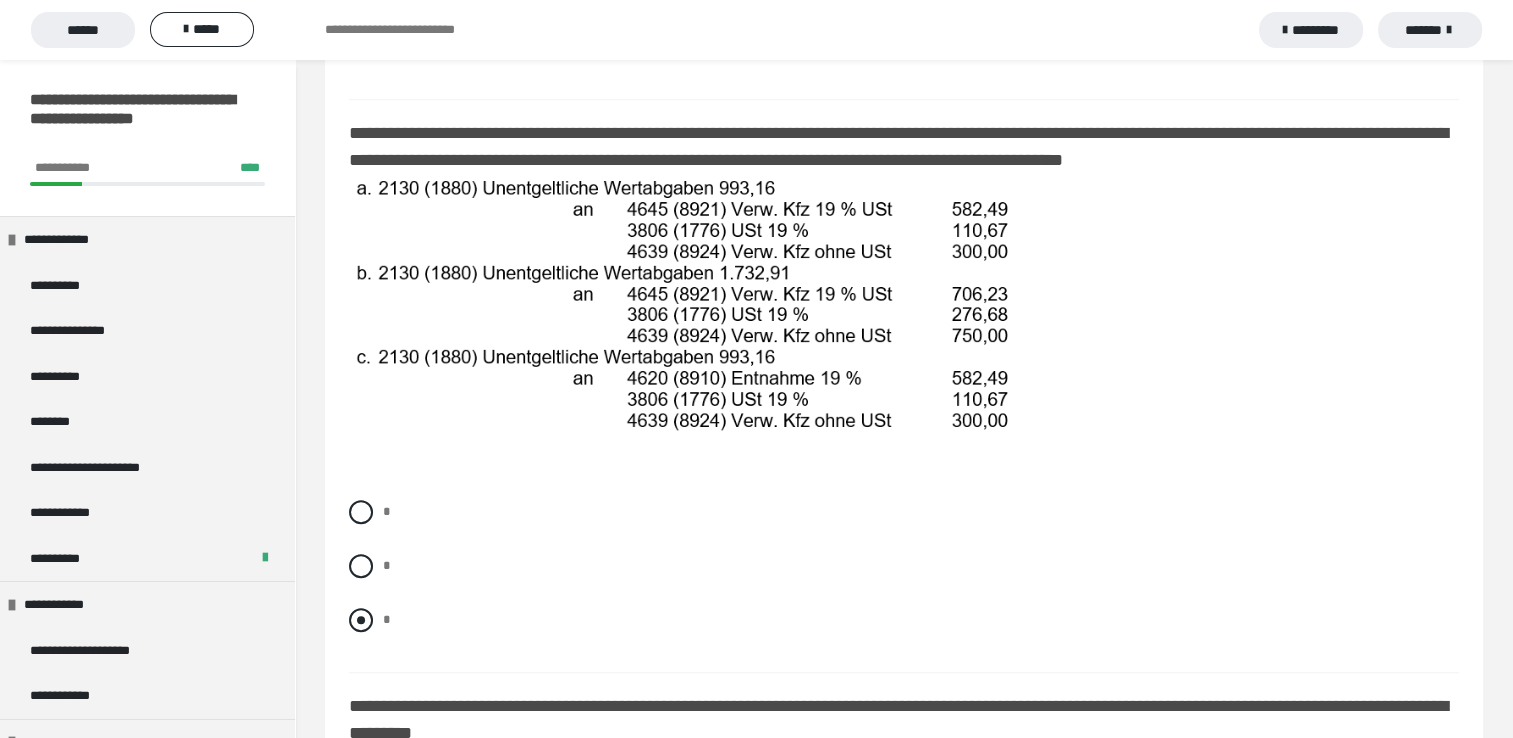scroll, scrollTop: 1421, scrollLeft: 0, axis: vertical 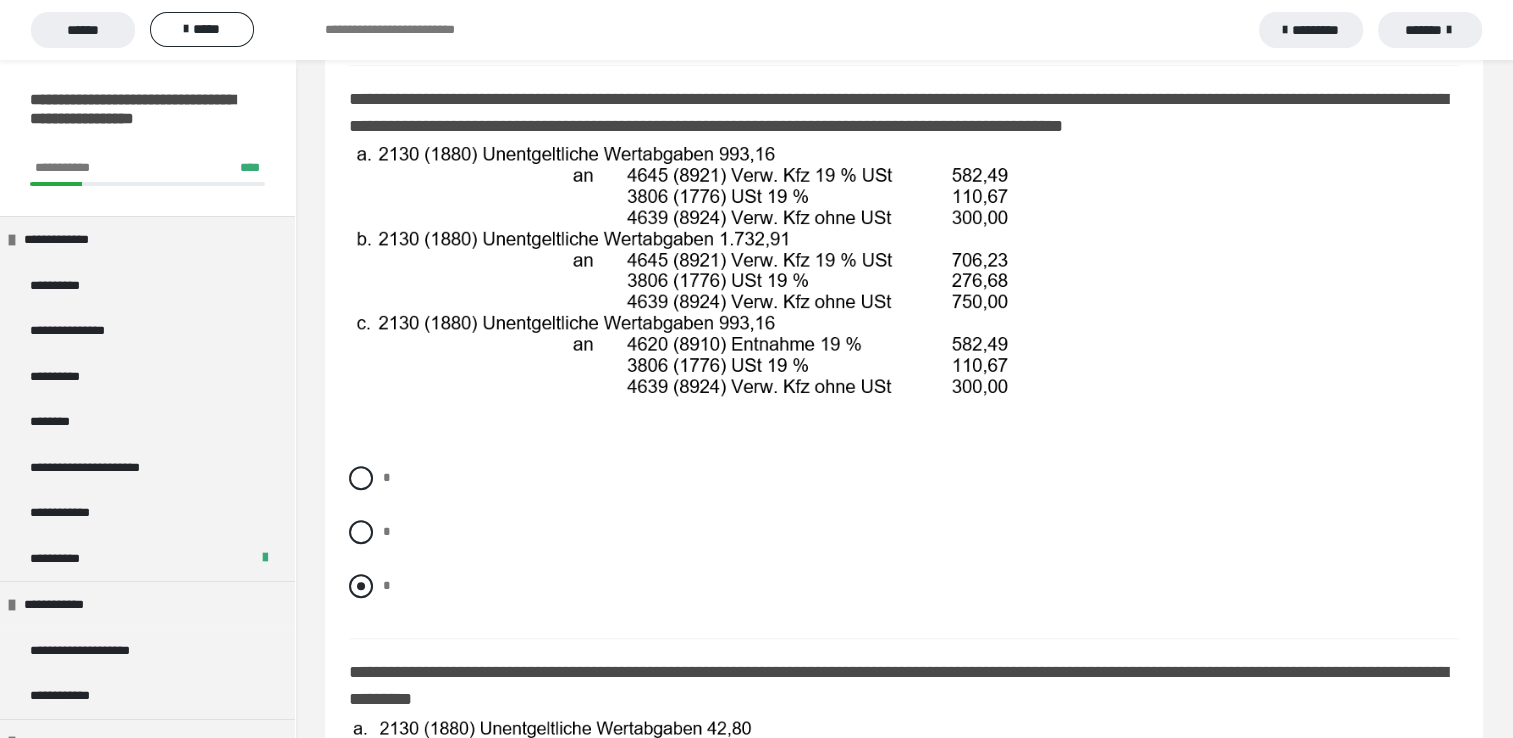 click at bounding box center [361, 586] 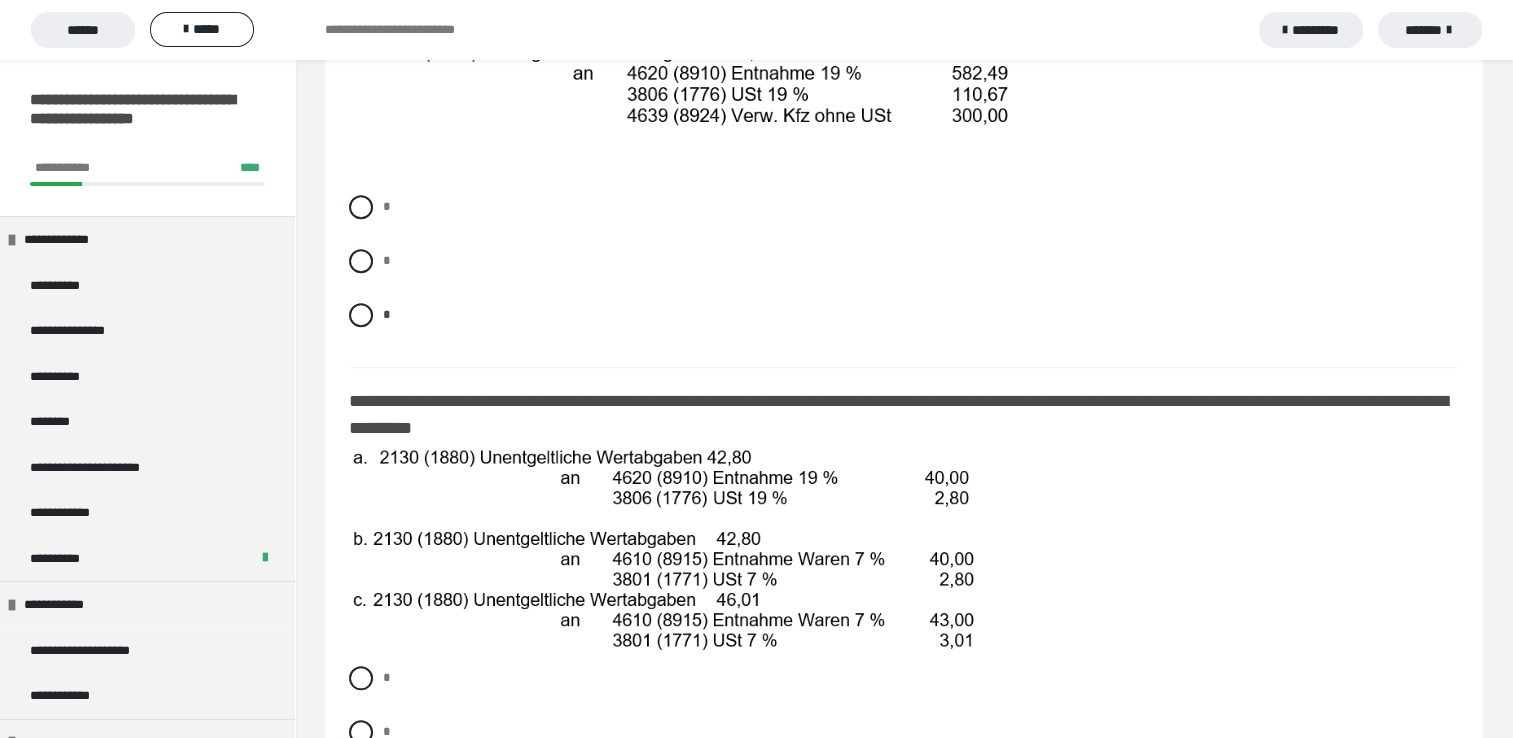 scroll, scrollTop: 1921, scrollLeft: 0, axis: vertical 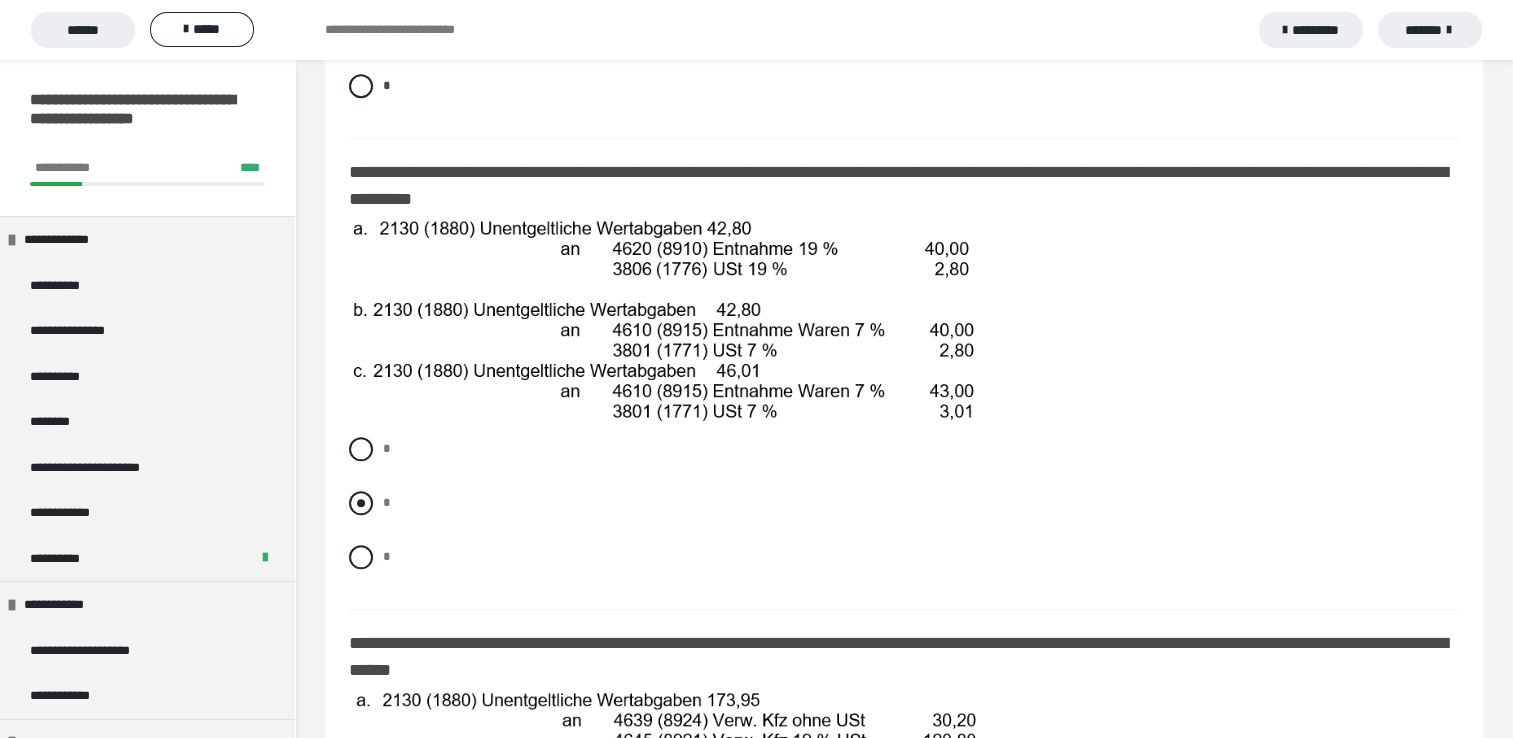 click at bounding box center [361, 503] 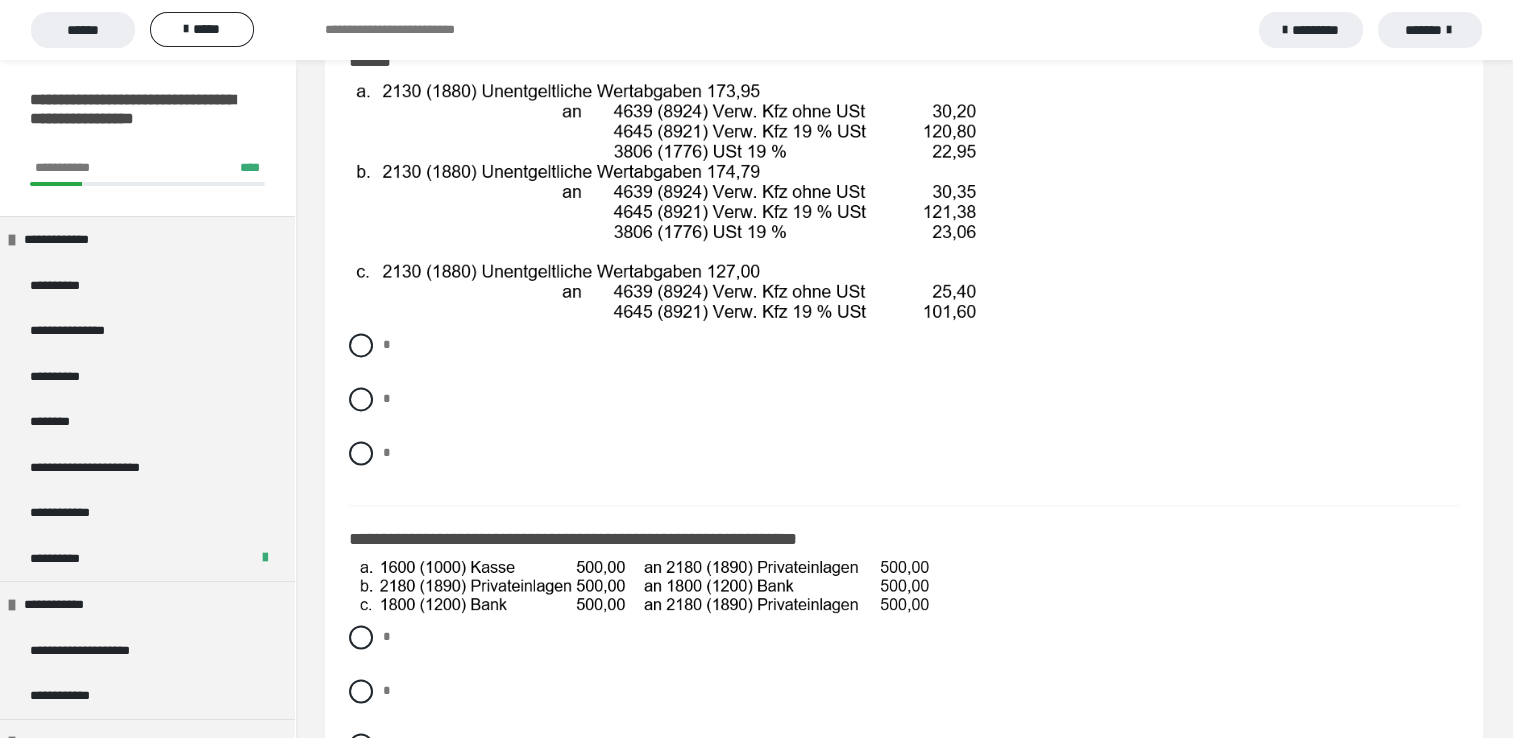 scroll, scrollTop: 2421, scrollLeft: 0, axis: vertical 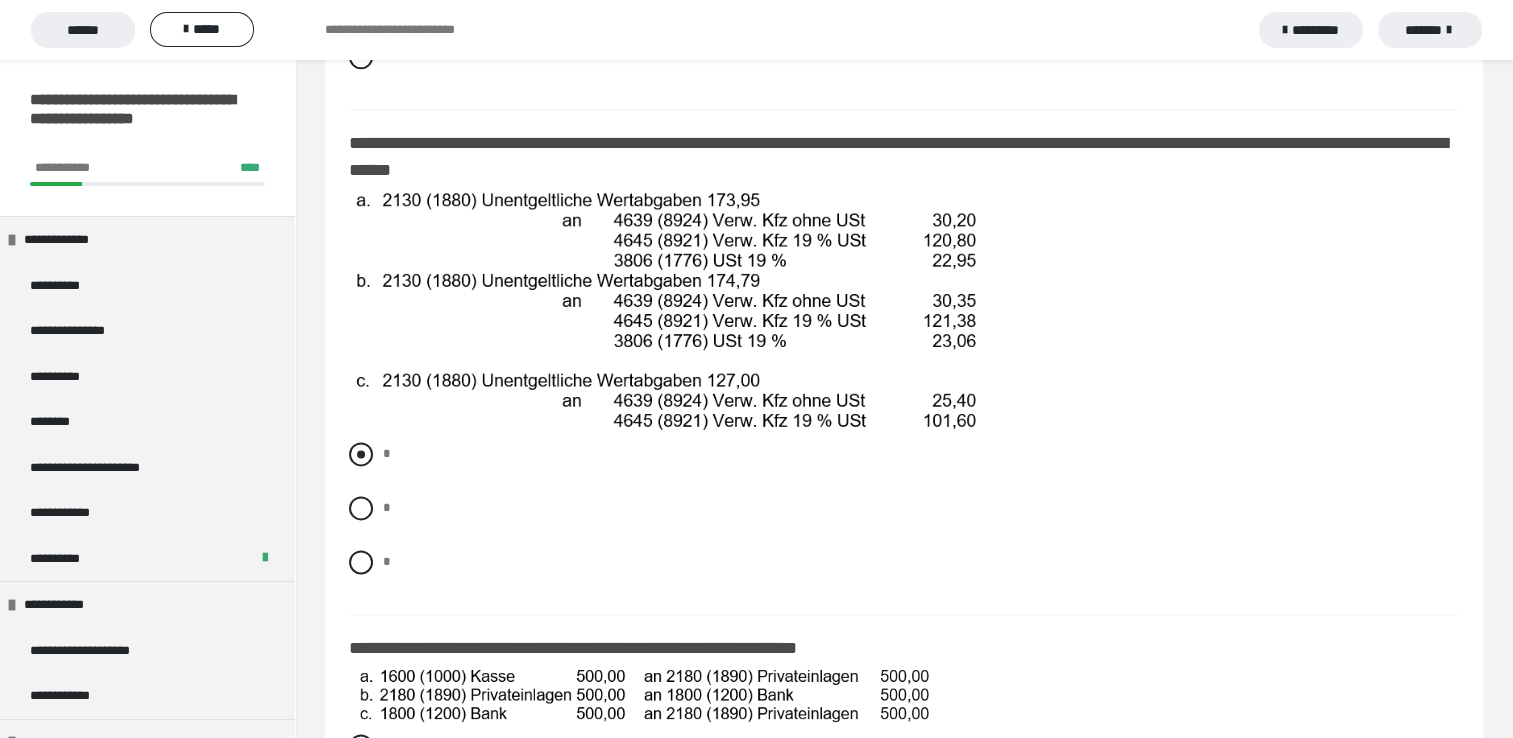 click at bounding box center [361, 454] 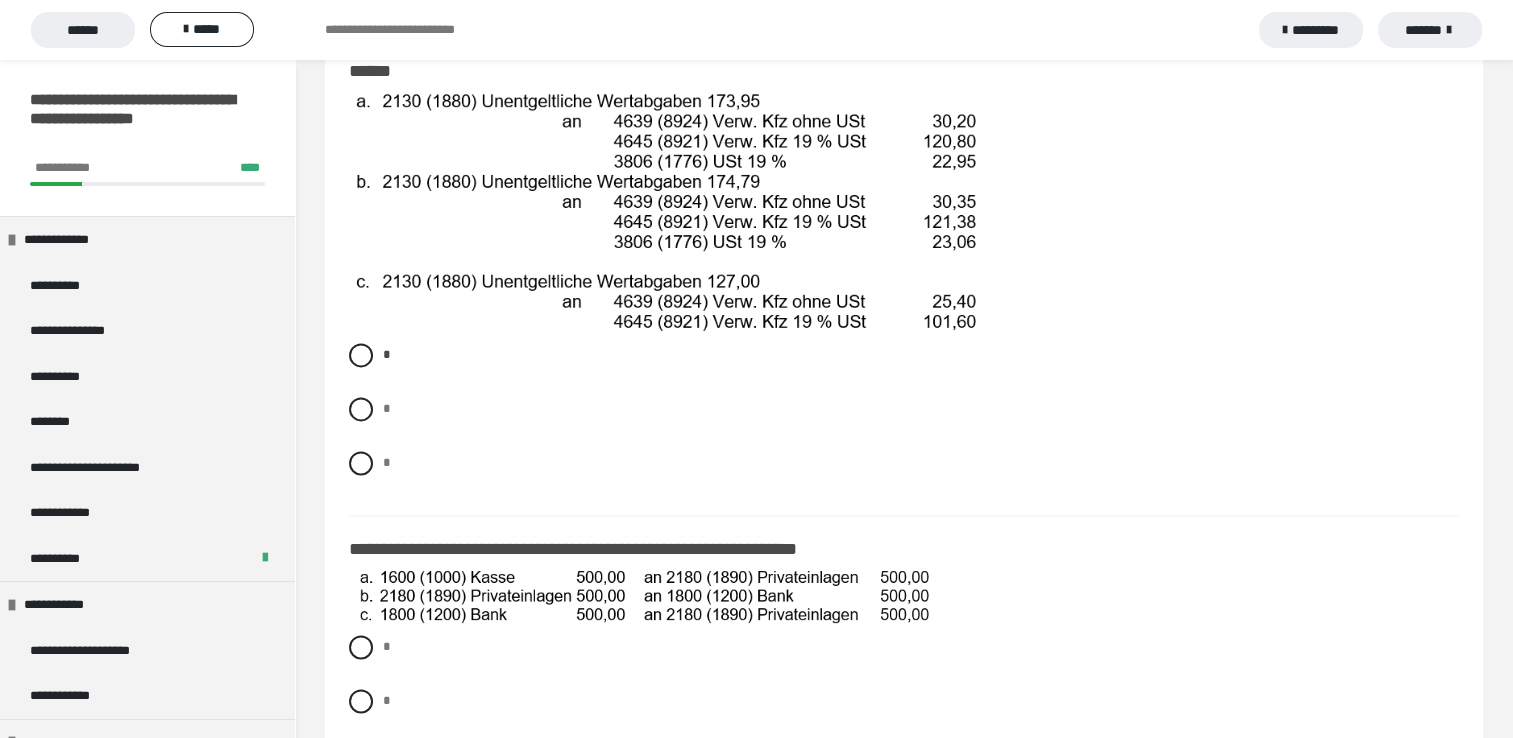 scroll, scrollTop: 2721, scrollLeft: 0, axis: vertical 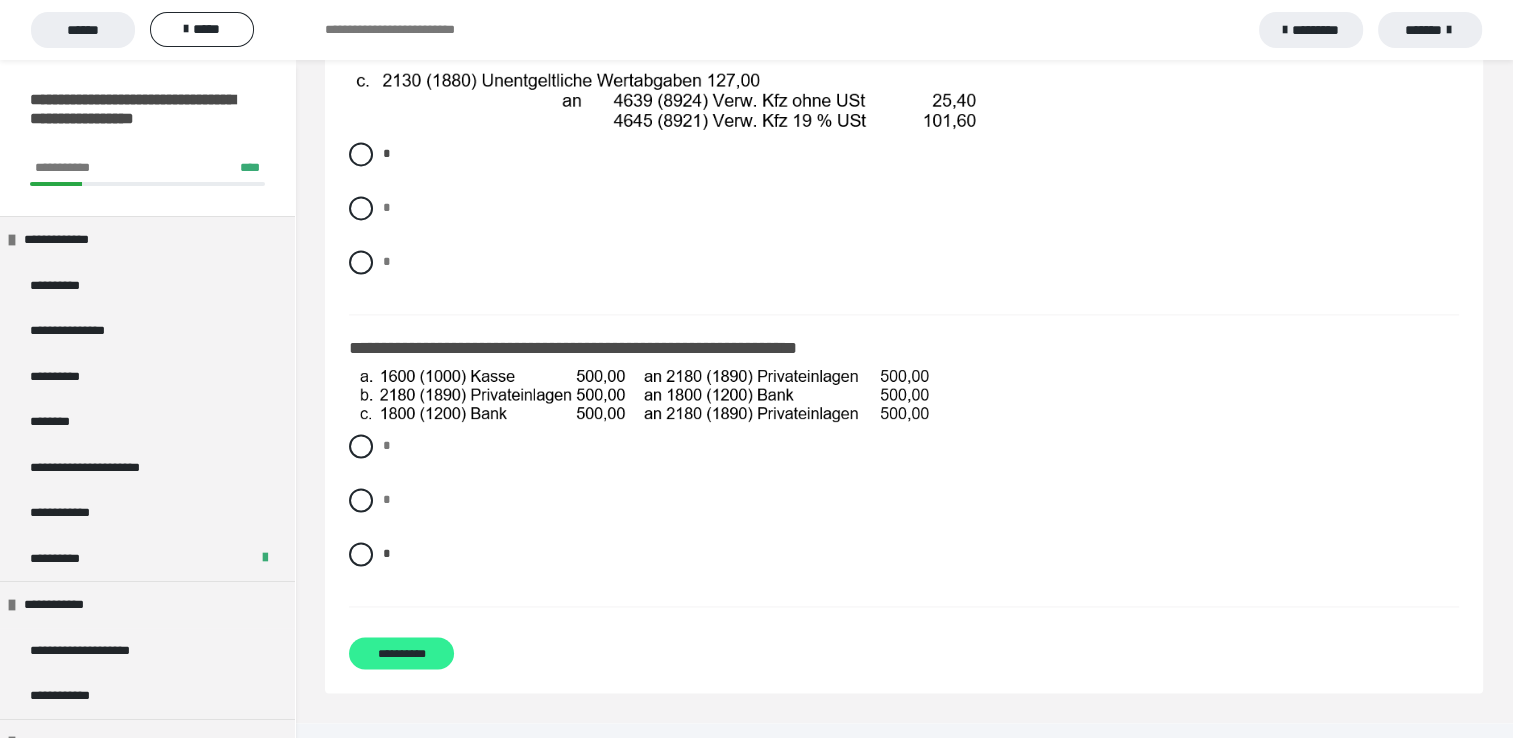 click on "**********" at bounding box center [401, 653] 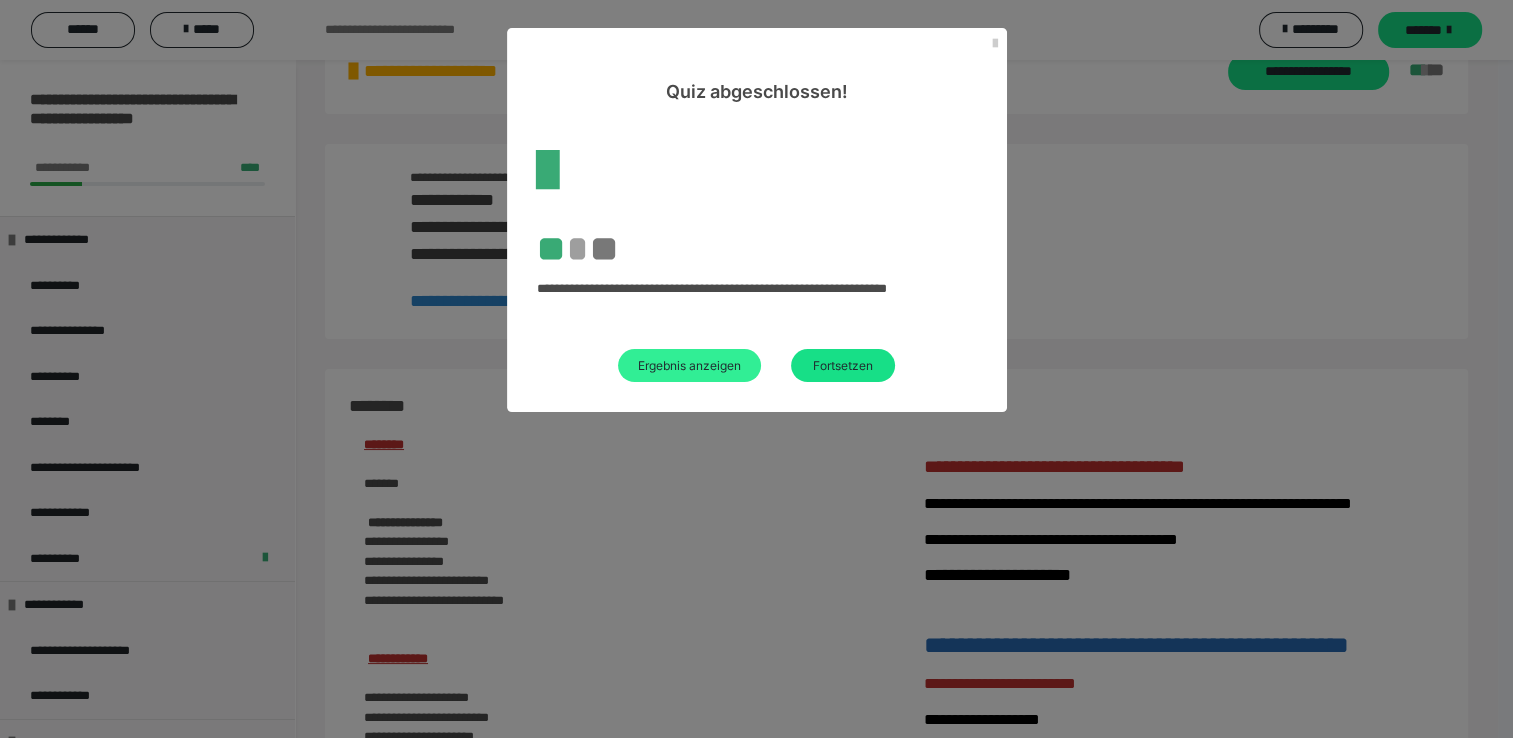 scroll, scrollTop: 2721, scrollLeft: 0, axis: vertical 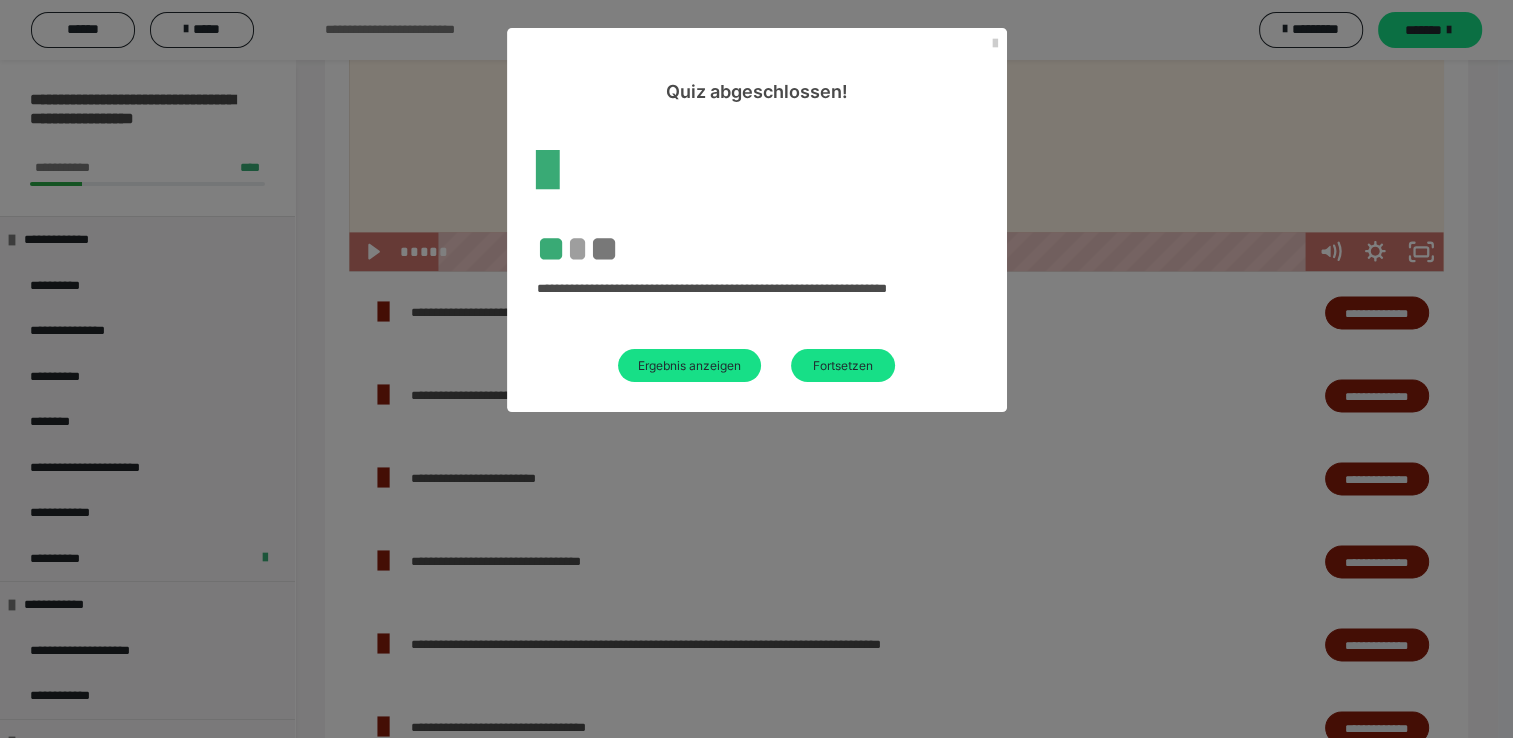 click on "Ergebnis anzeigen" at bounding box center [689, 365] 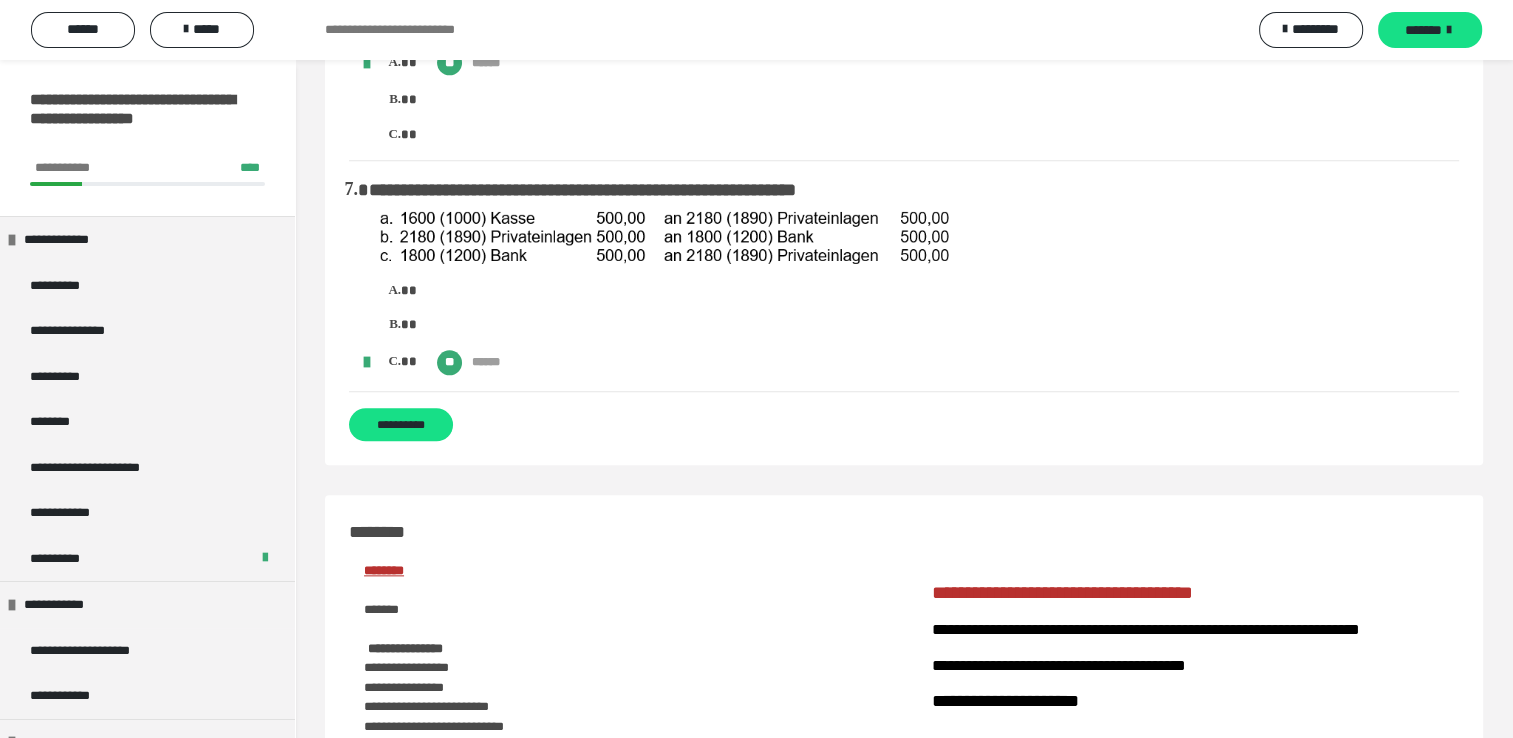 scroll, scrollTop: 2200, scrollLeft: 0, axis: vertical 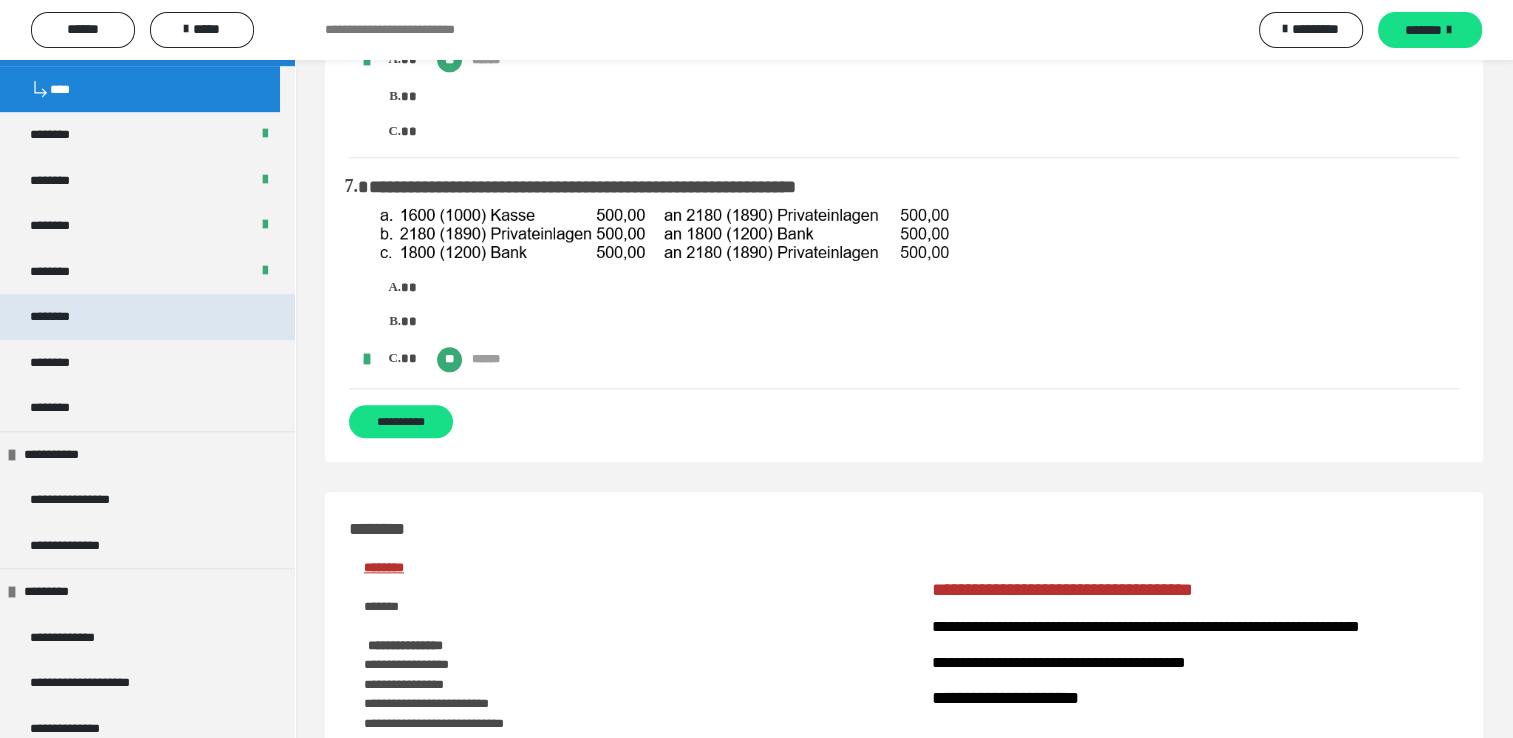 click on "********" at bounding box center (147, 317) 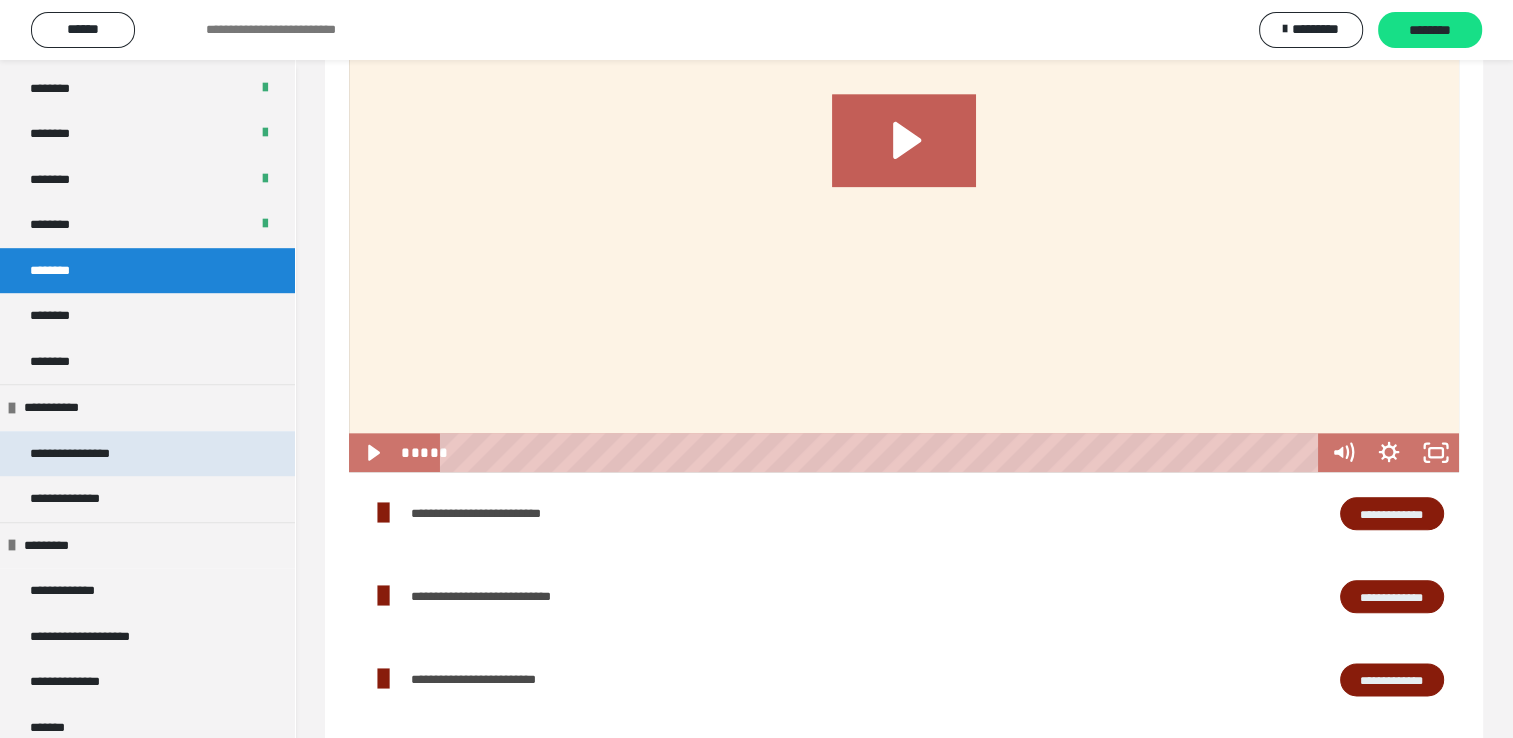 scroll, scrollTop: 0, scrollLeft: 0, axis: both 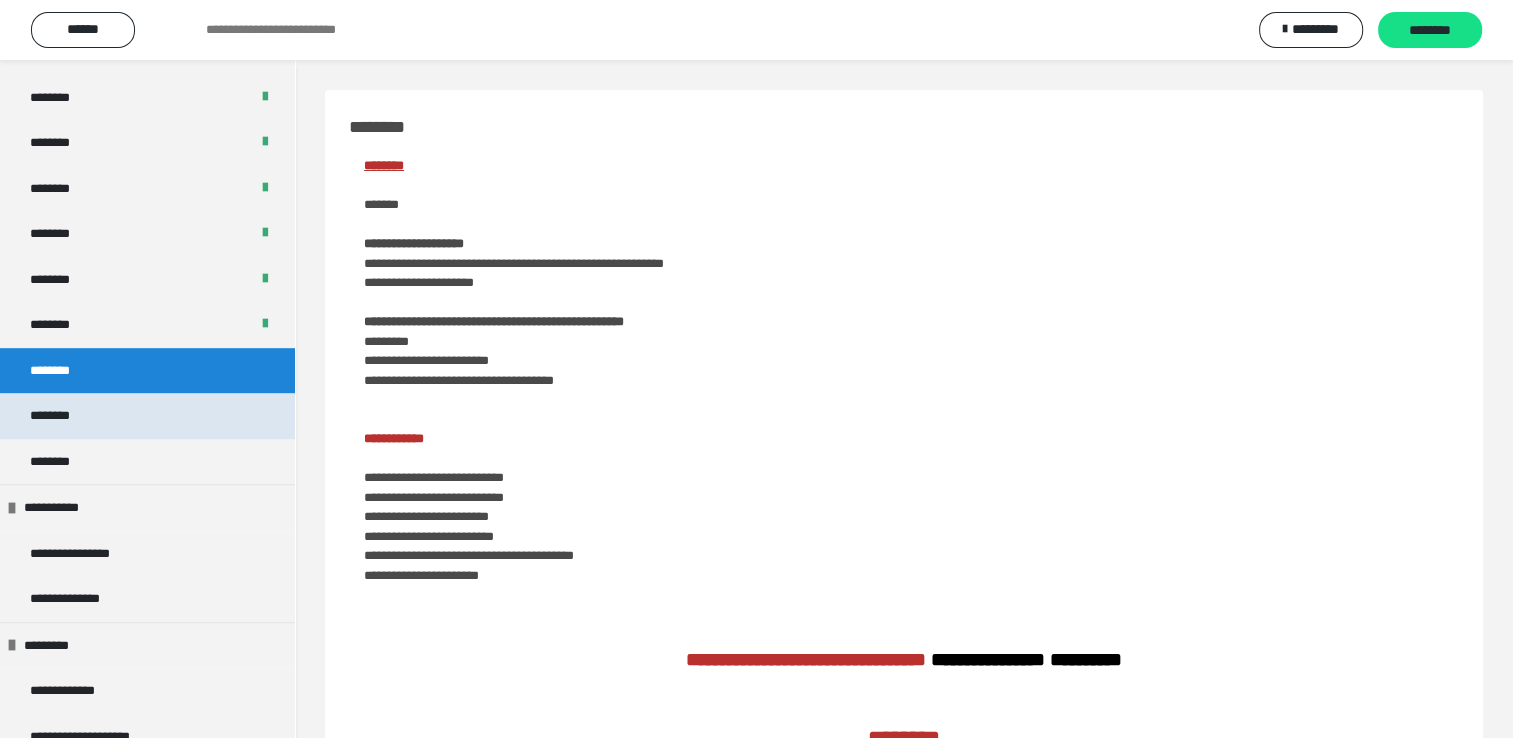 click on "********" at bounding box center [147, 416] 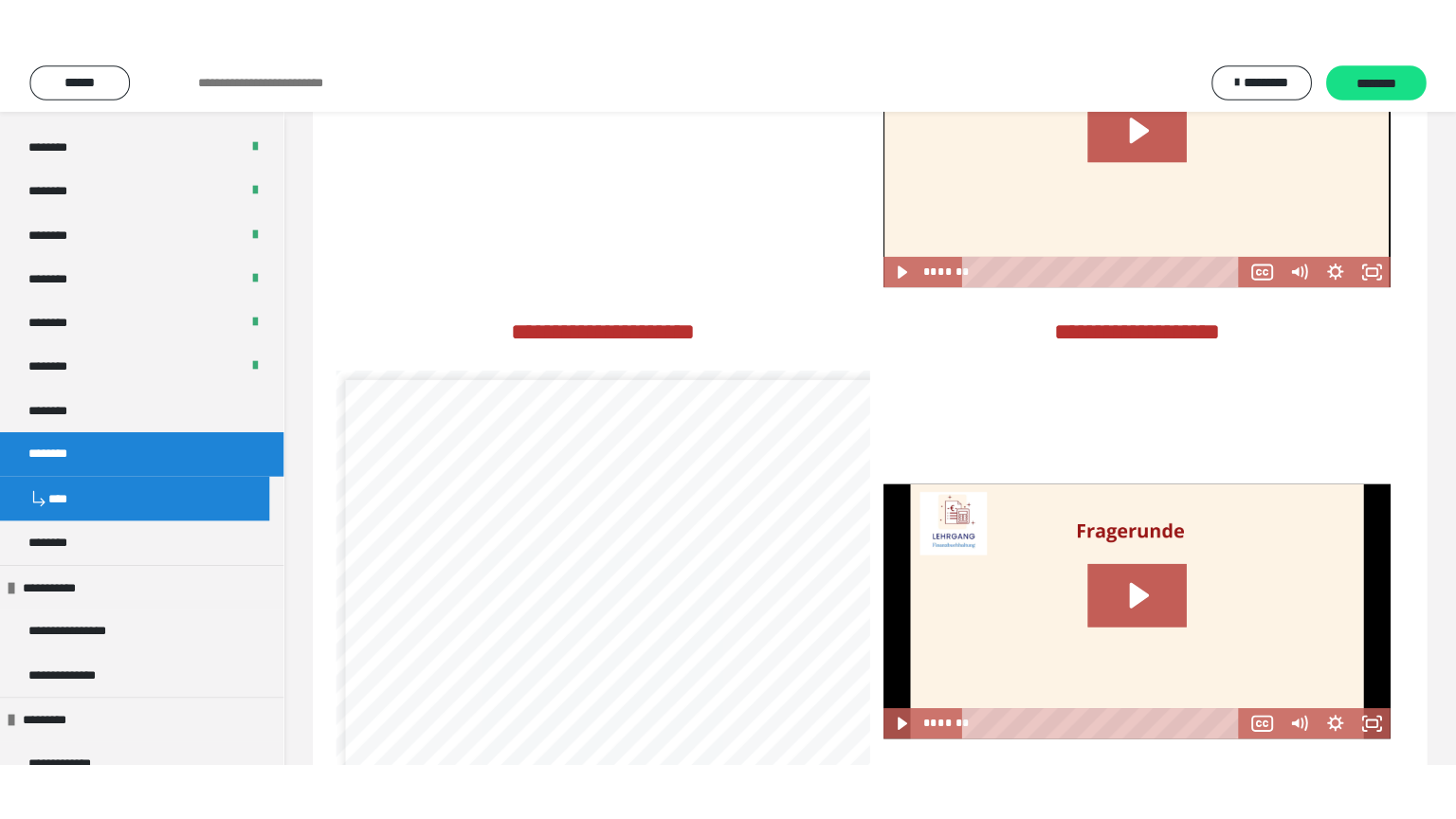 scroll, scrollTop: 3318, scrollLeft: 0, axis: vertical 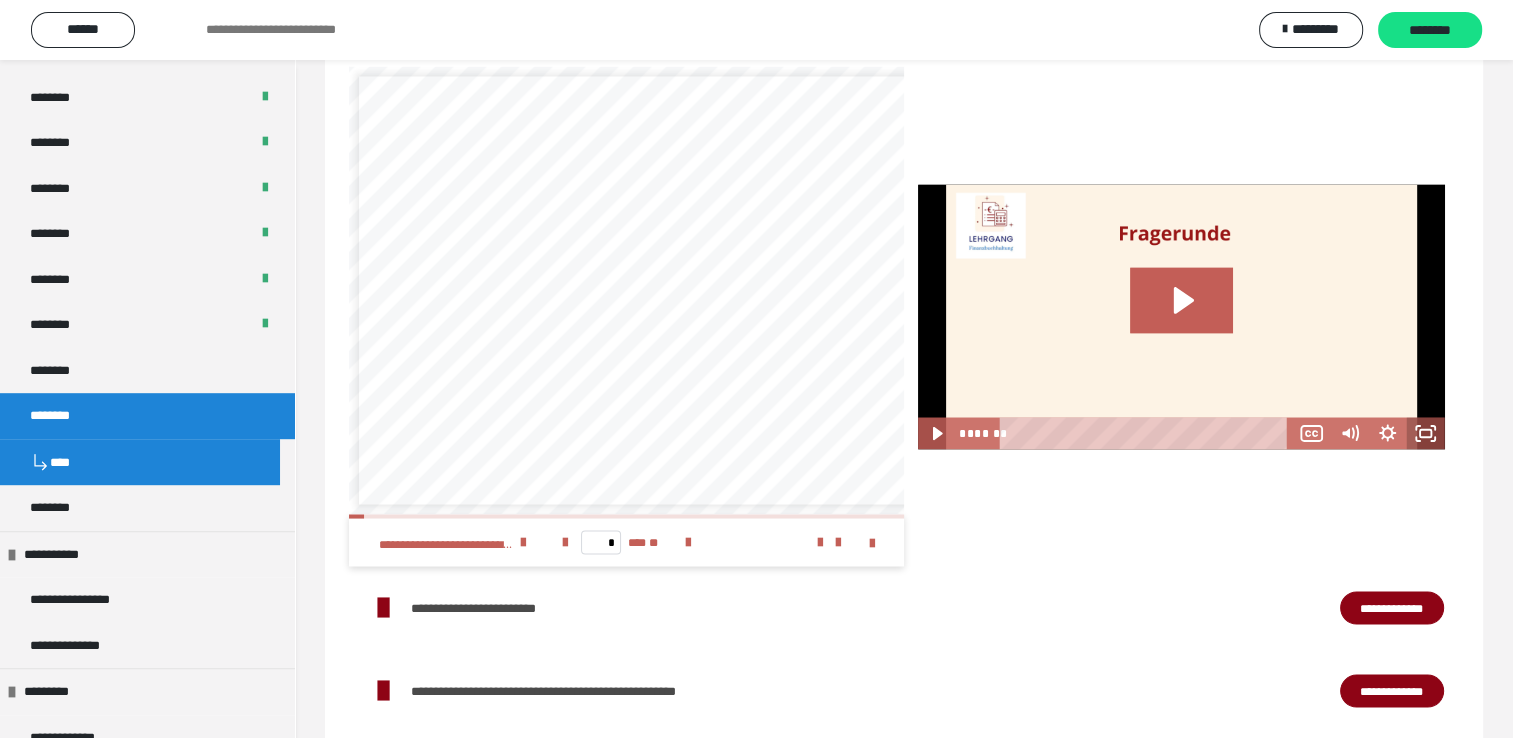 click 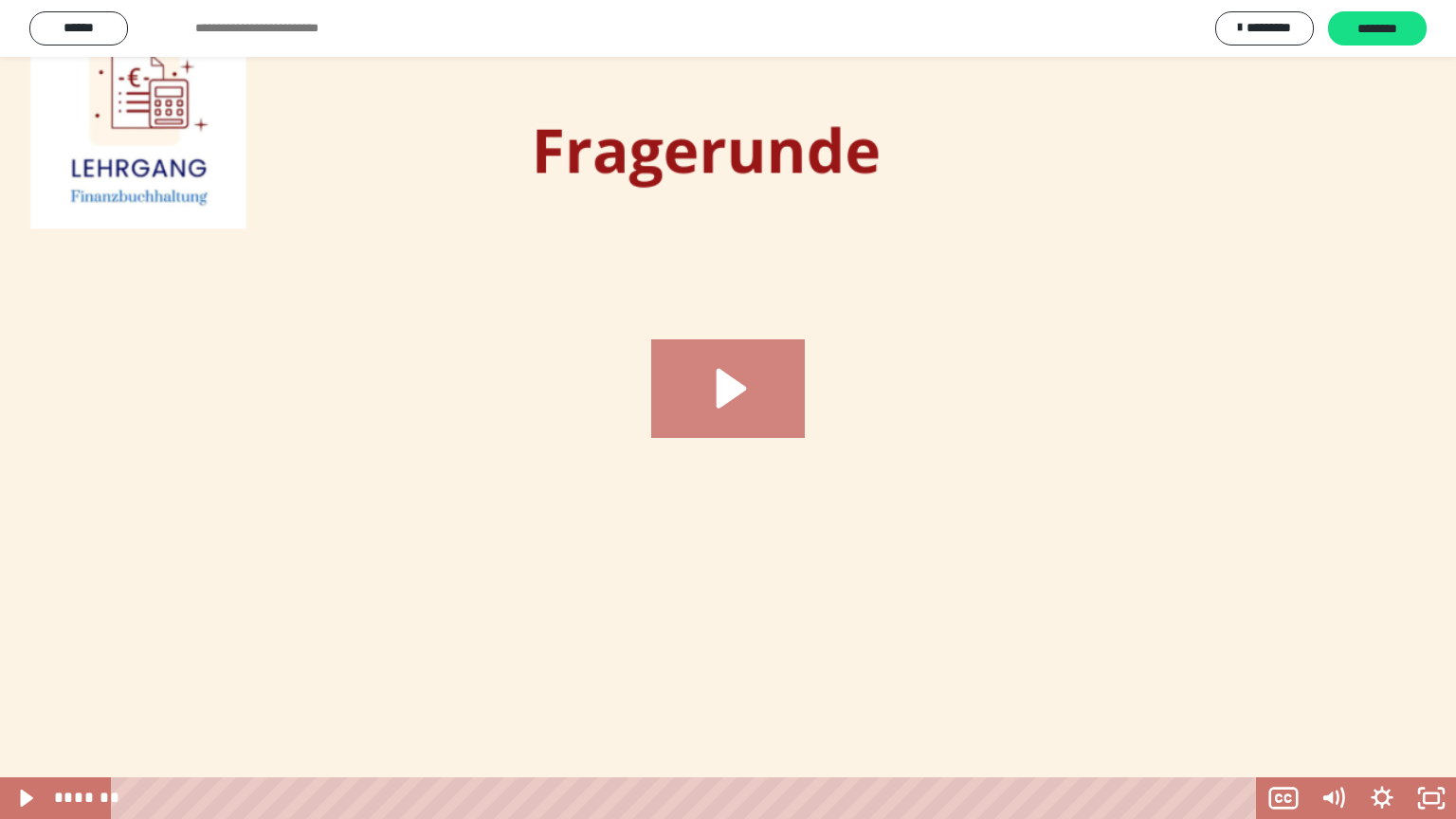 click 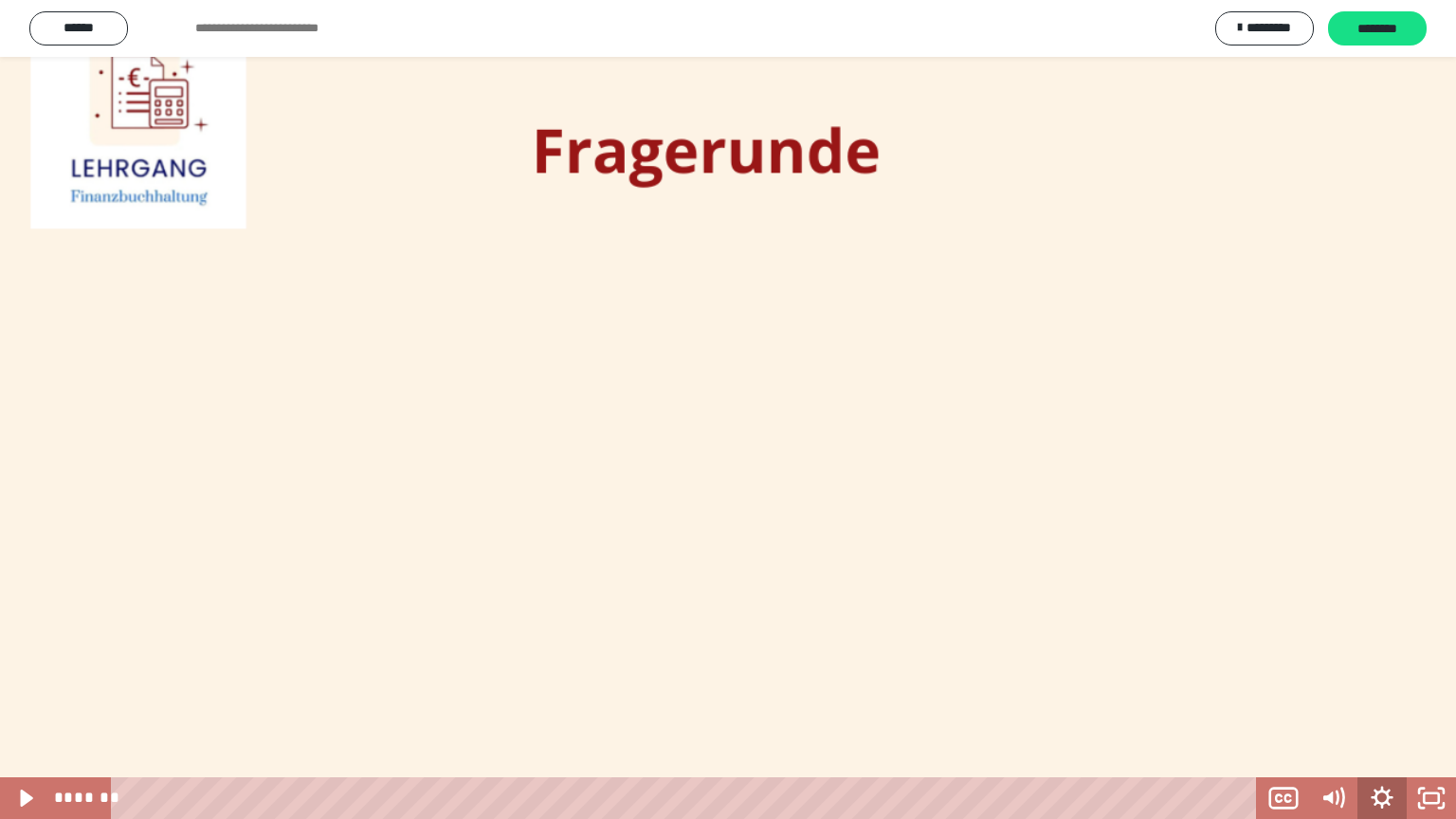 click 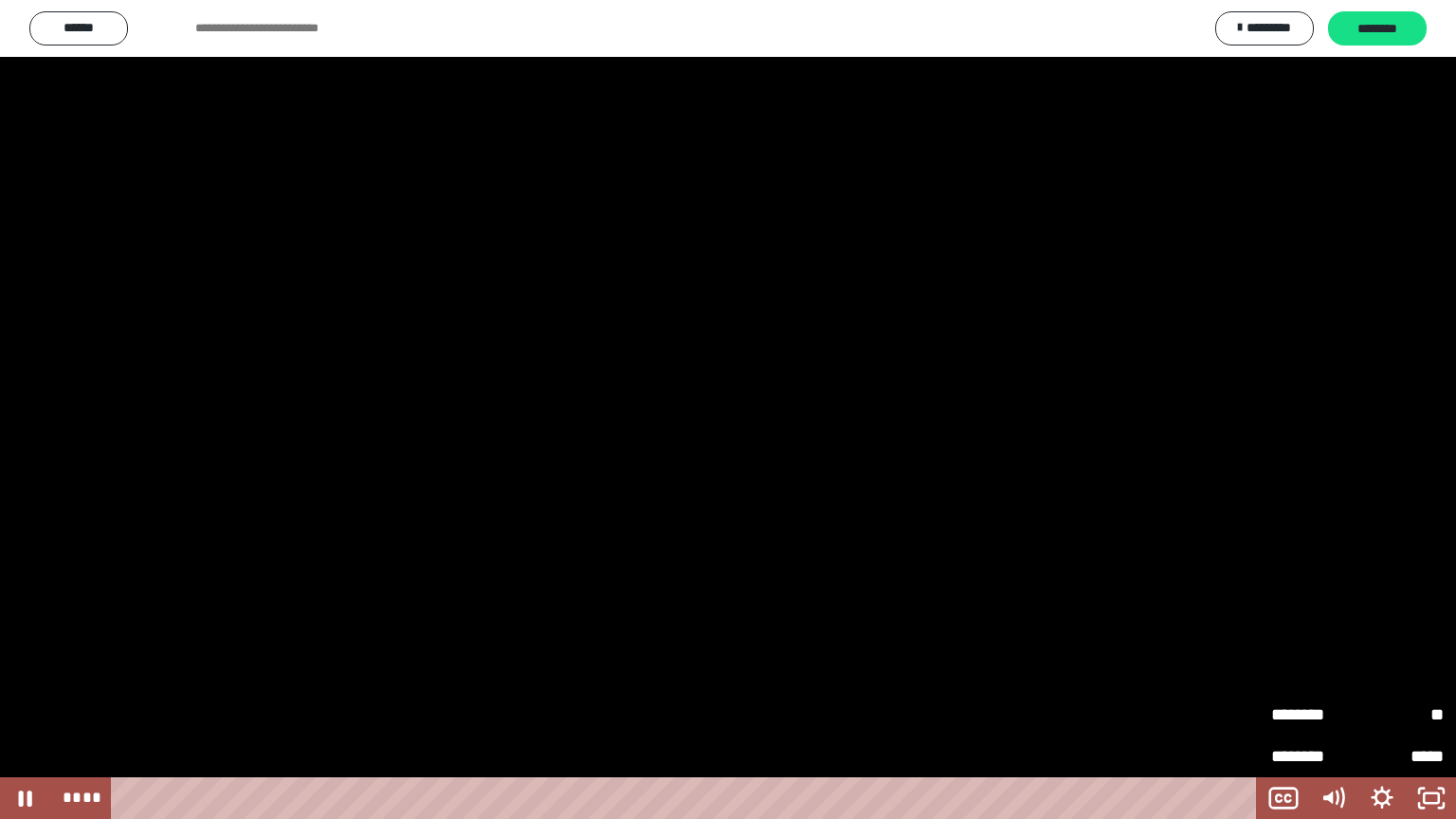 click on "**" at bounding box center (1400, 715) 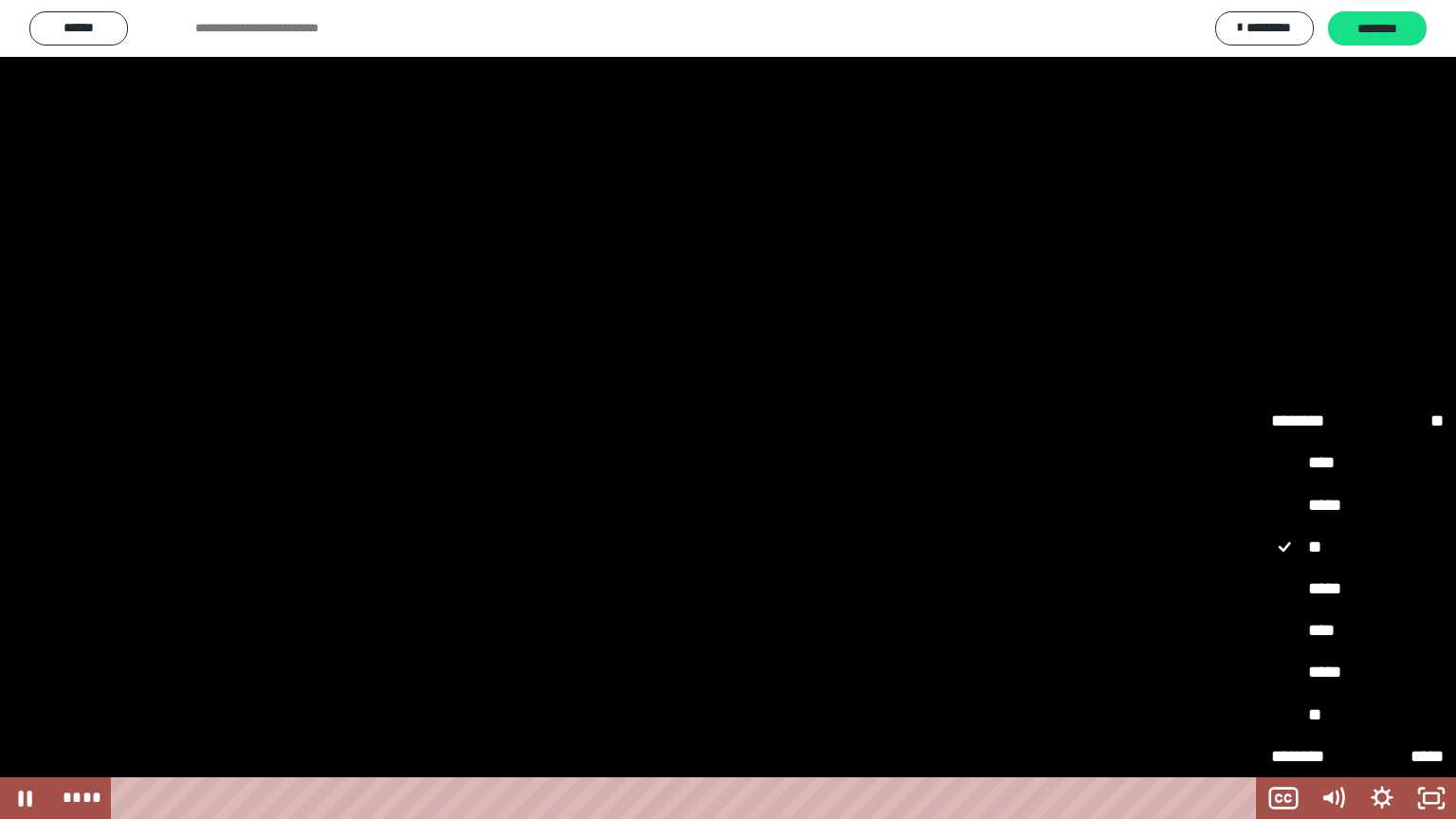 click on "*****" at bounding box center [1357, 590] 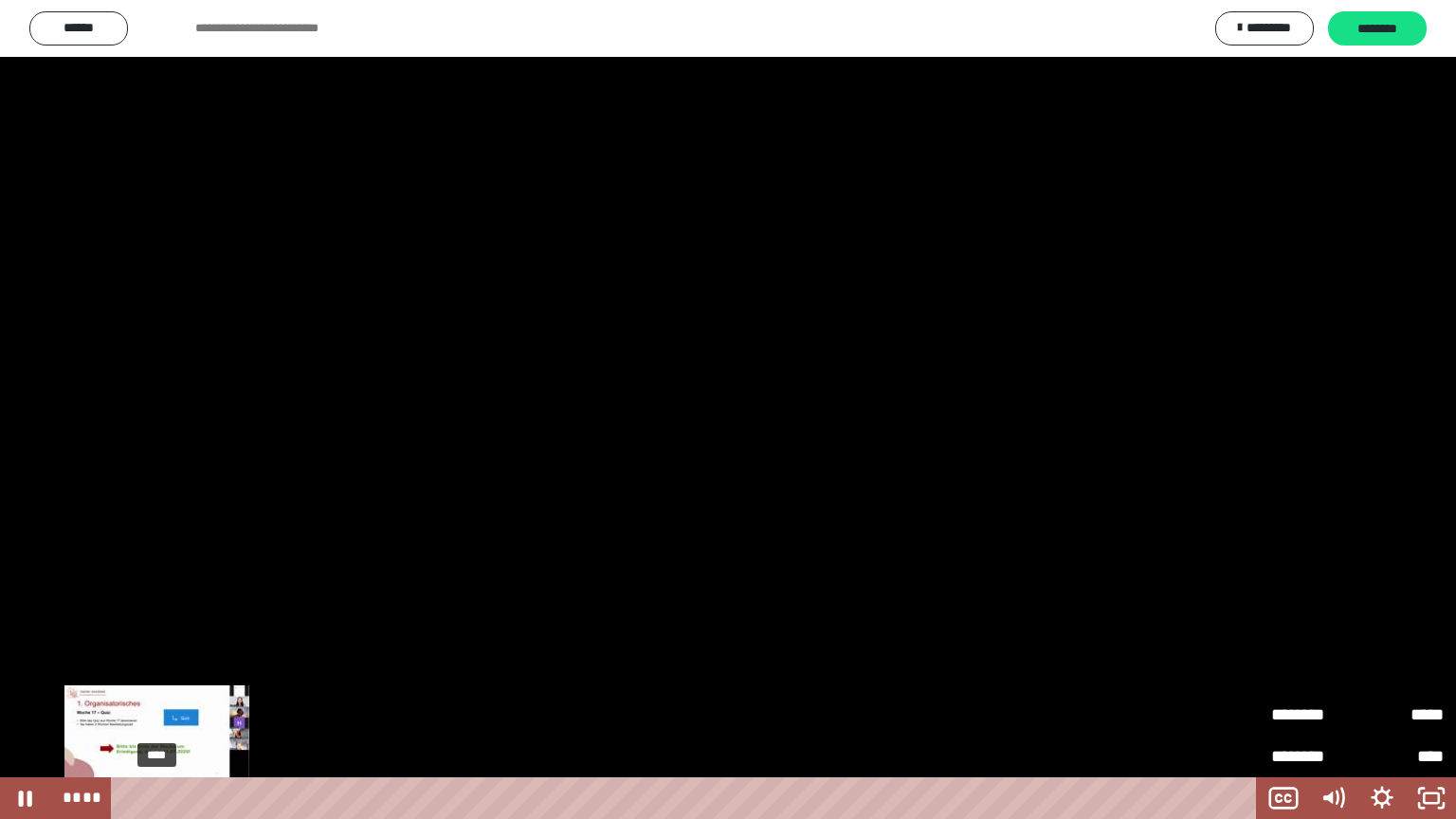 click on "****" at bounding box center [687, 798] 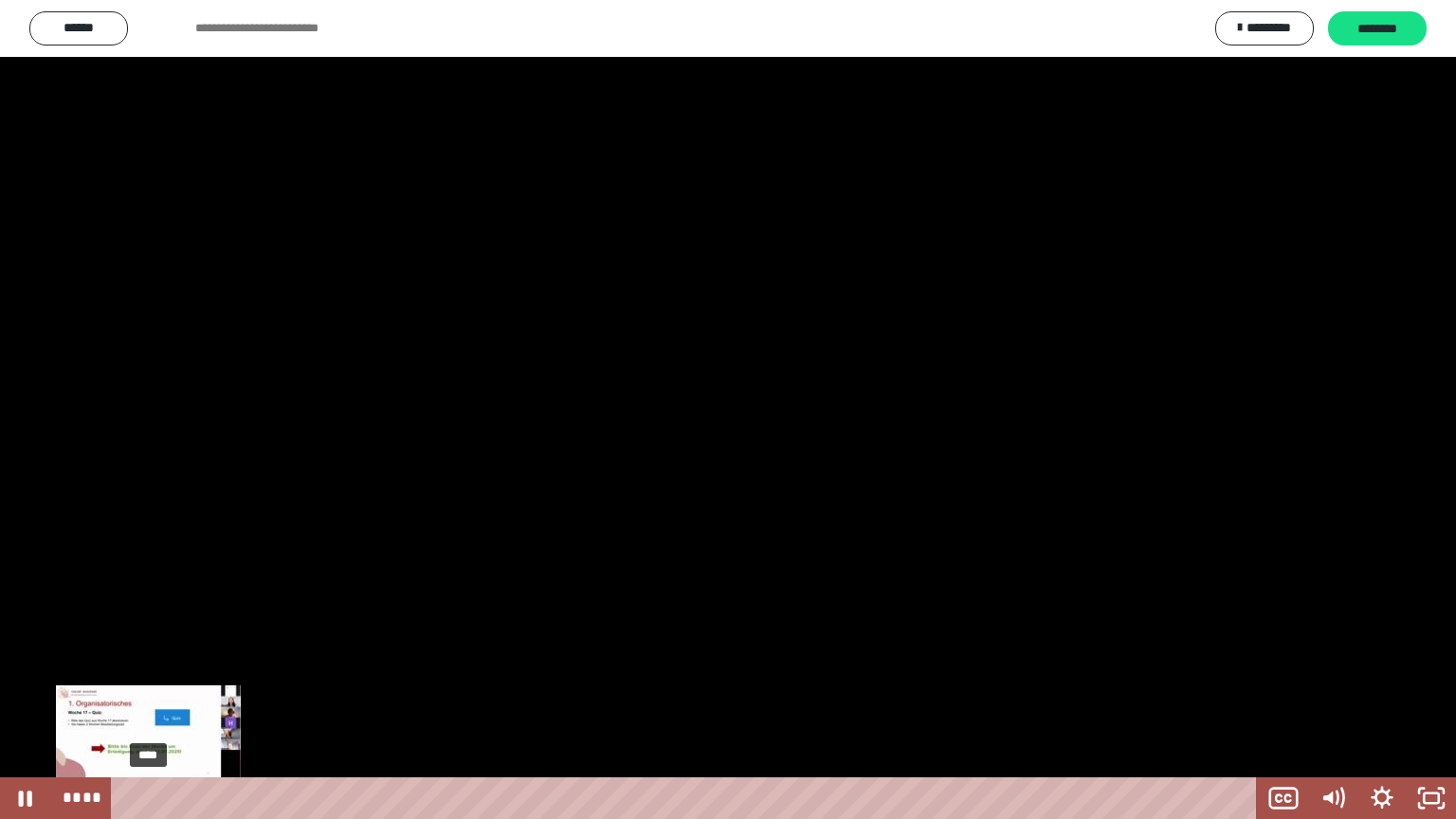 click on "****" at bounding box center (687, 798) 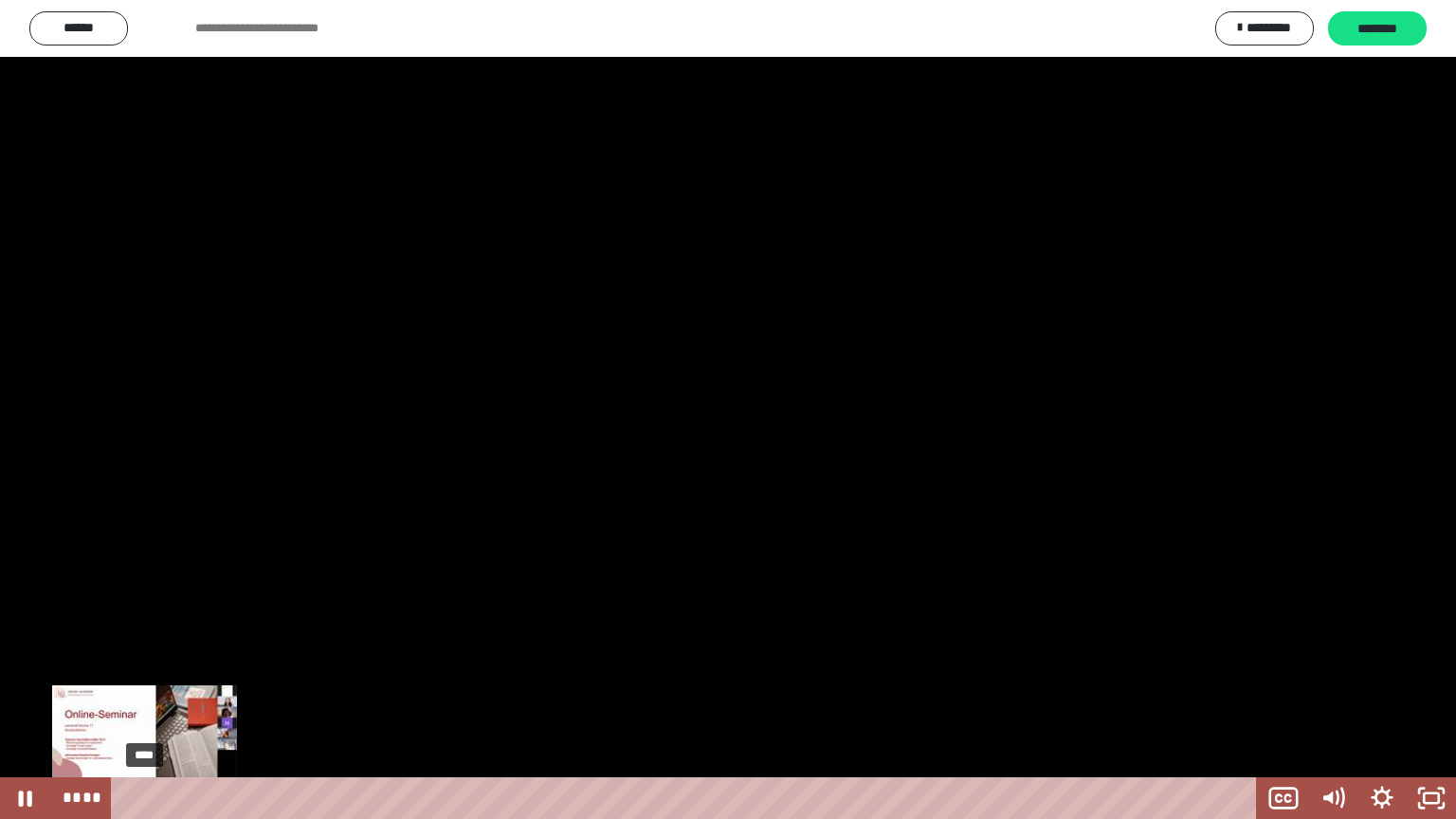 click at bounding box center [144, 798] 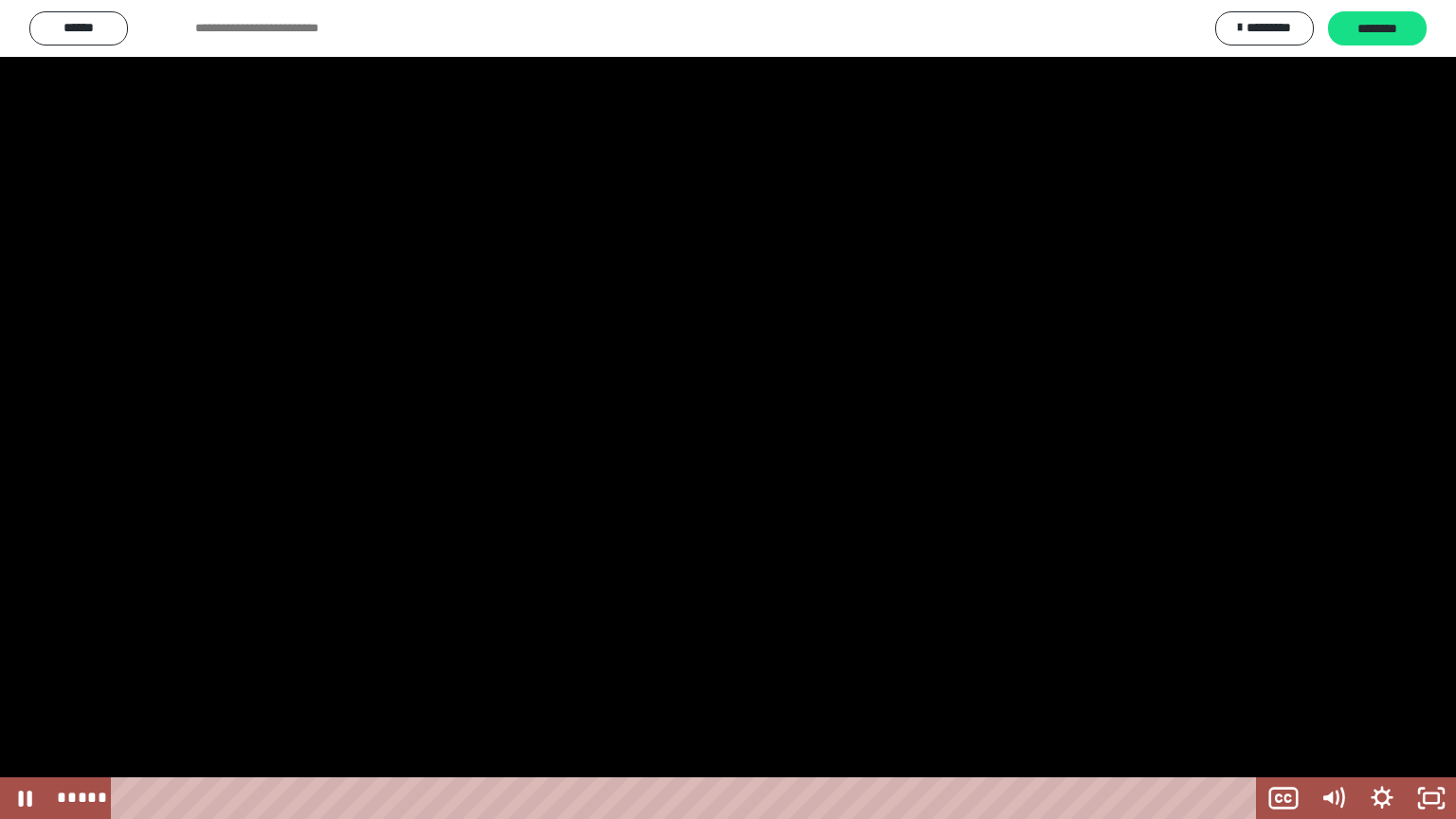 click at bounding box center (728, 410) 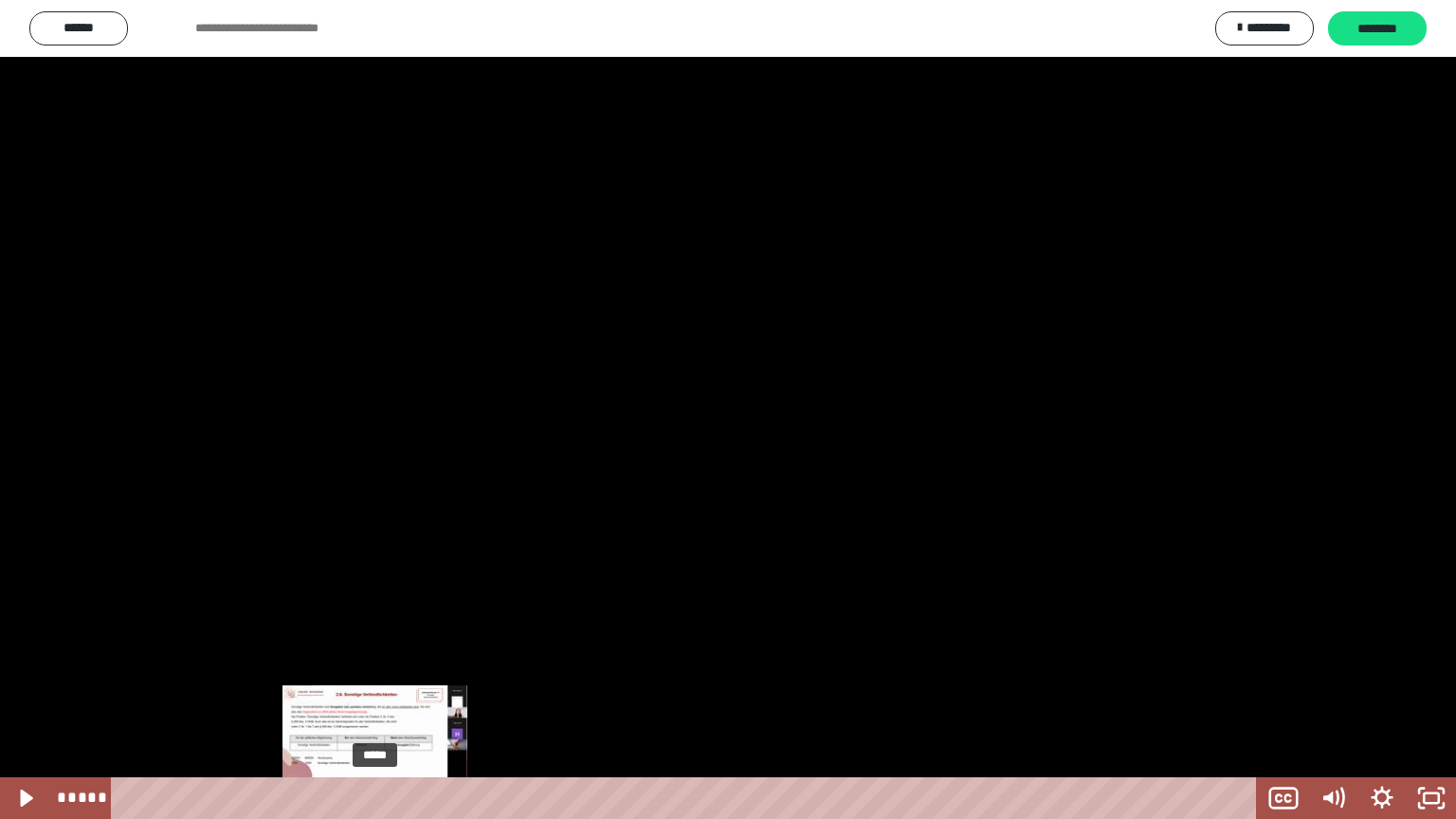 click on "*****" at bounding box center (687, 798) 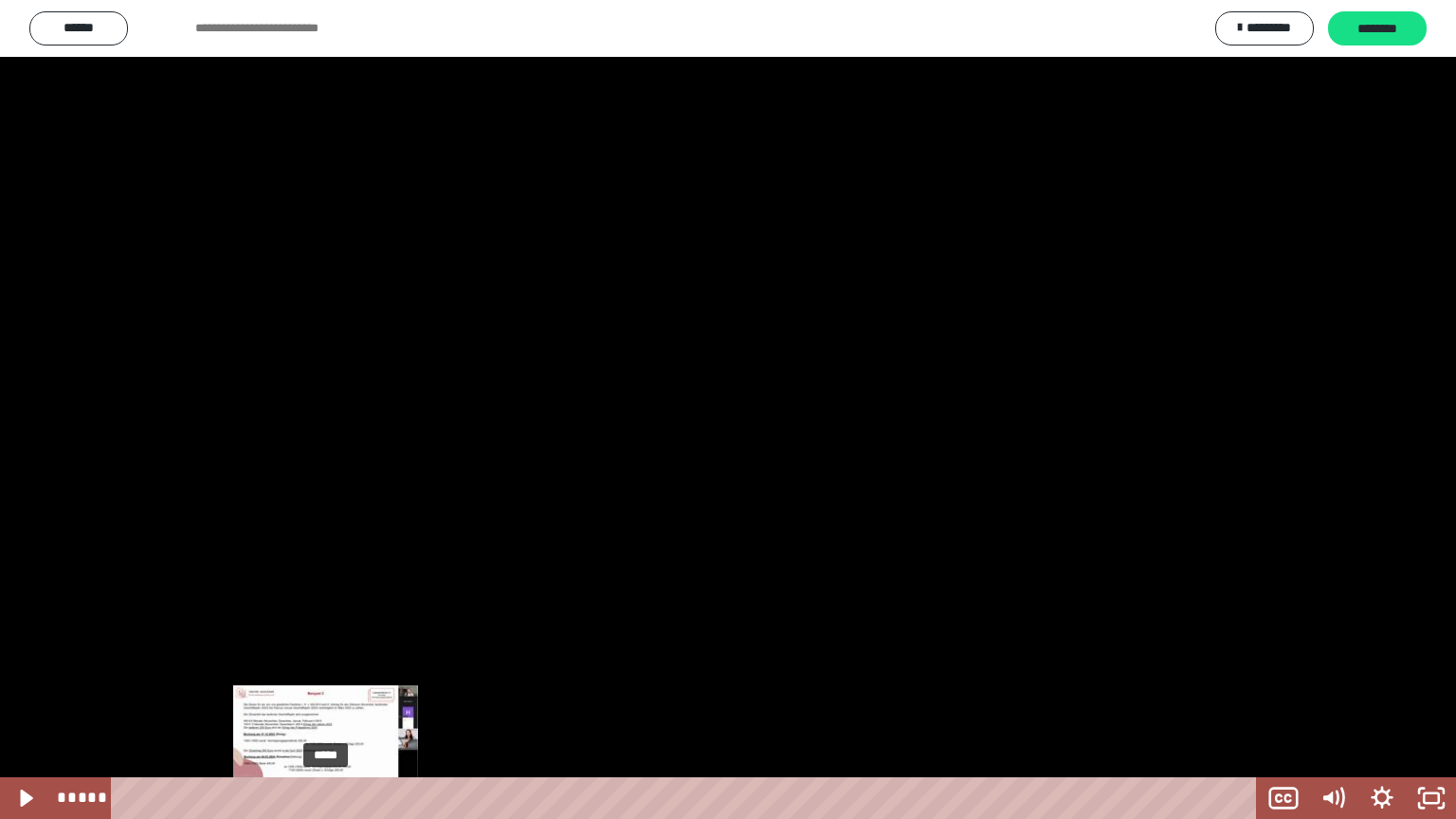 click on "*****" at bounding box center (687, 798) 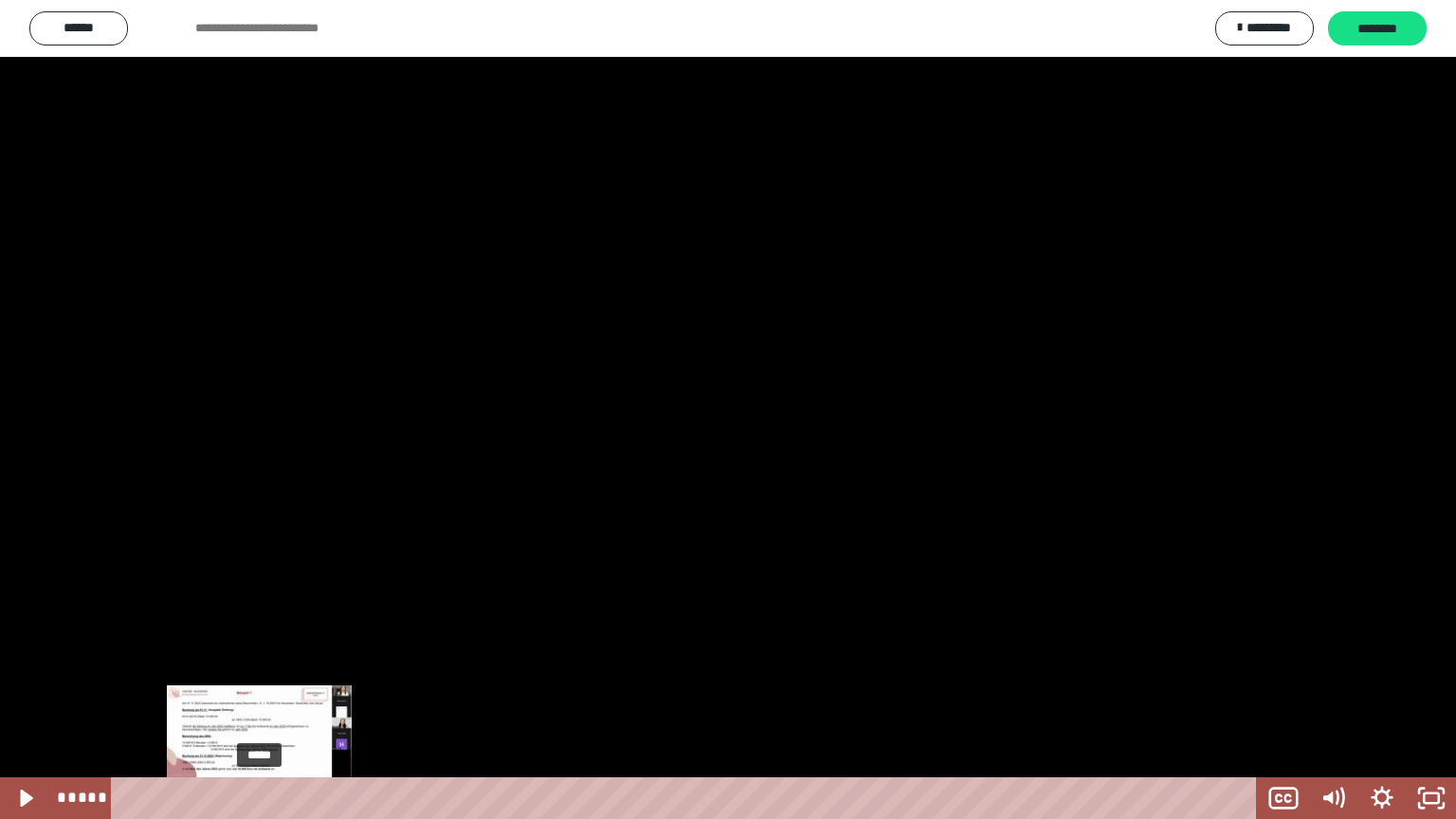 click on "*****" at bounding box center [687, 798] 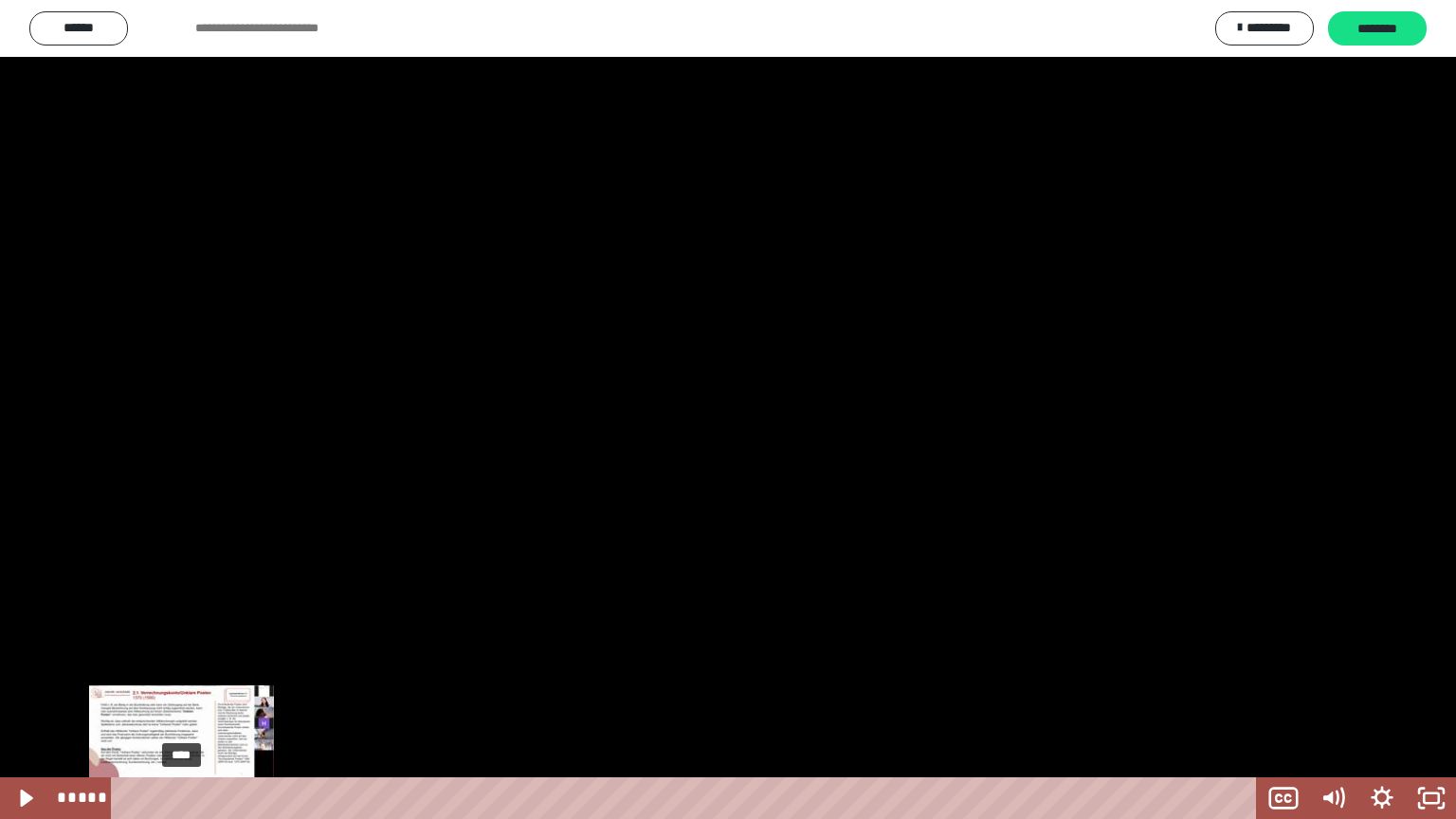 click on "****" at bounding box center (687, 798) 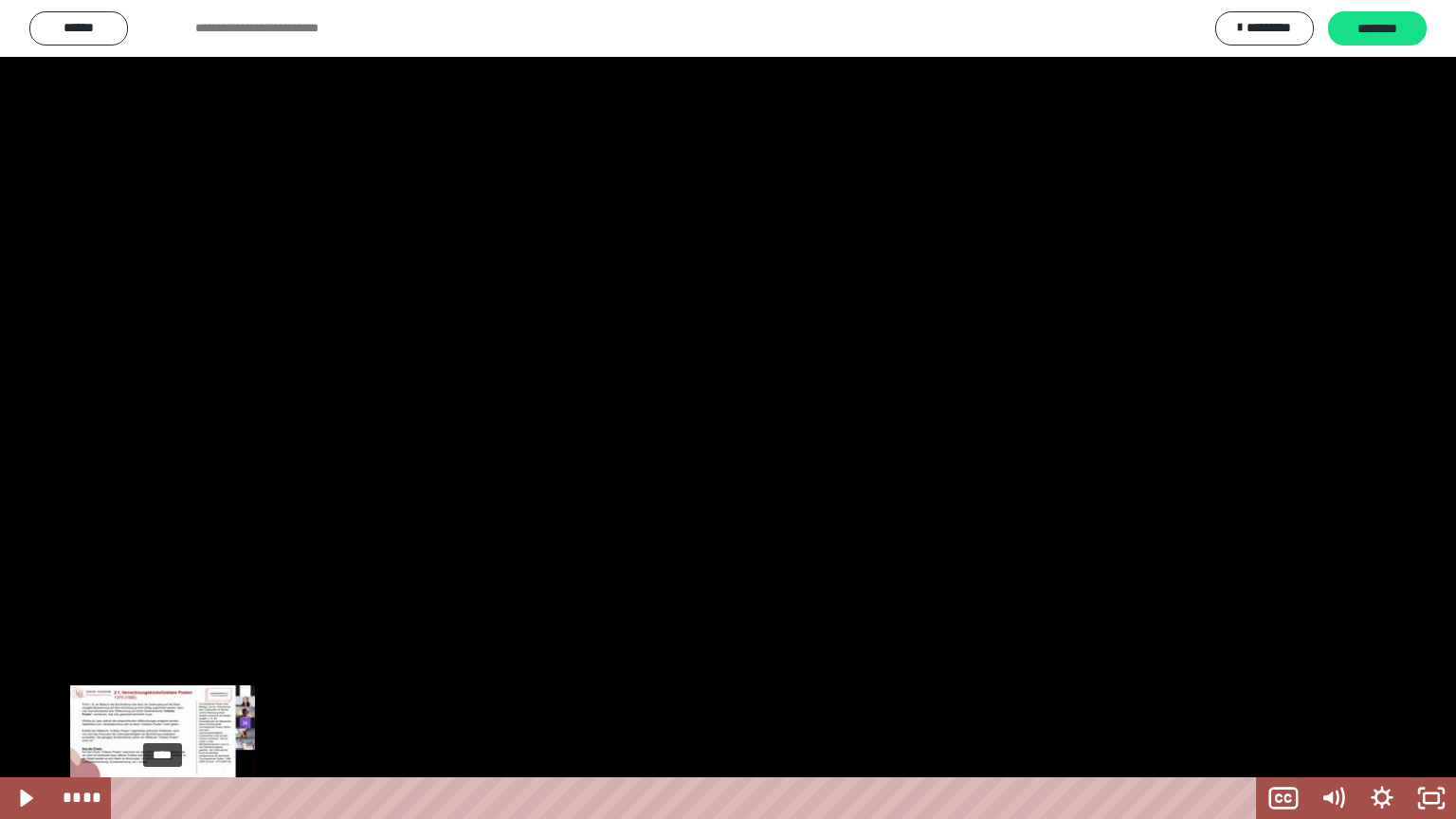click on "****" at bounding box center [687, 798] 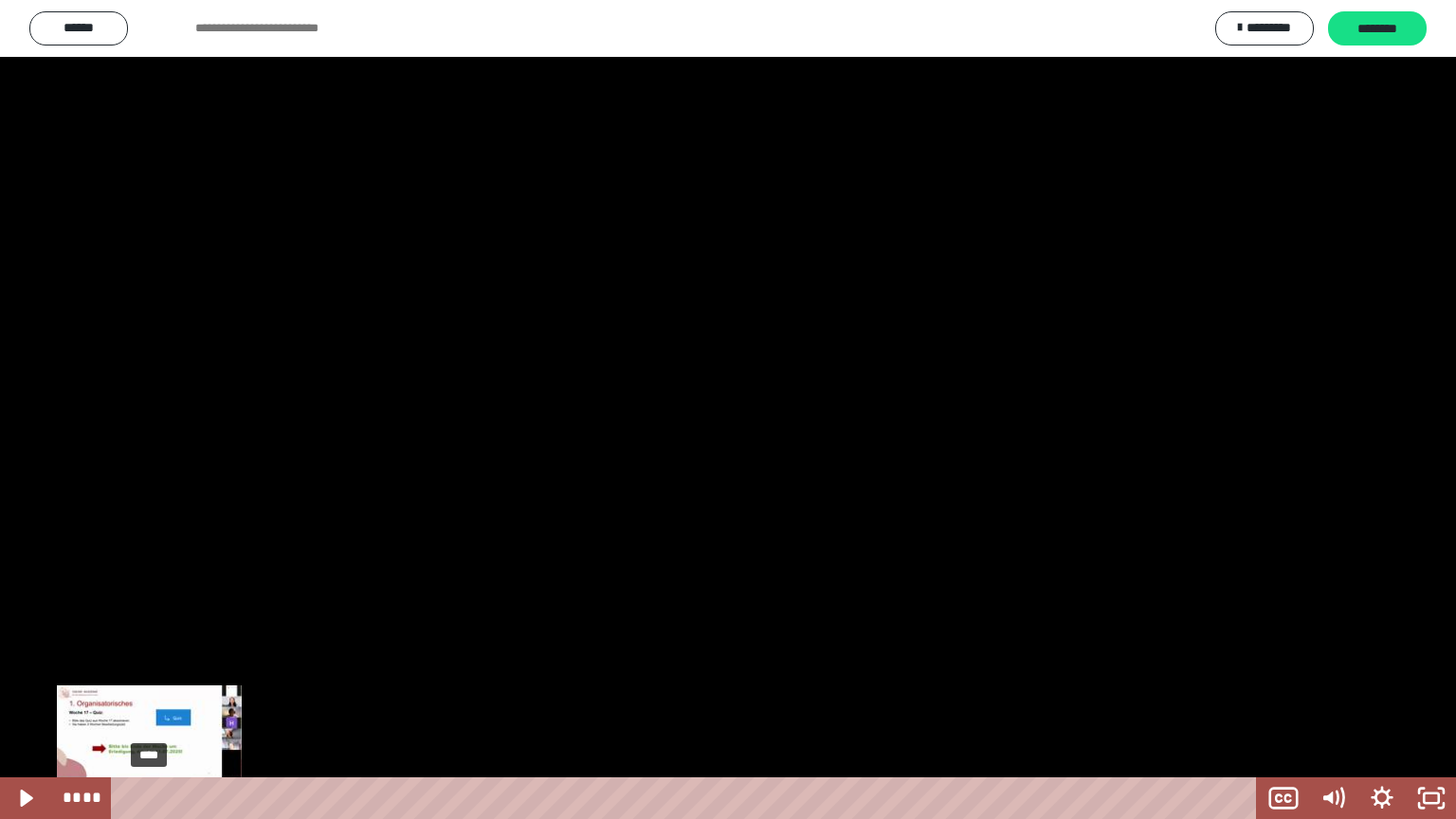 click on "****" at bounding box center (687, 798) 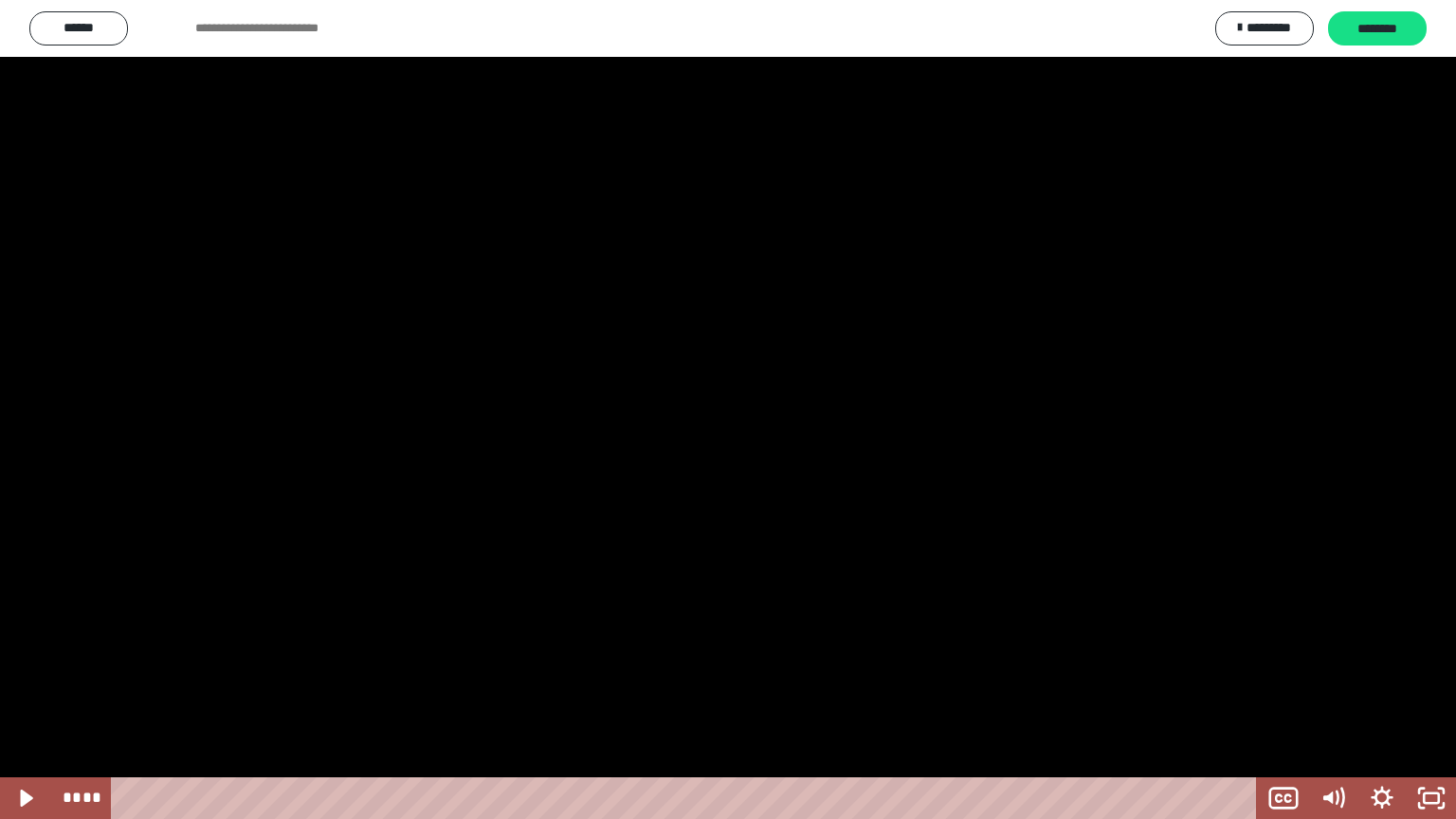click at bounding box center (728, 410) 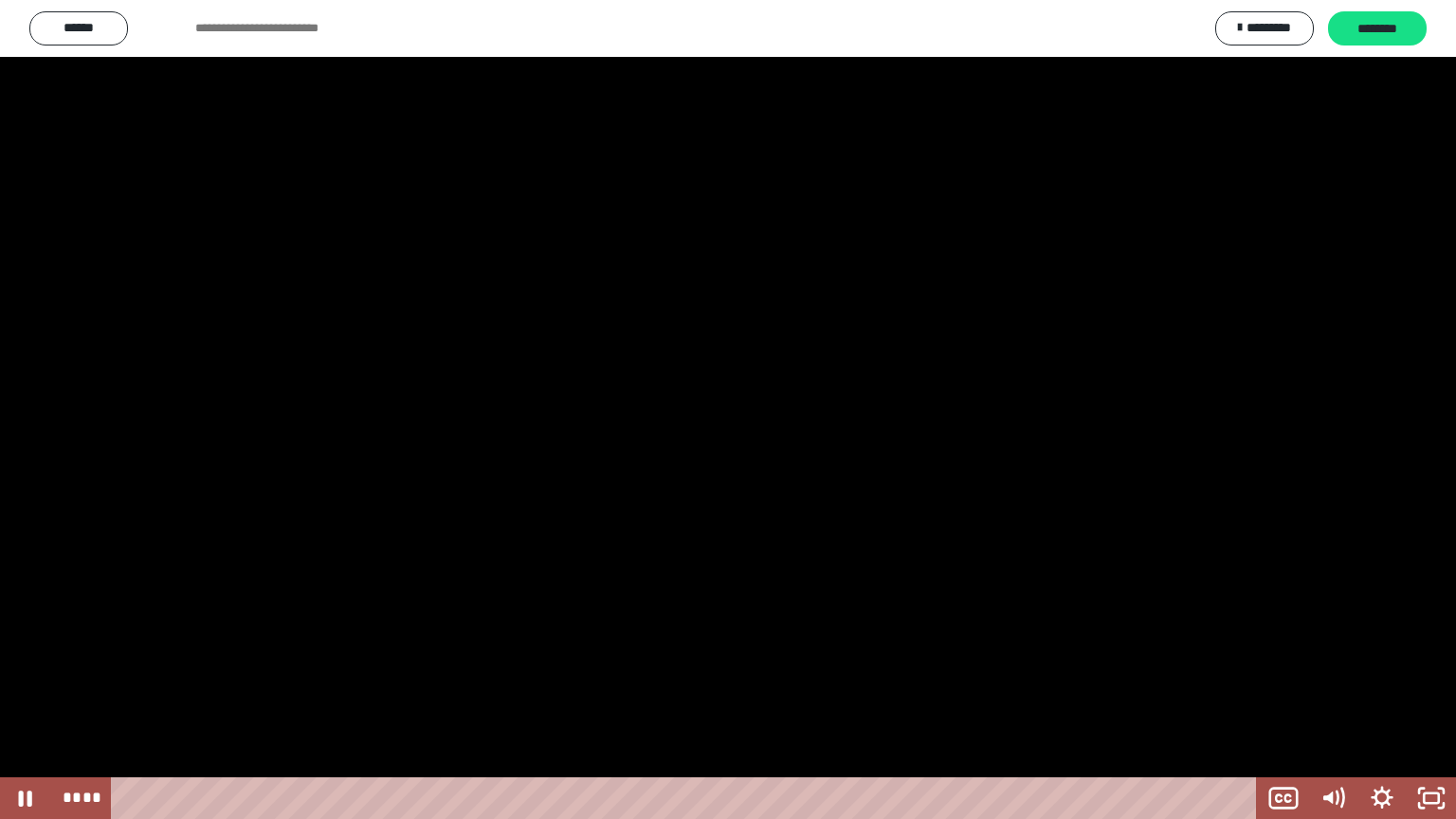 click at bounding box center (728, 410) 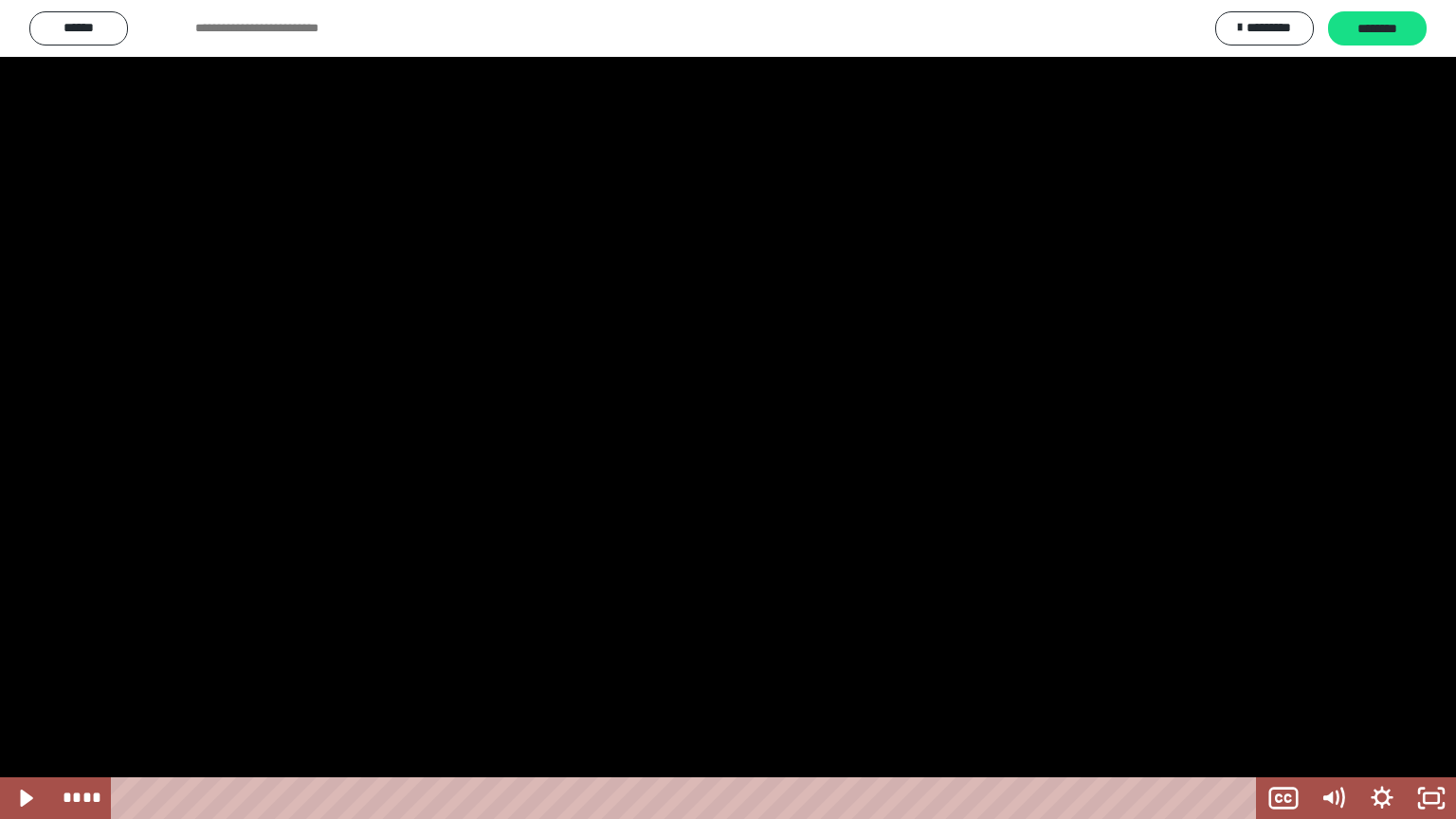 click at bounding box center [728, 410] 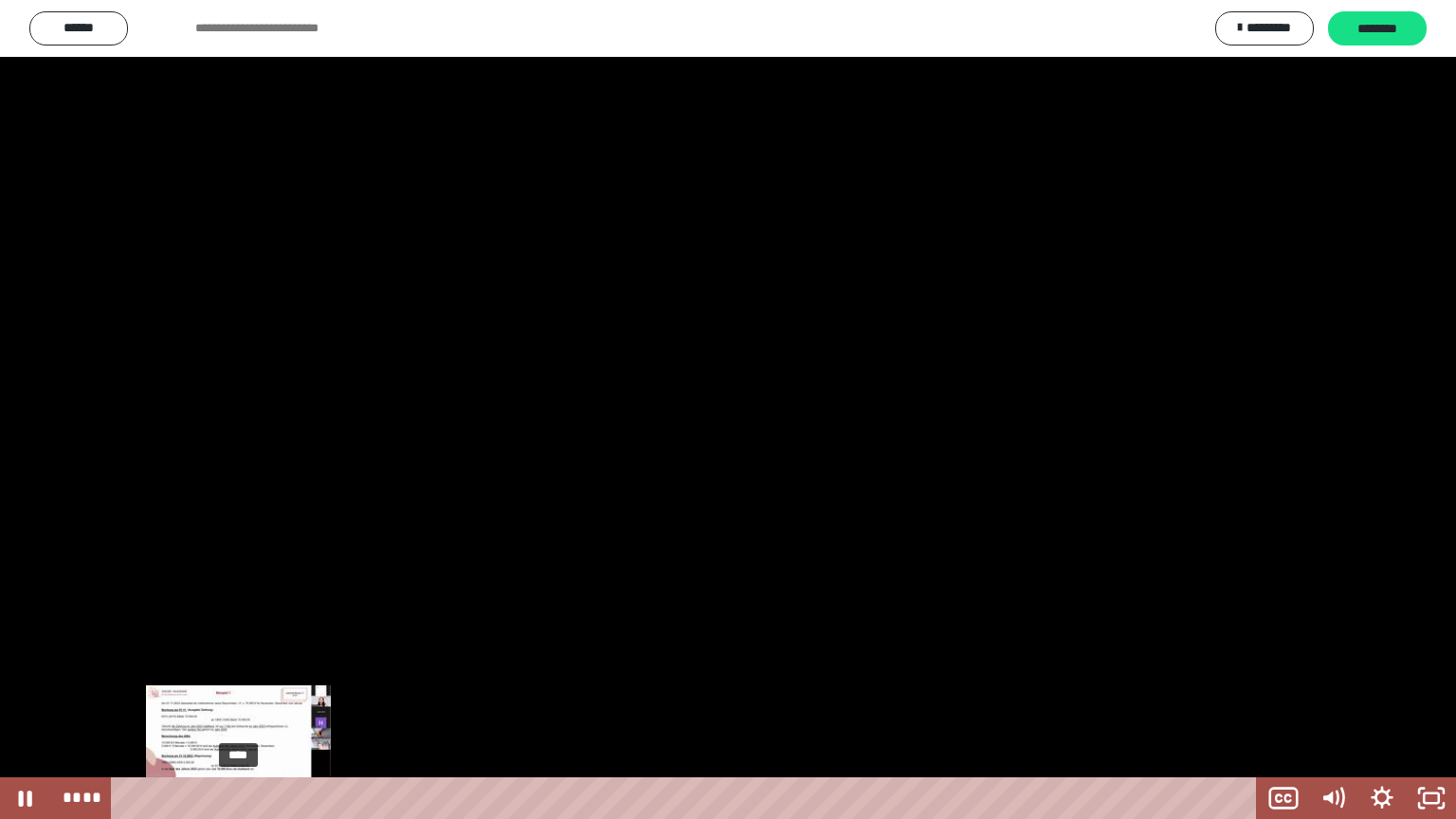 click on "****" at bounding box center (687, 798) 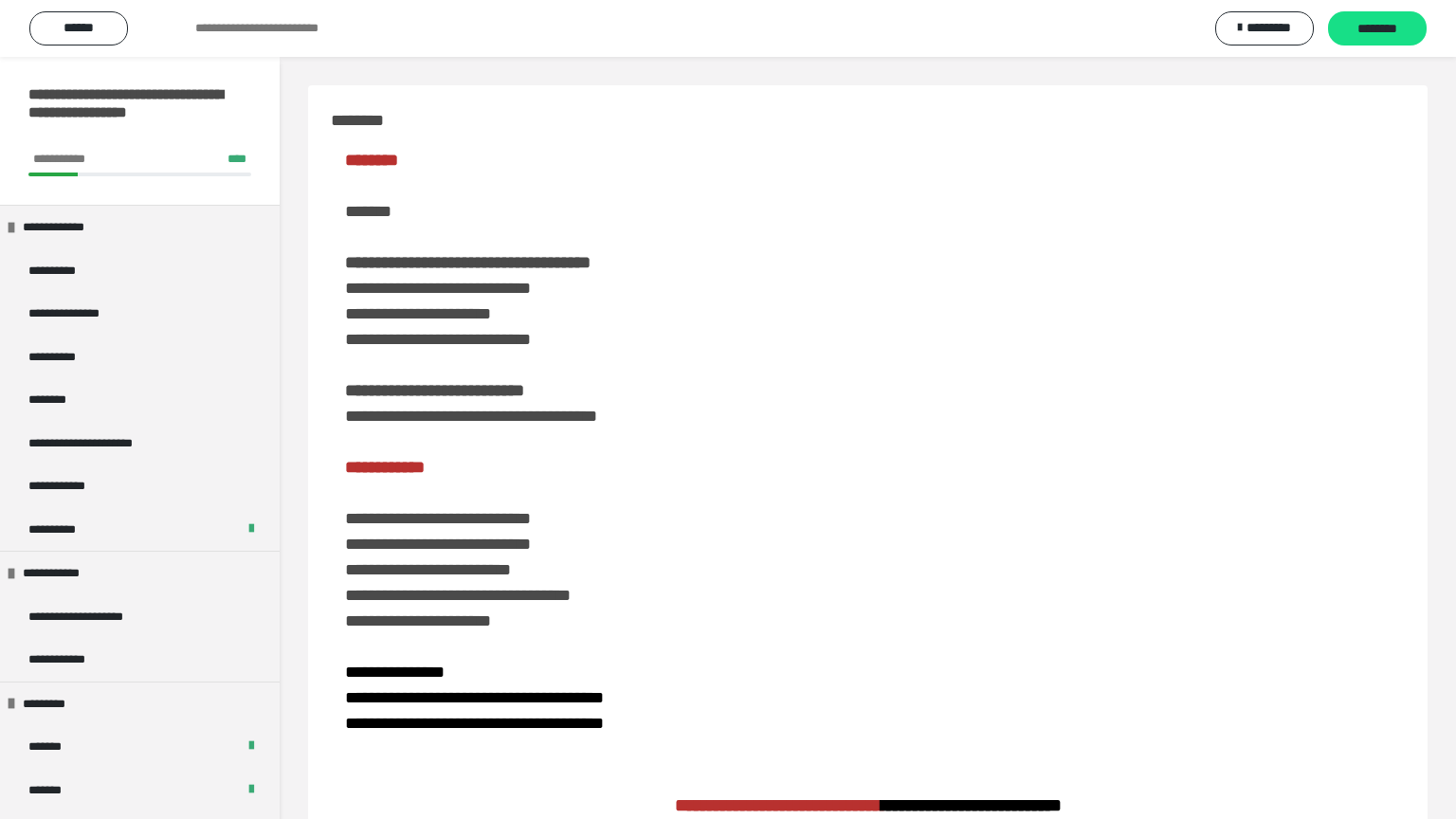 scroll, scrollTop: 3318, scrollLeft: 0, axis: vertical 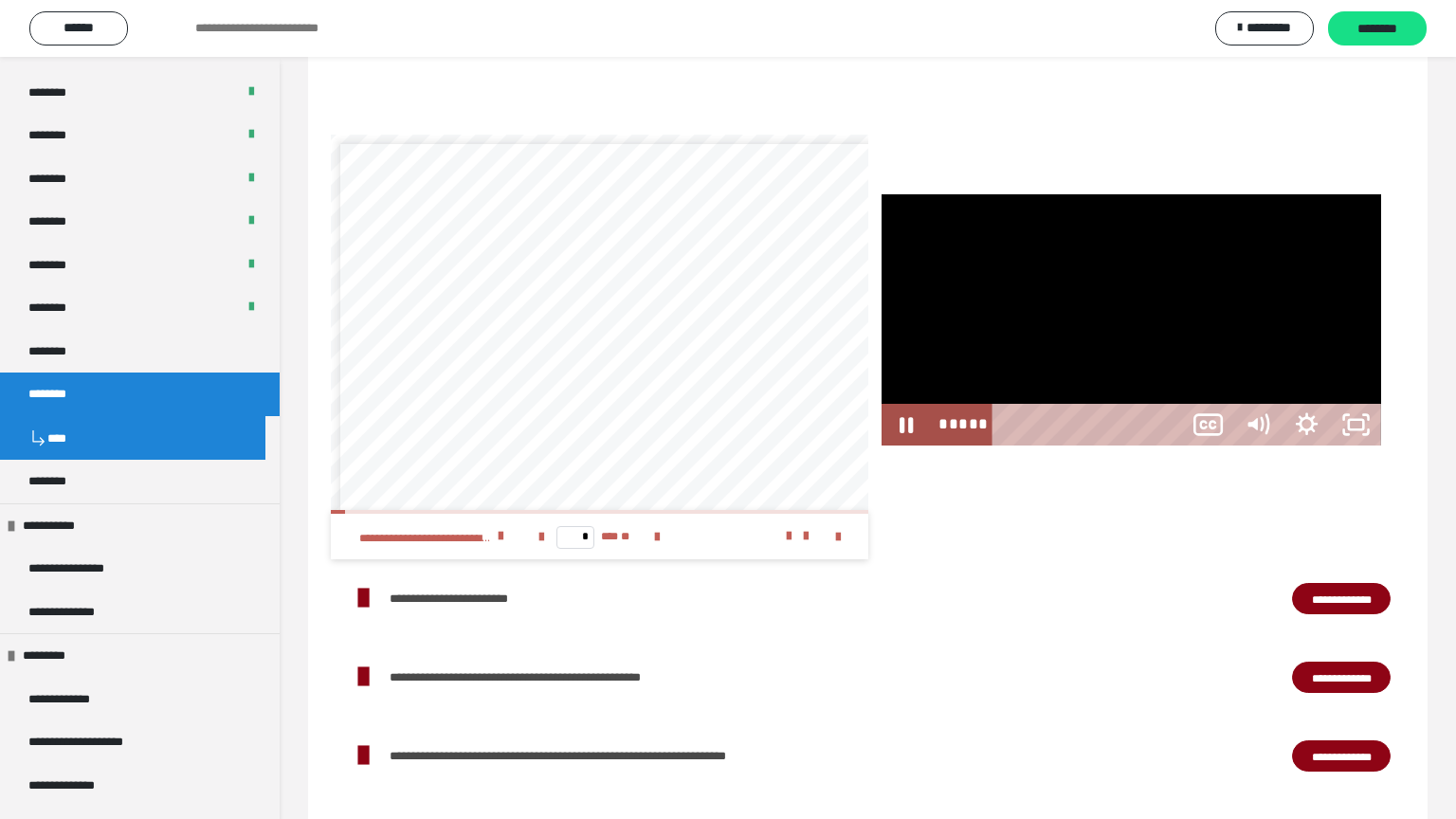 click at bounding box center [1131, 319] 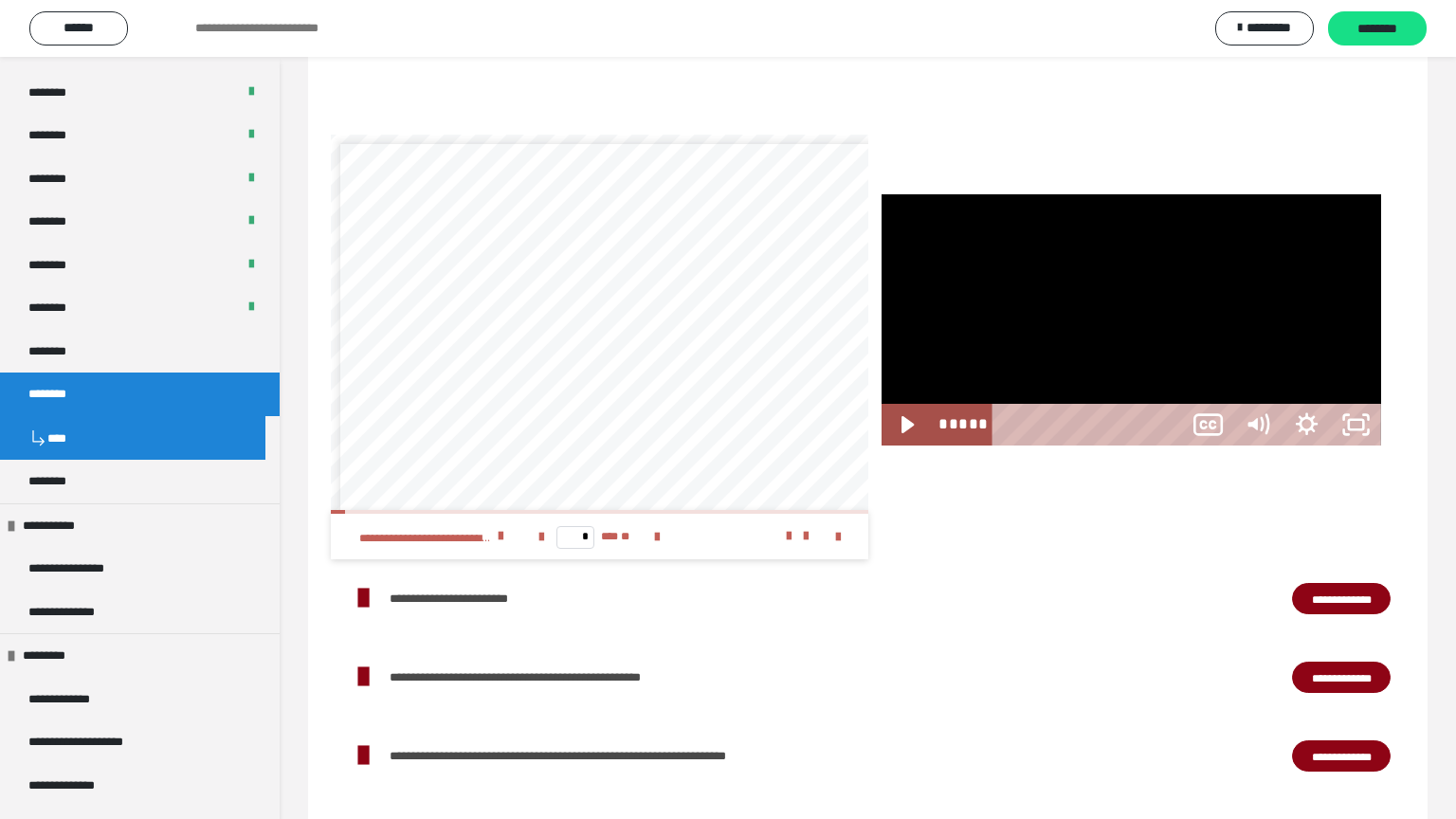 click at bounding box center [1131, 319] 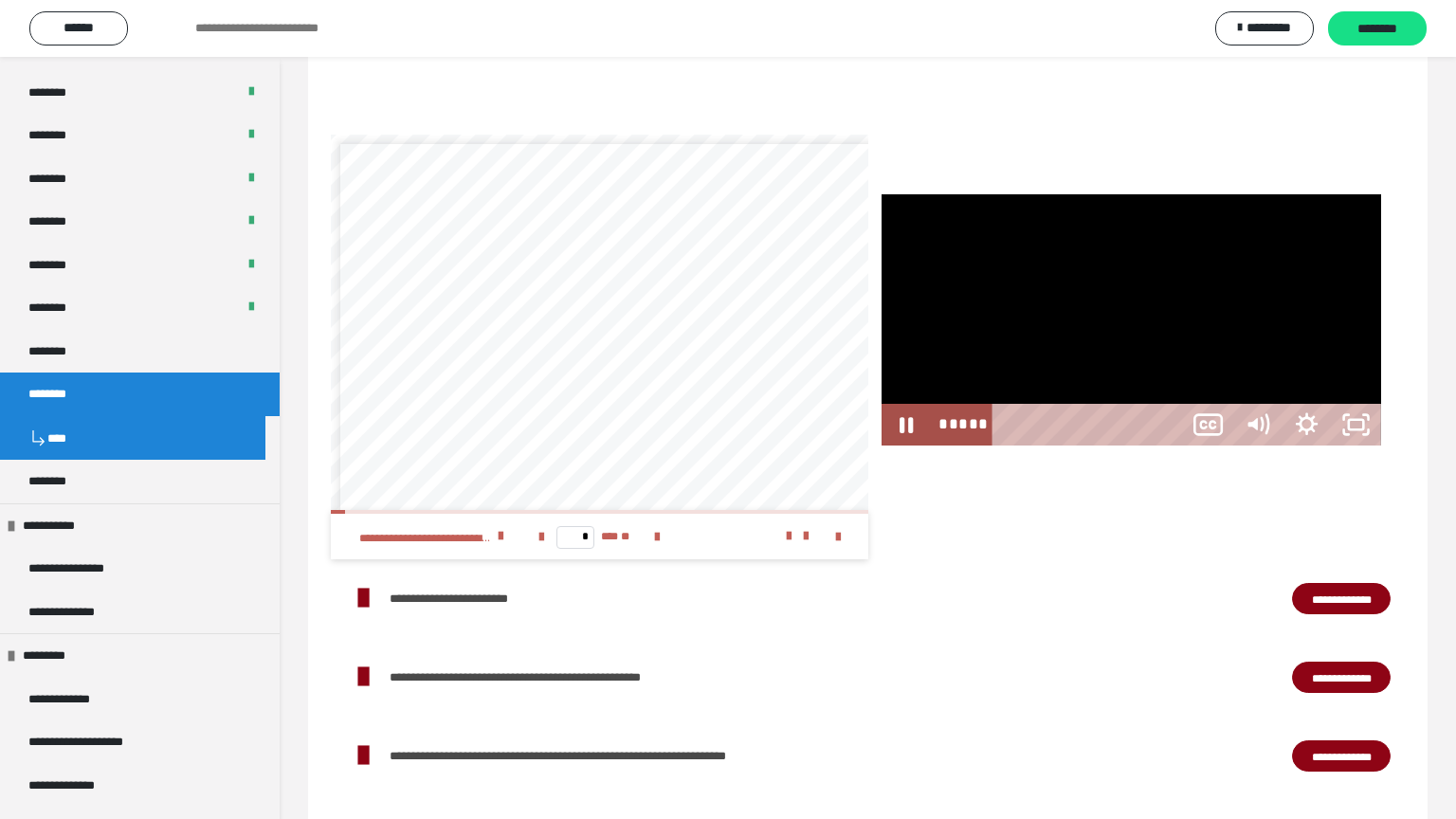 click at bounding box center (1131, 319) 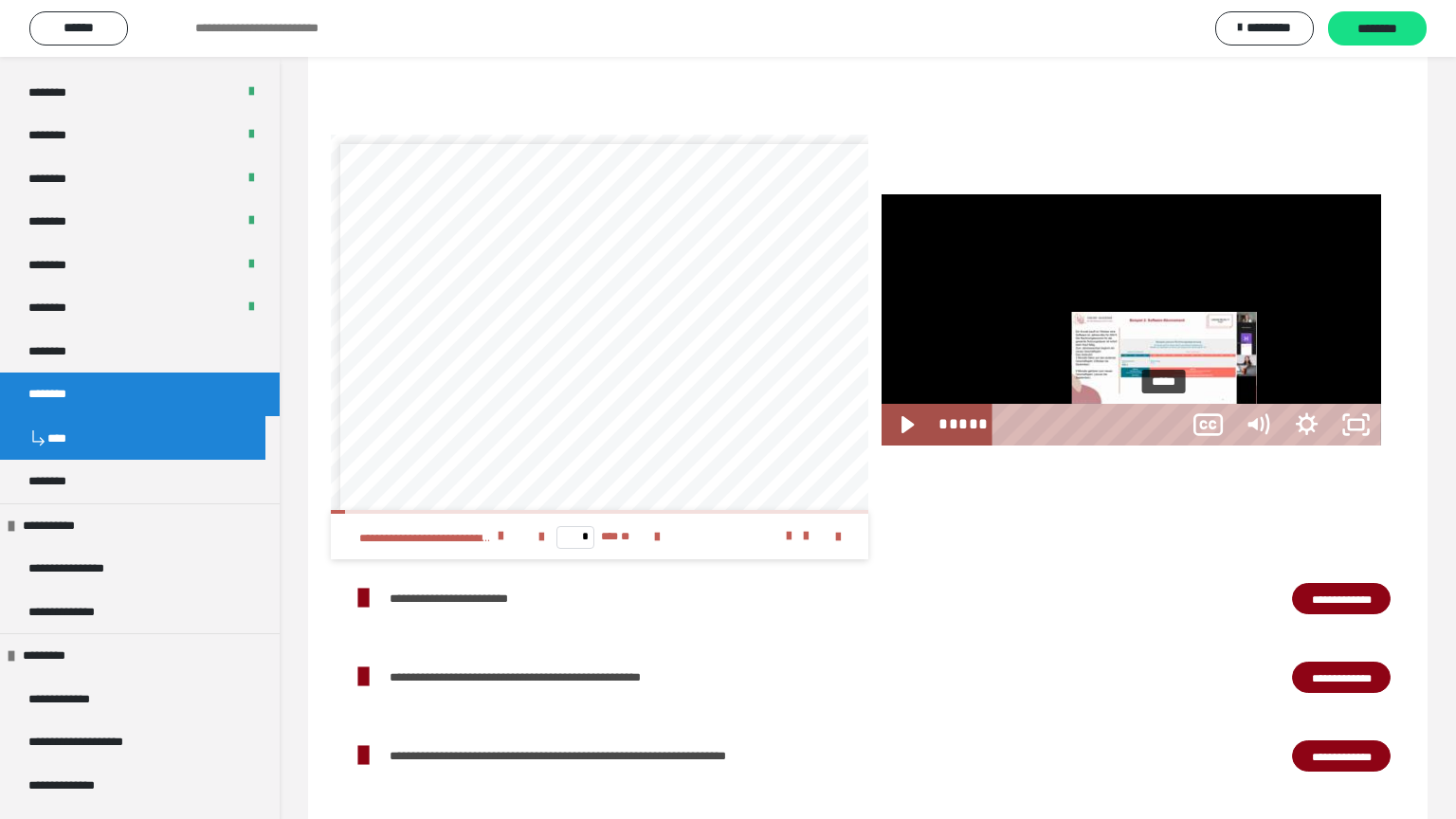 click on "*****" at bounding box center (1090, 425) 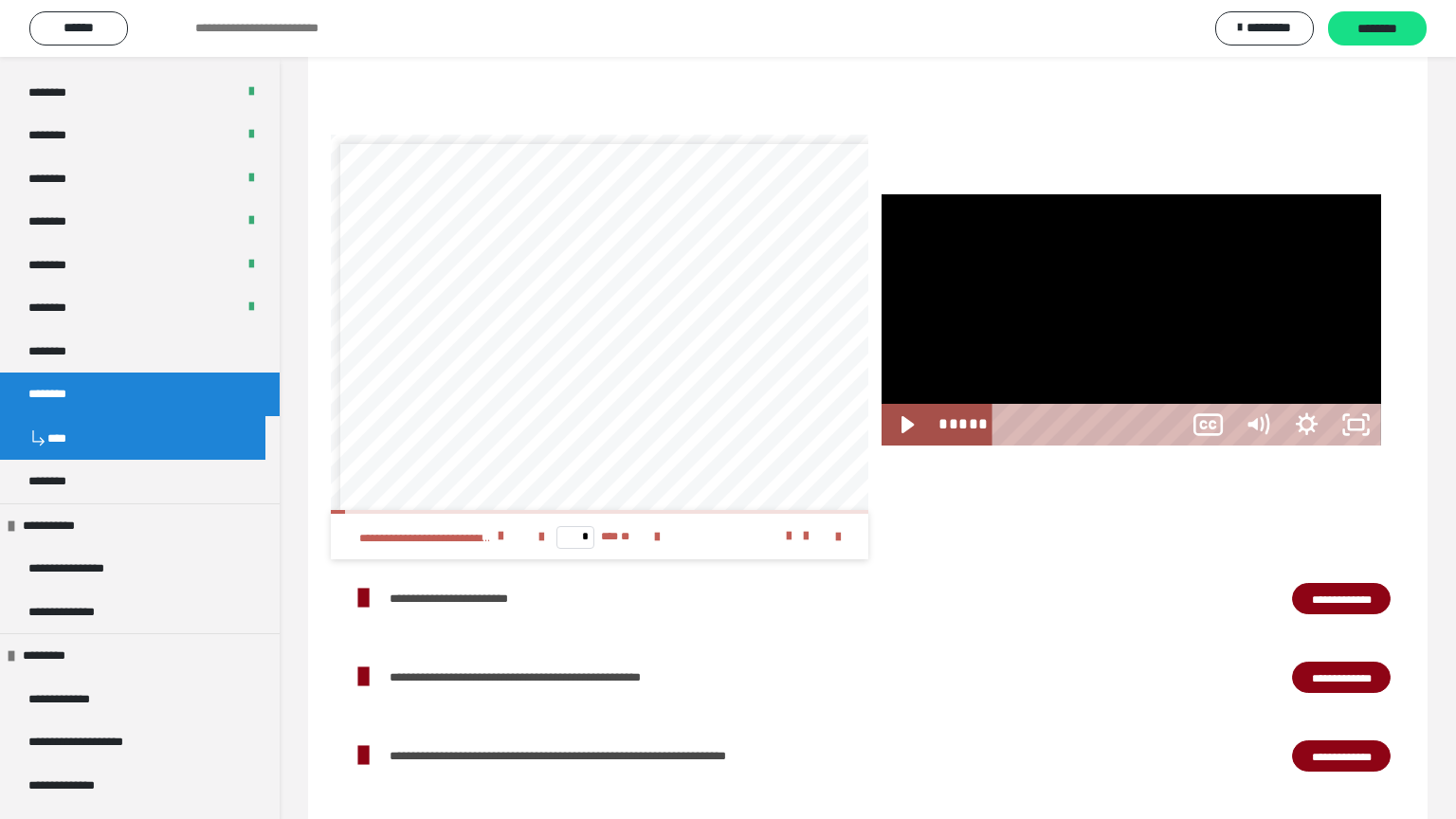 click at bounding box center (1131, 319) 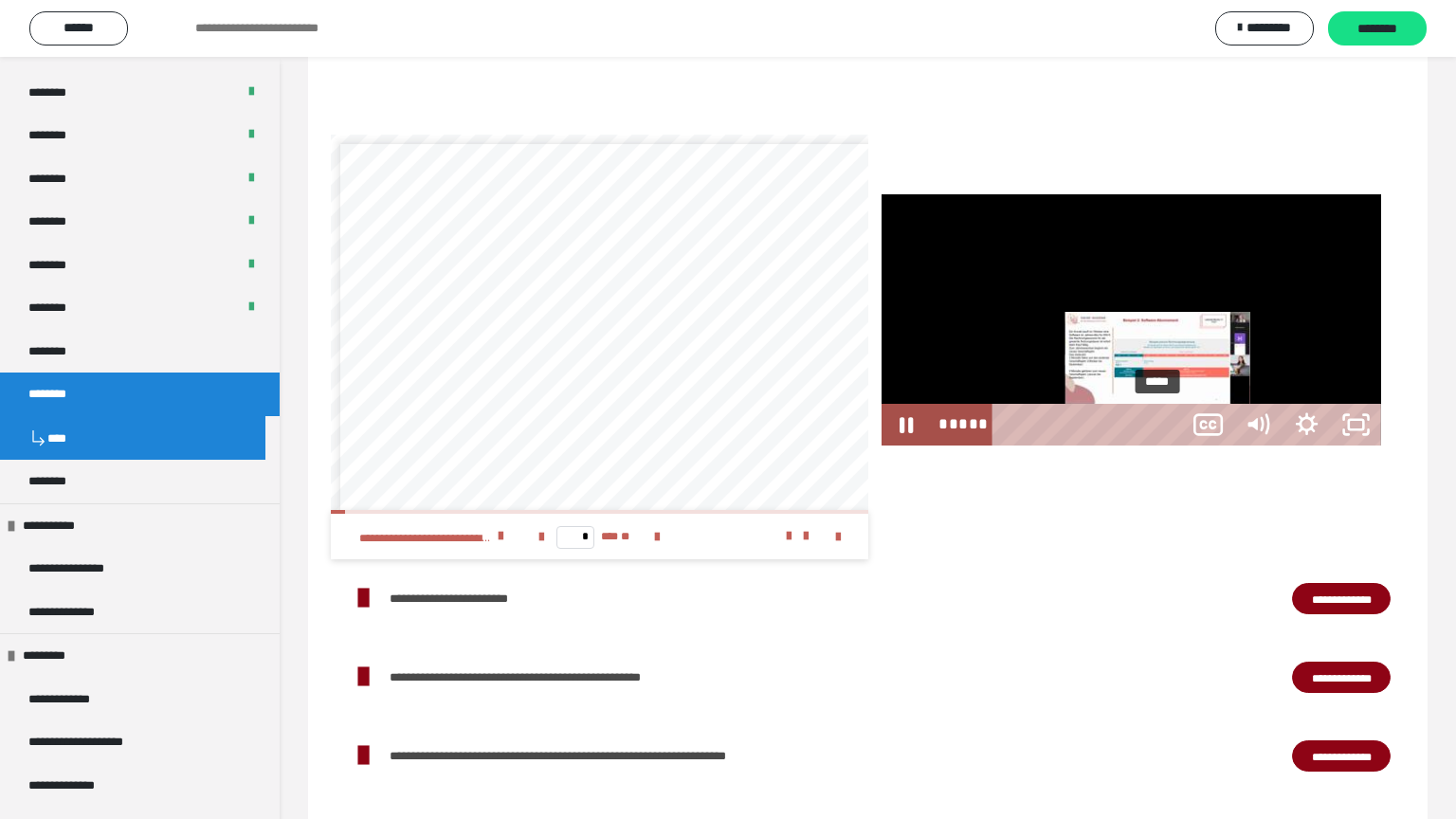 click on "*****" at bounding box center [1090, 425] 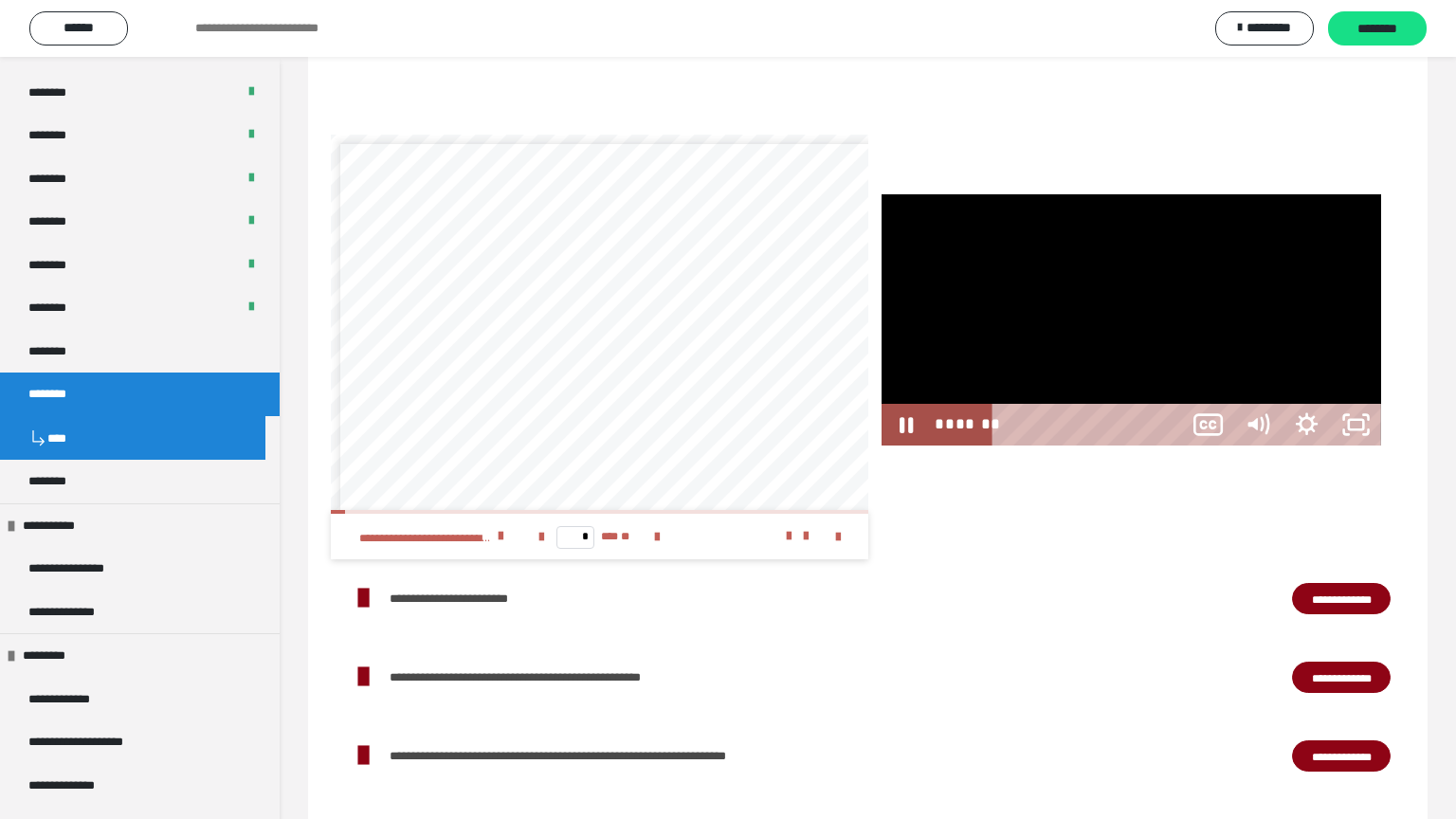 click at bounding box center (1131, 319) 